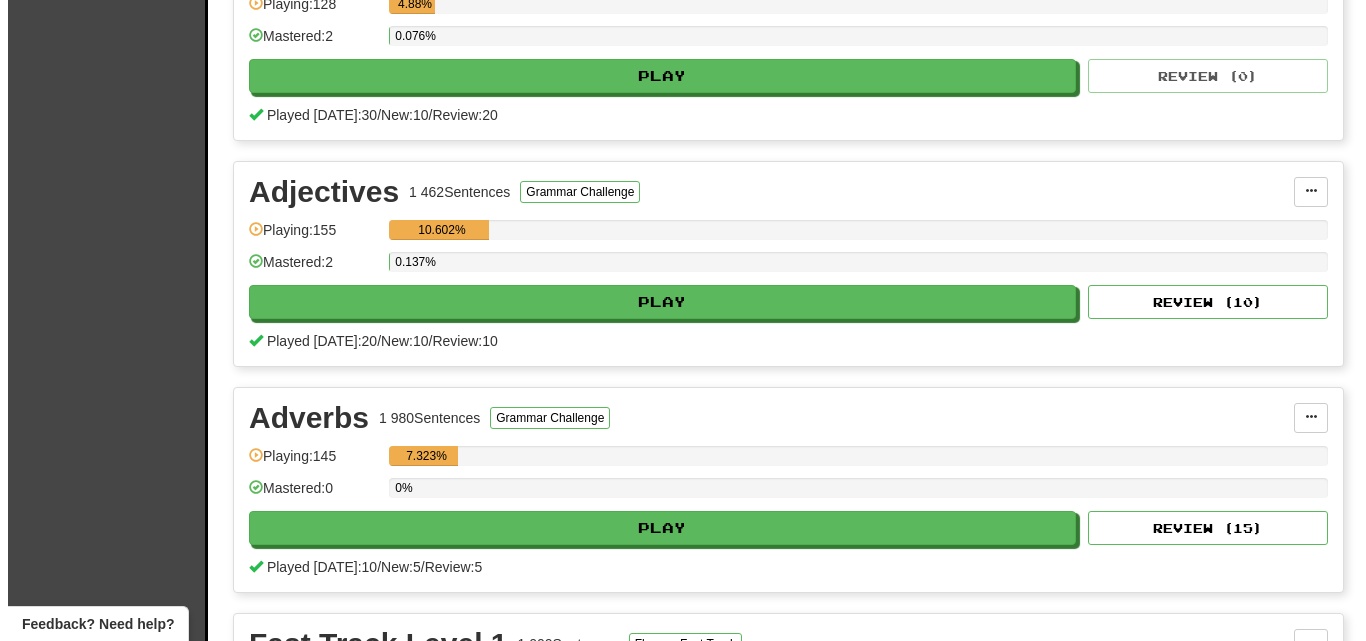 scroll, scrollTop: 800, scrollLeft: 0, axis: vertical 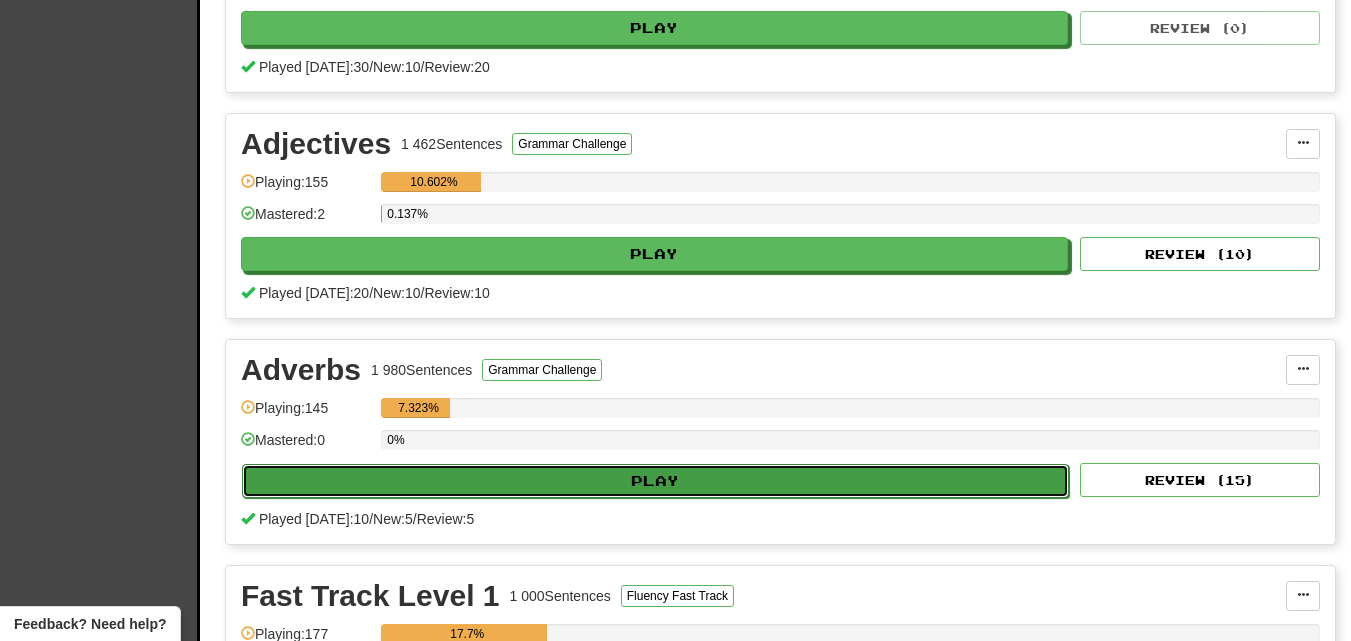 click on "Play" at bounding box center (655, 481) 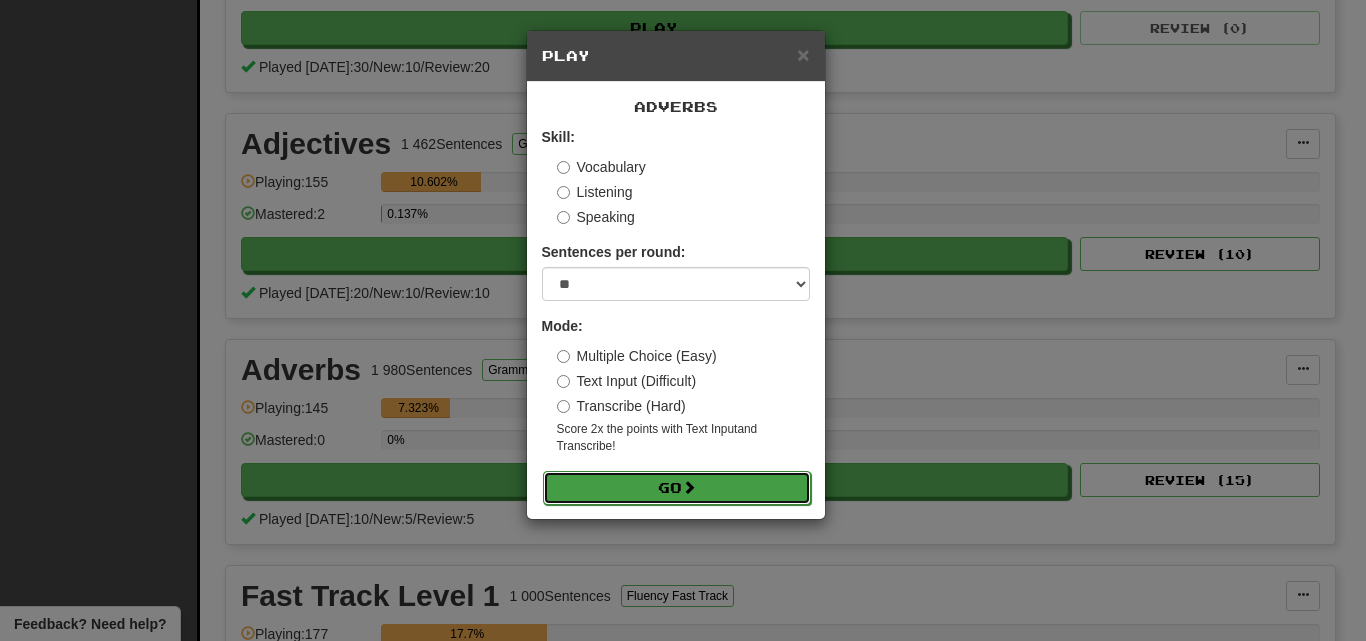 click on "Go" at bounding box center (677, 488) 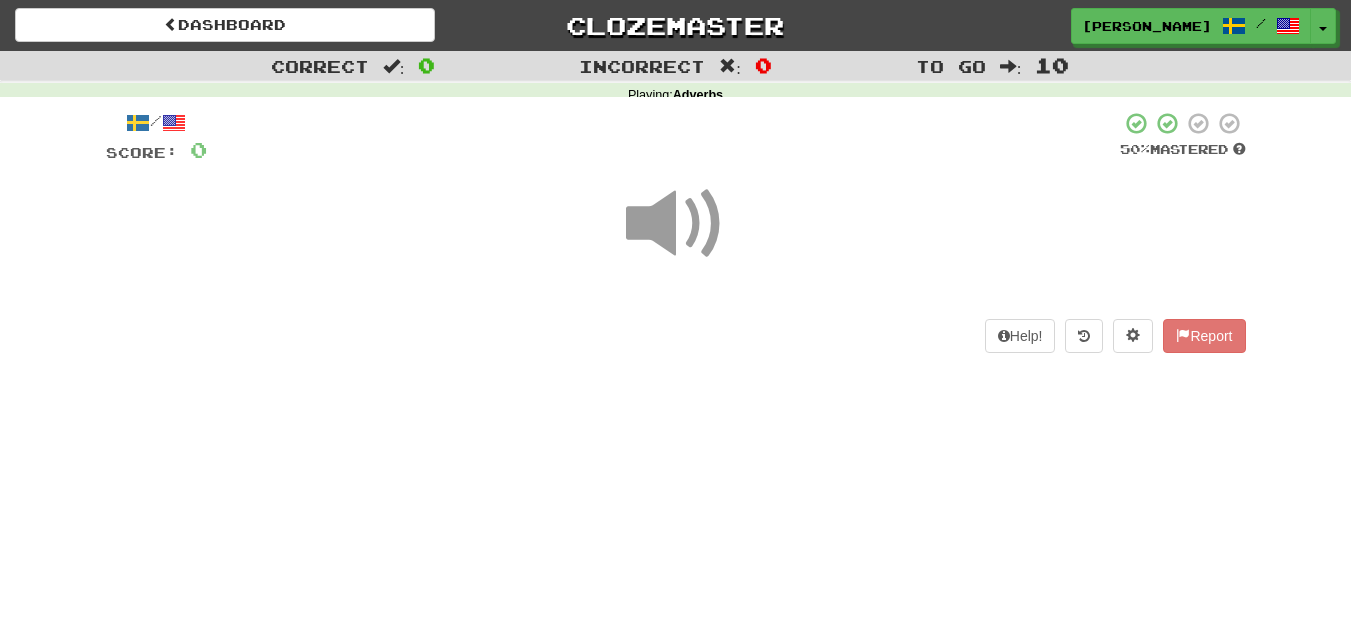 scroll, scrollTop: 0, scrollLeft: 0, axis: both 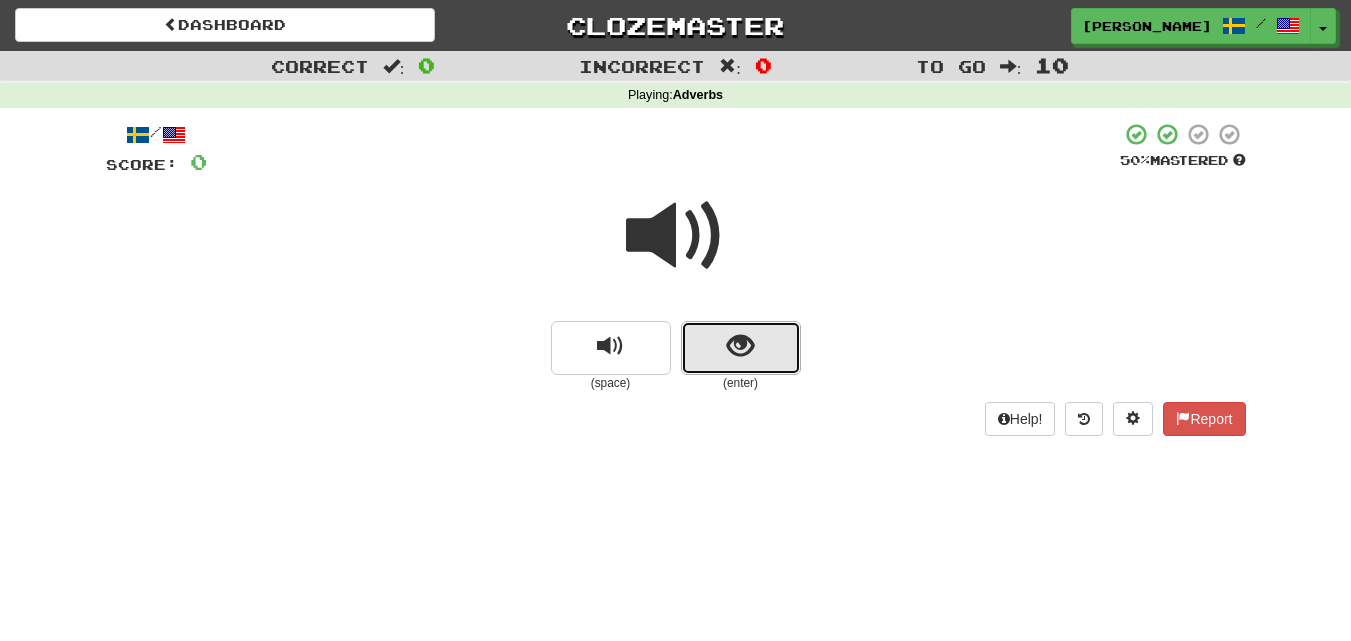 click at bounding box center [741, 348] 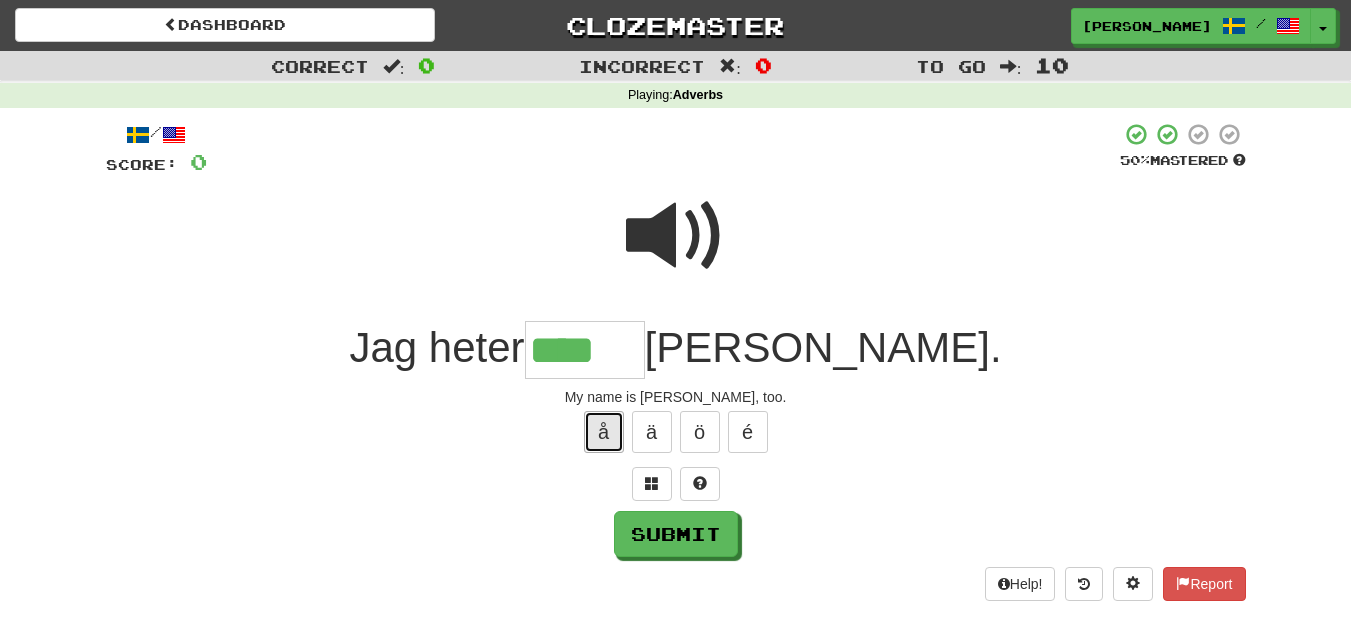 click on "å" at bounding box center [604, 432] 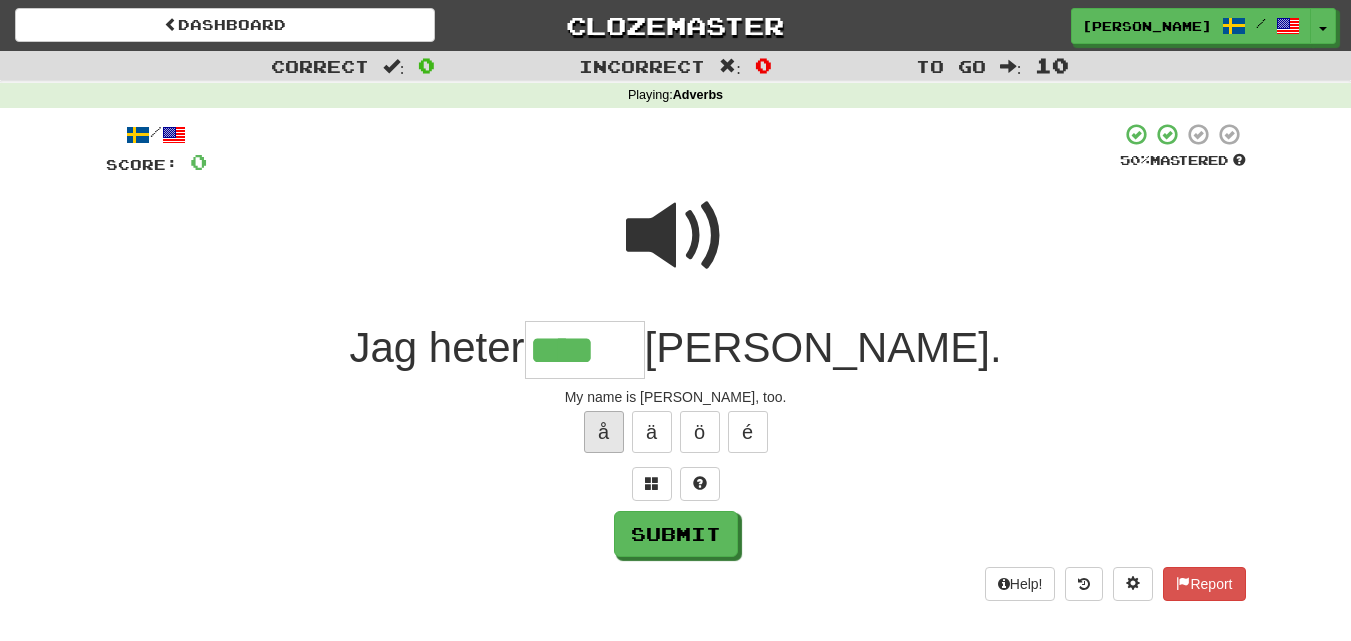 type on "*****" 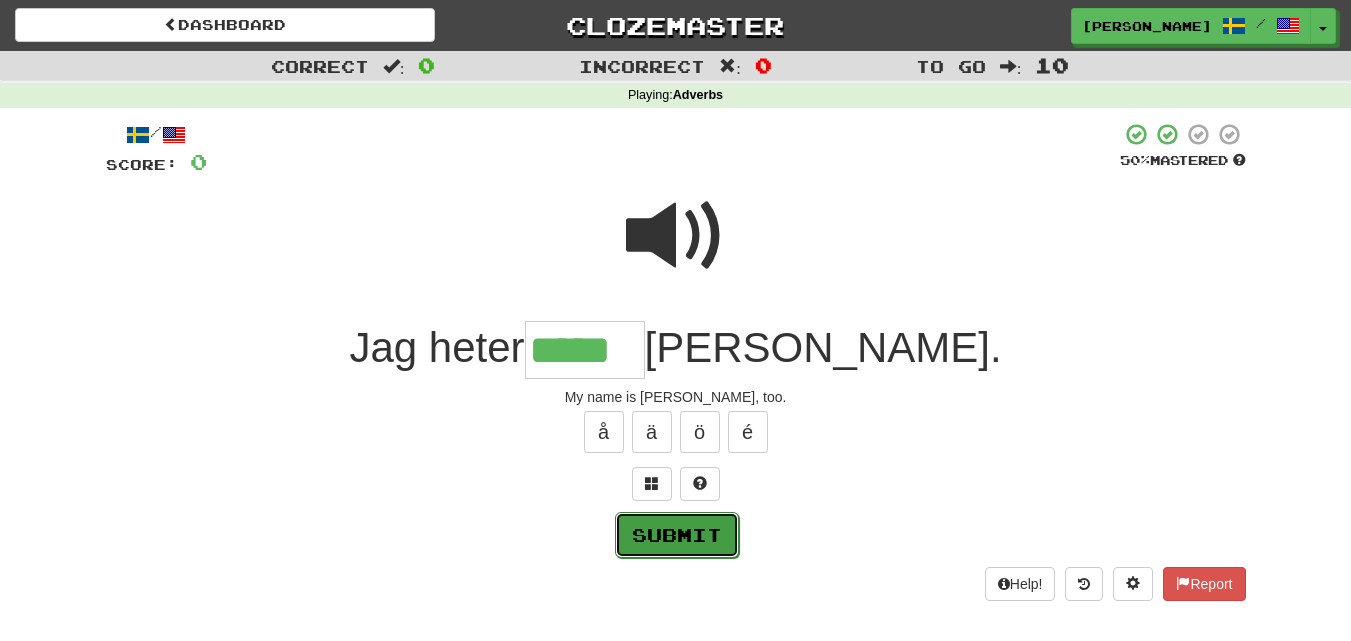 click on "Submit" at bounding box center (677, 535) 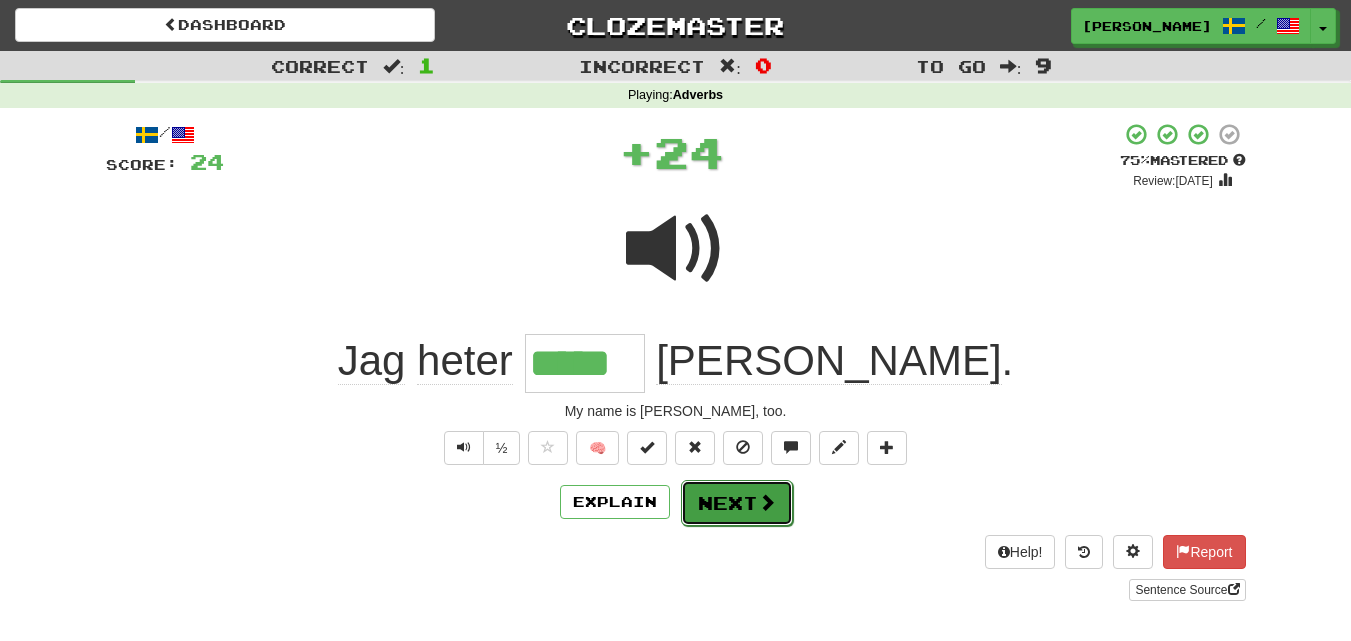 click on "Next" at bounding box center (737, 503) 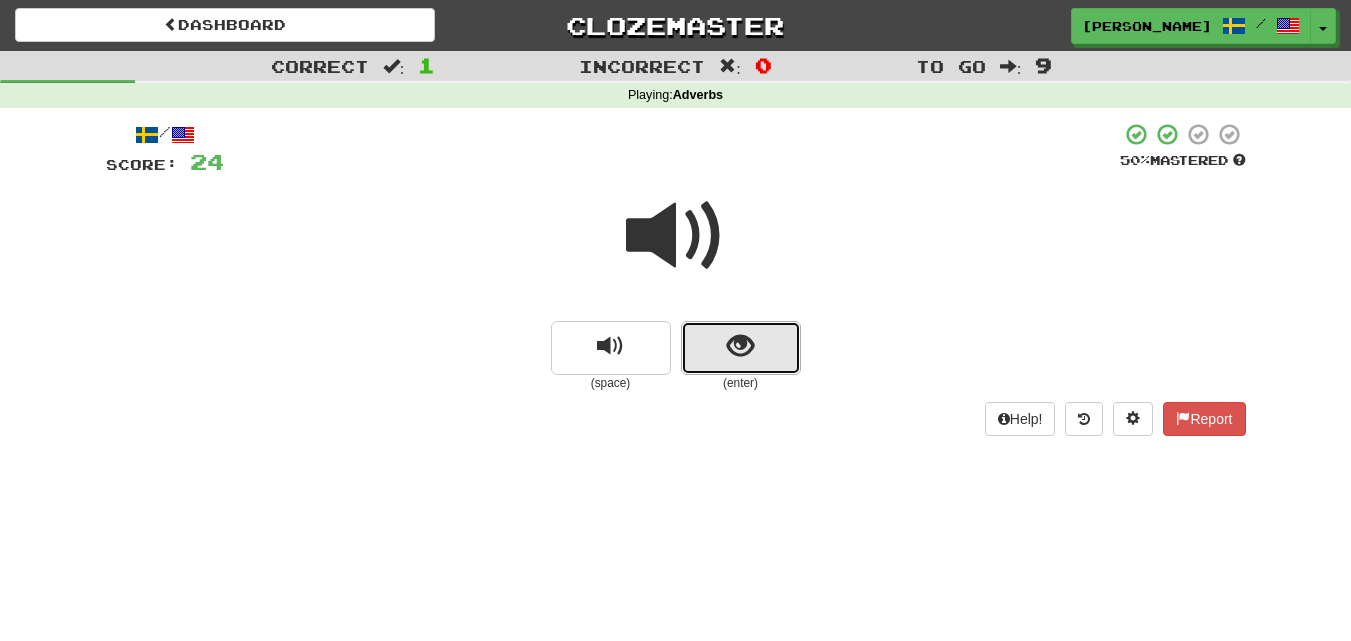 click at bounding box center (741, 348) 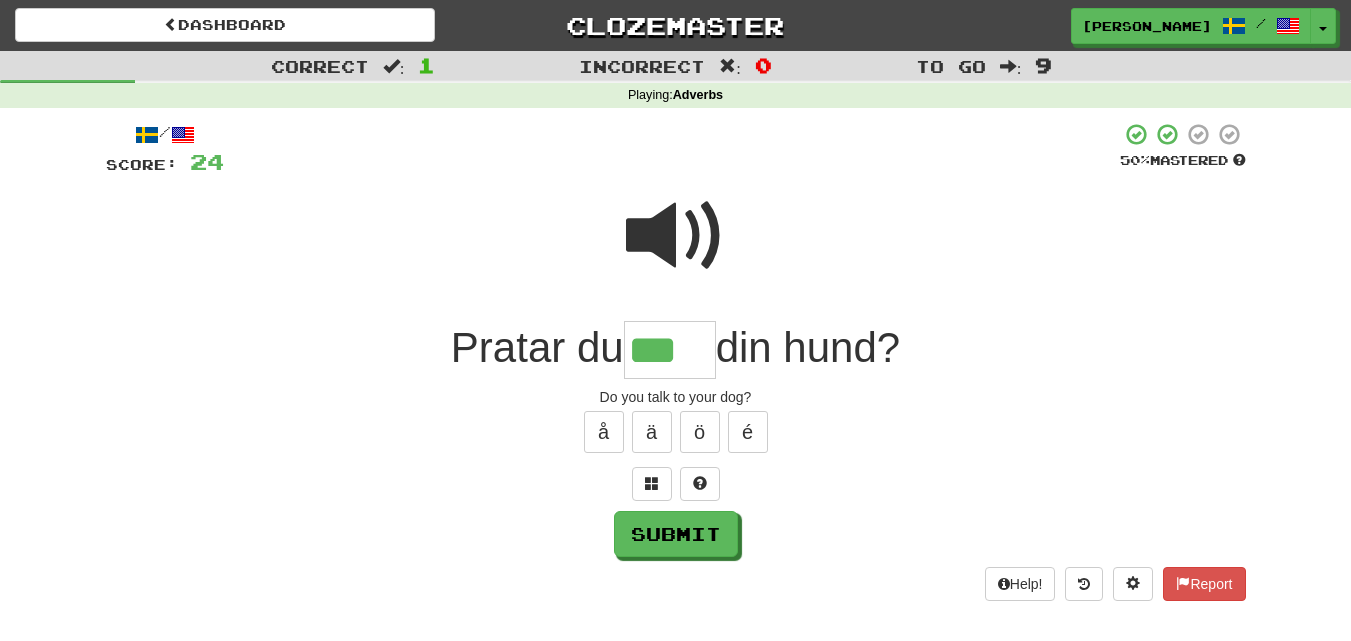 type on "***" 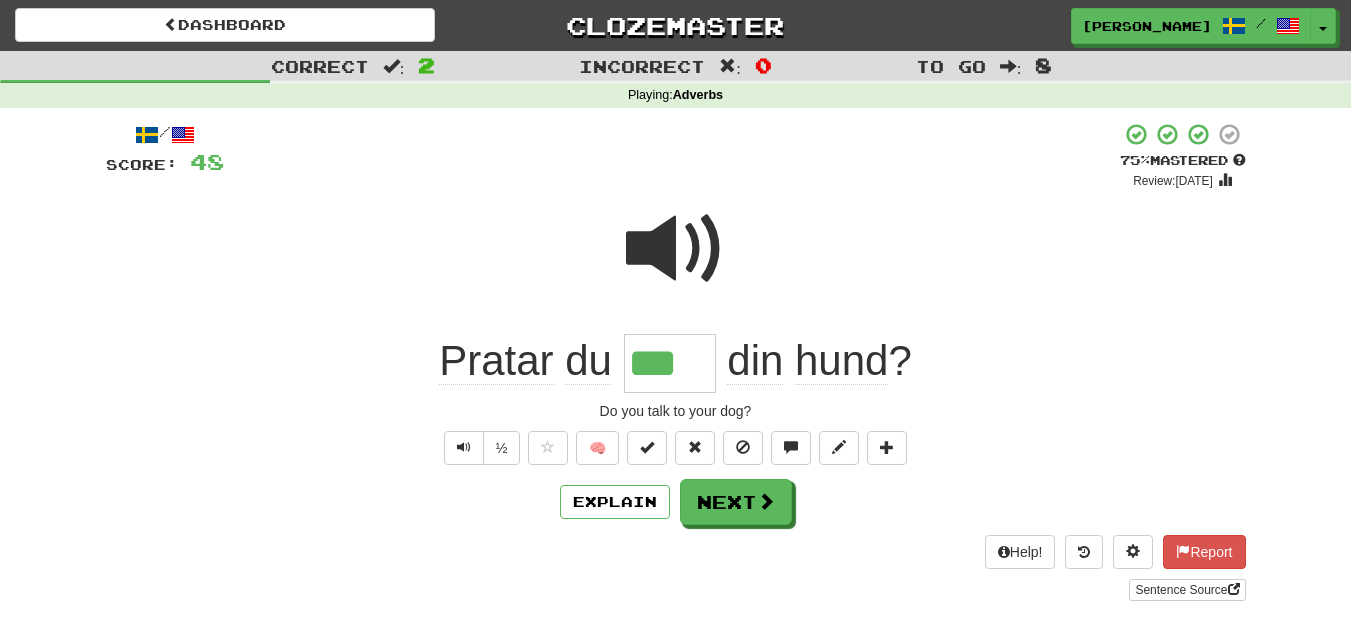 click at bounding box center (676, 249) 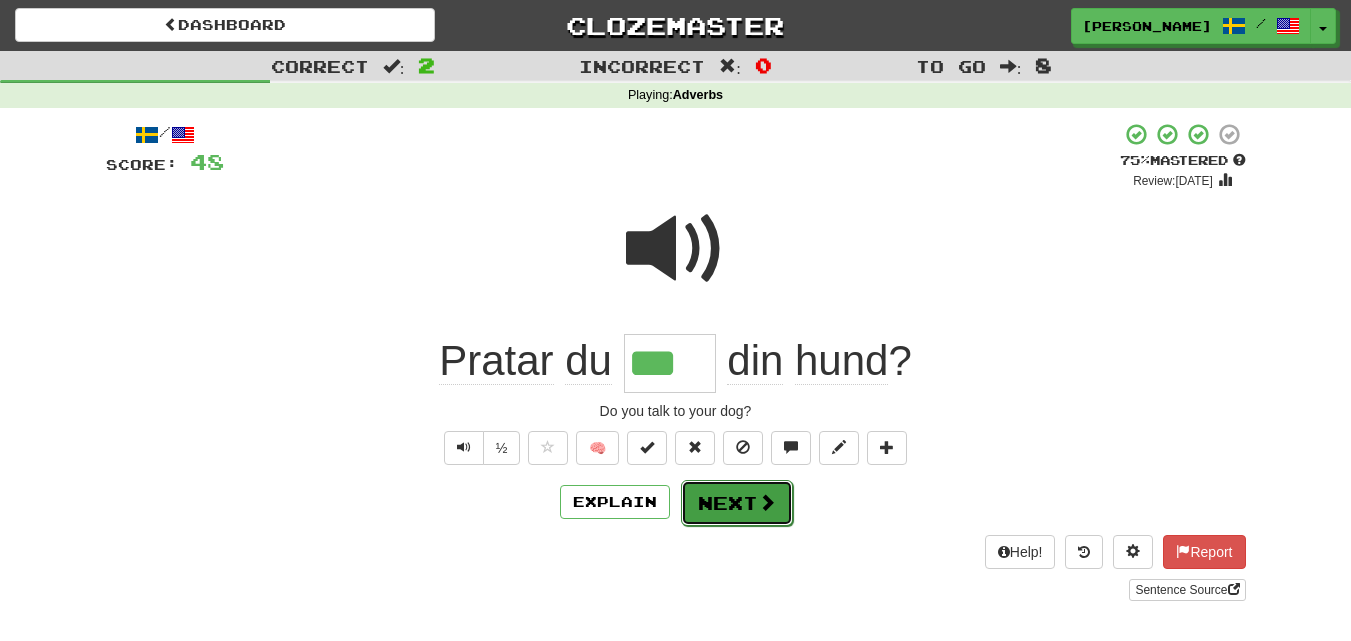 click on "Next" at bounding box center [737, 503] 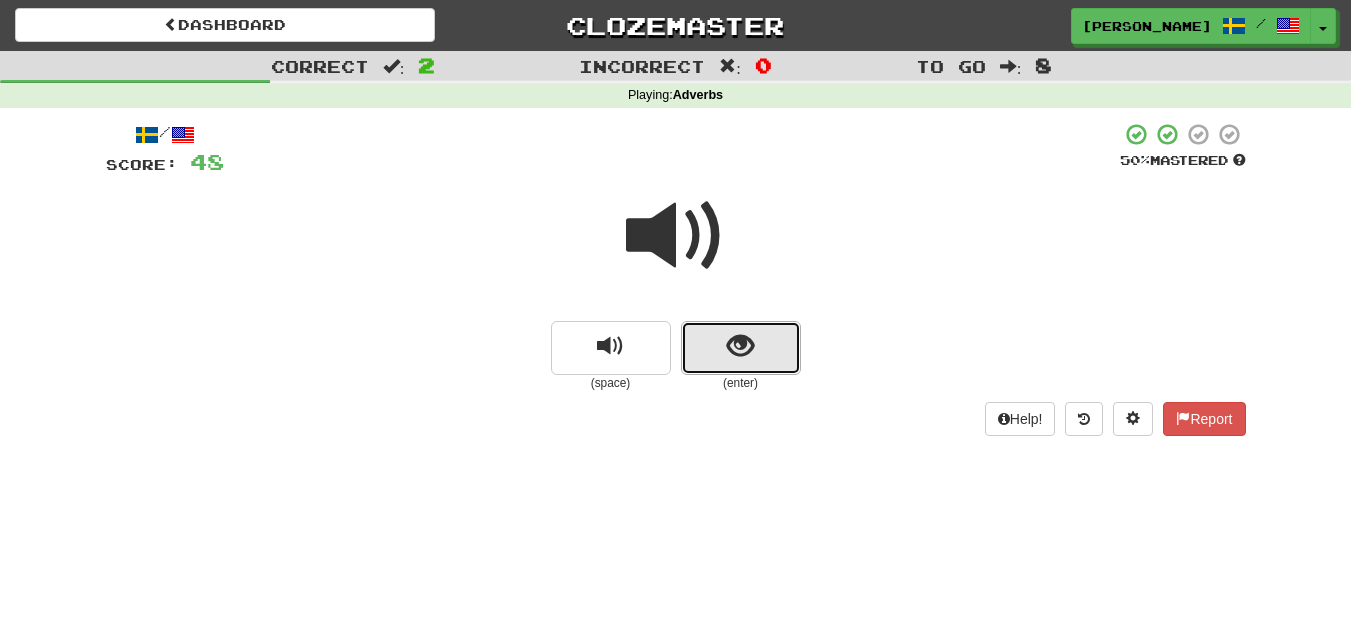 click at bounding box center [740, 346] 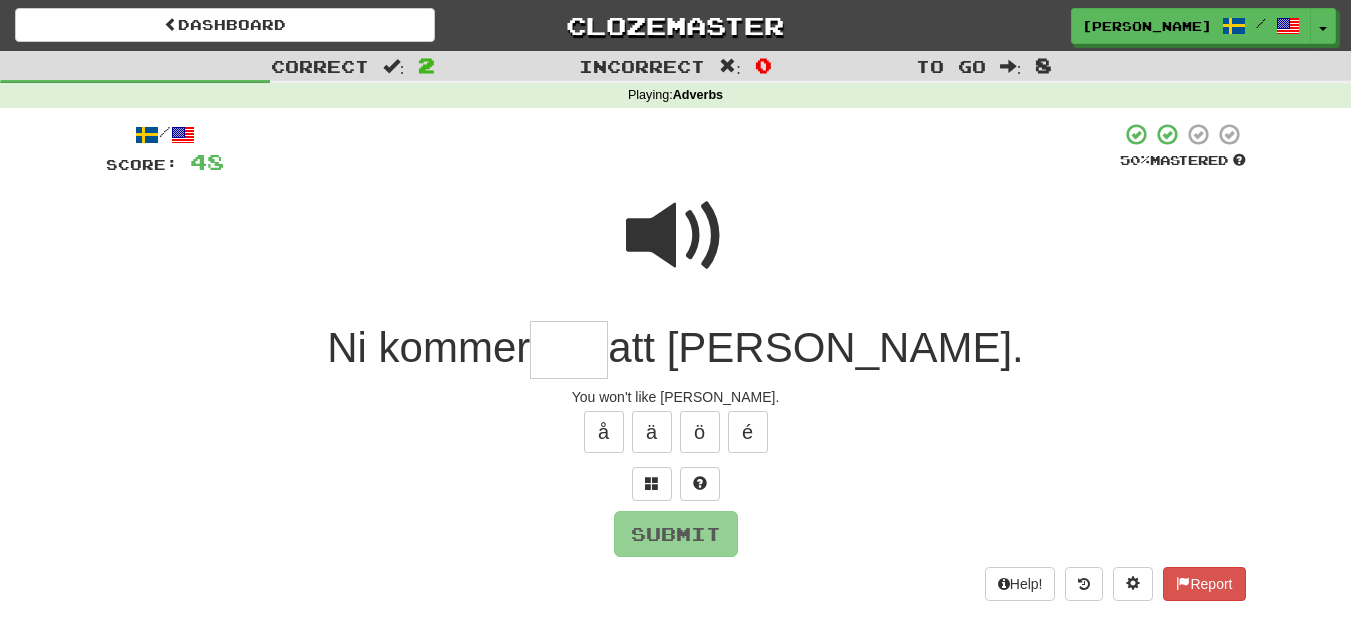 click at bounding box center [569, 350] 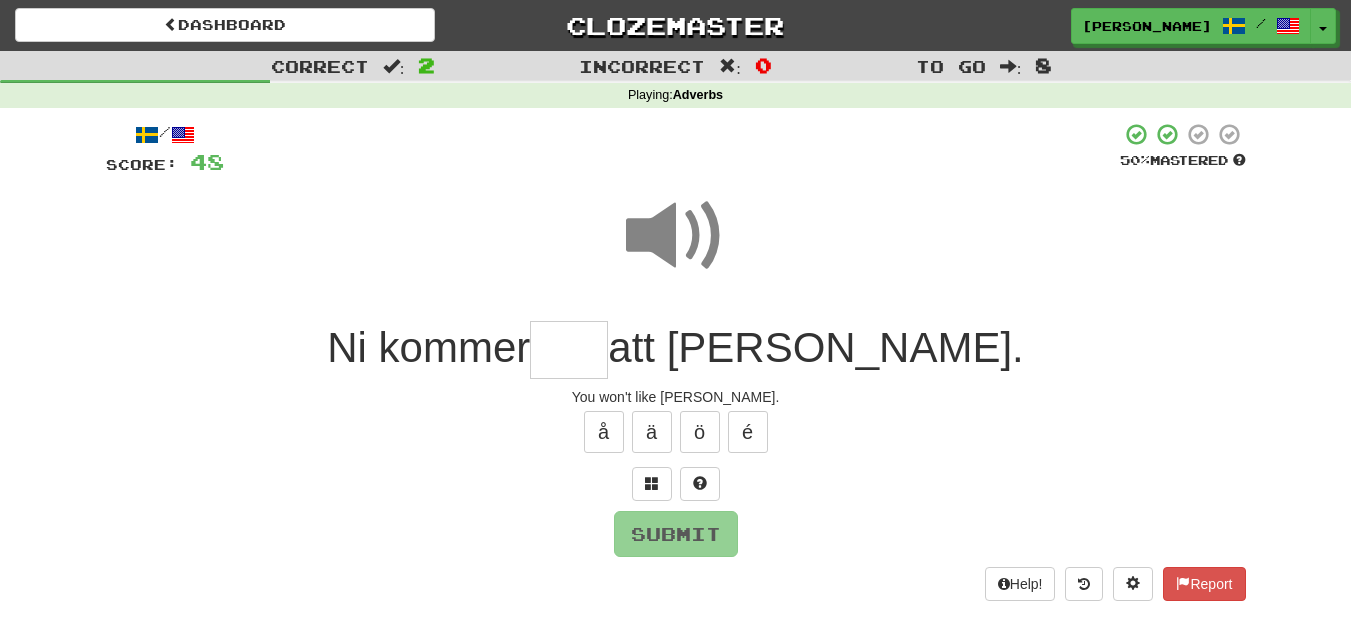 click at bounding box center (569, 350) 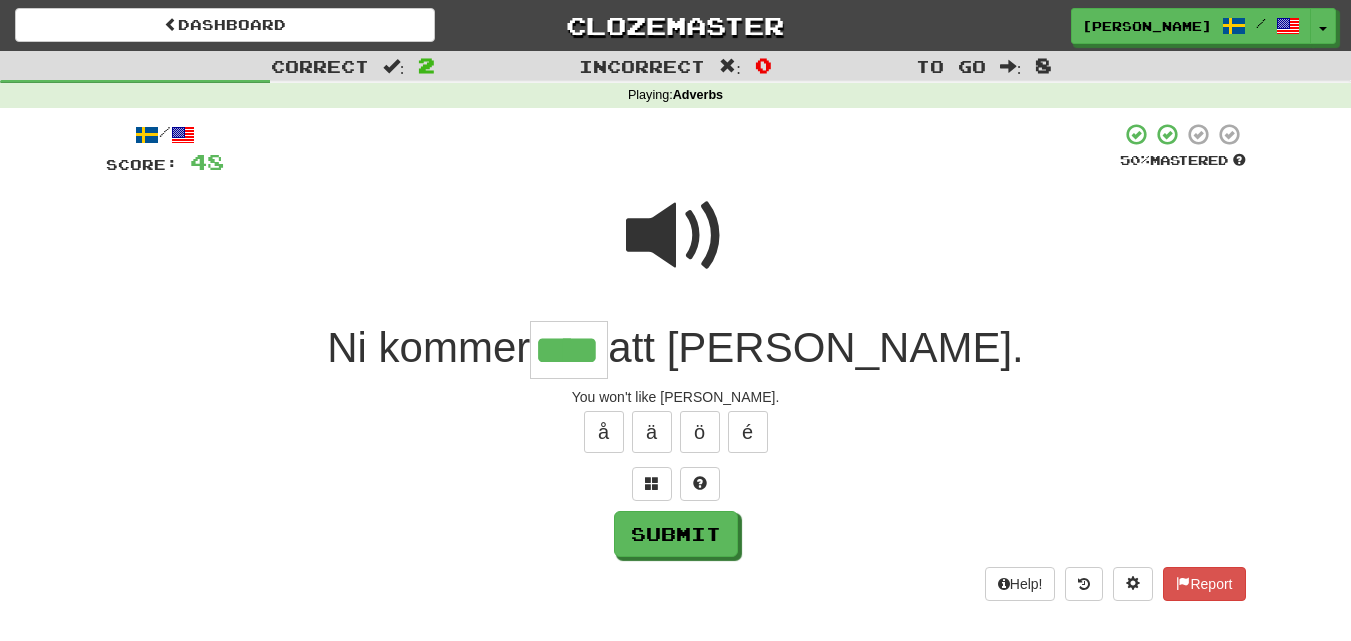 type on "****" 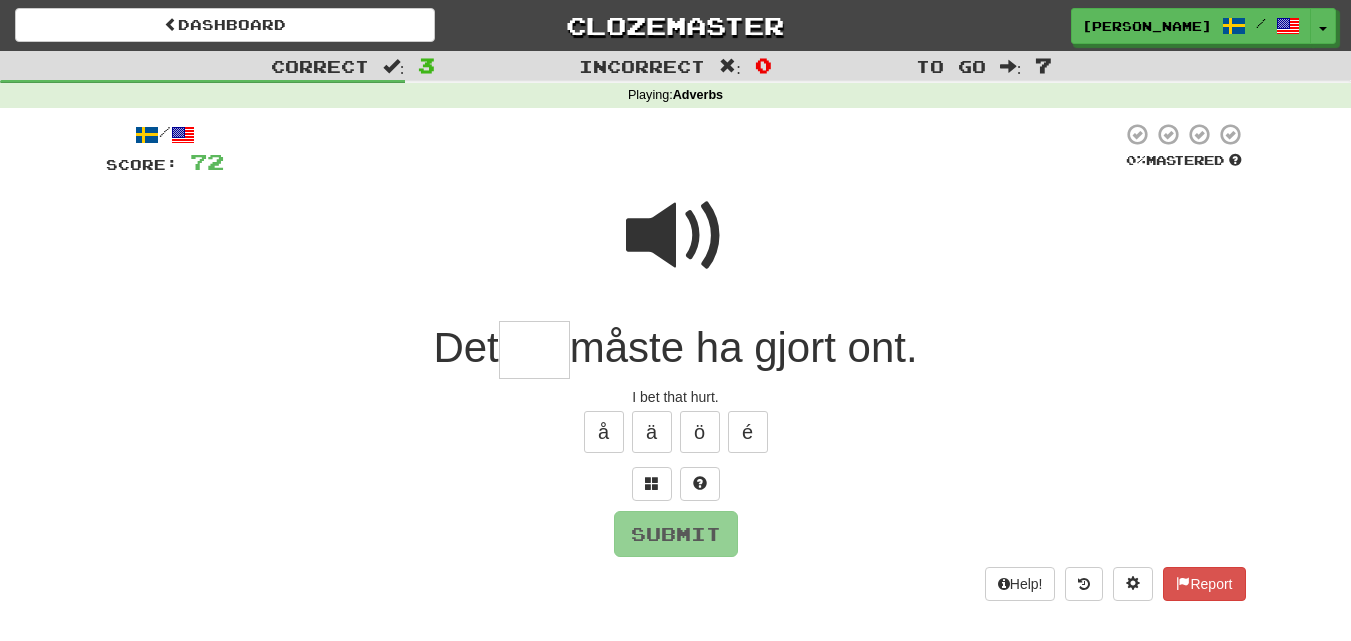 click at bounding box center (676, 236) 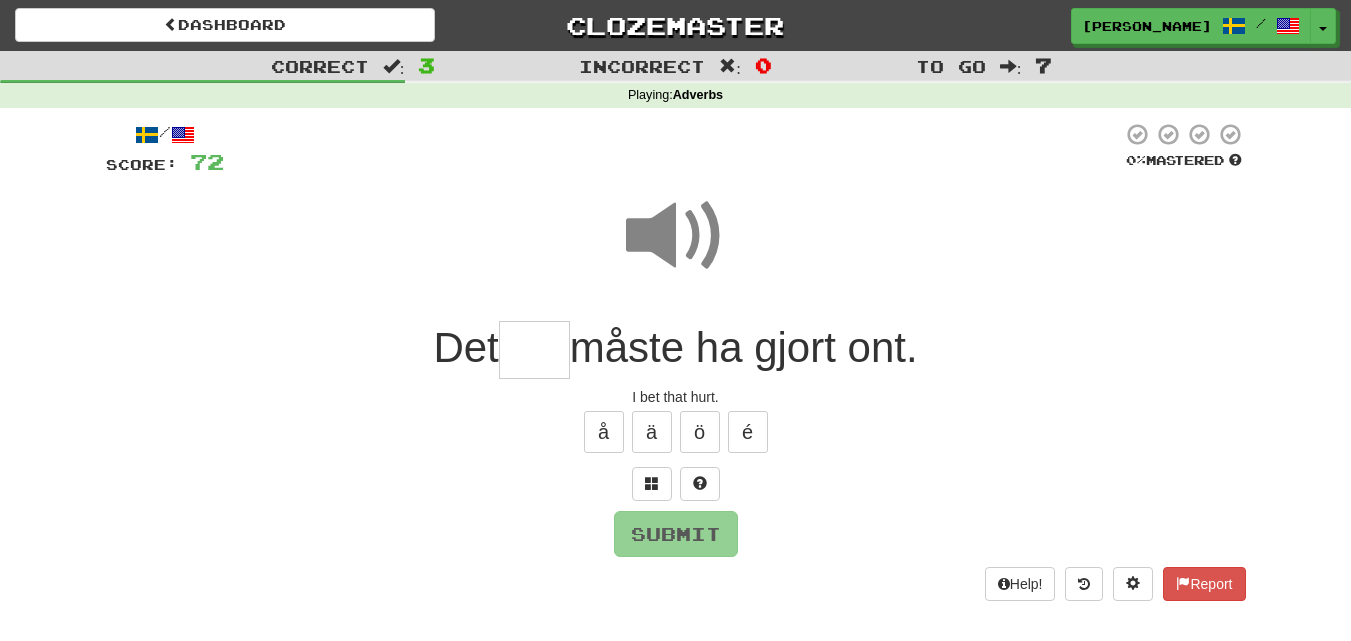 click at bounding box center [534, 350] 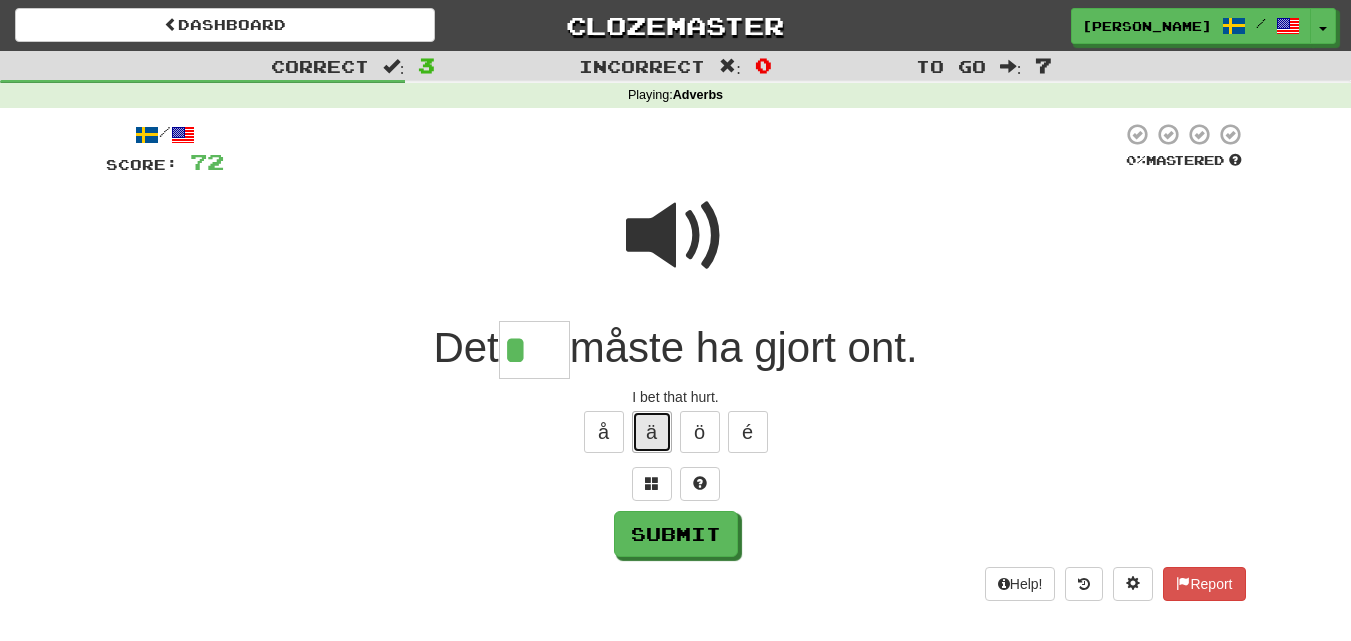 click on "ä" at bounding box center [652, 432] 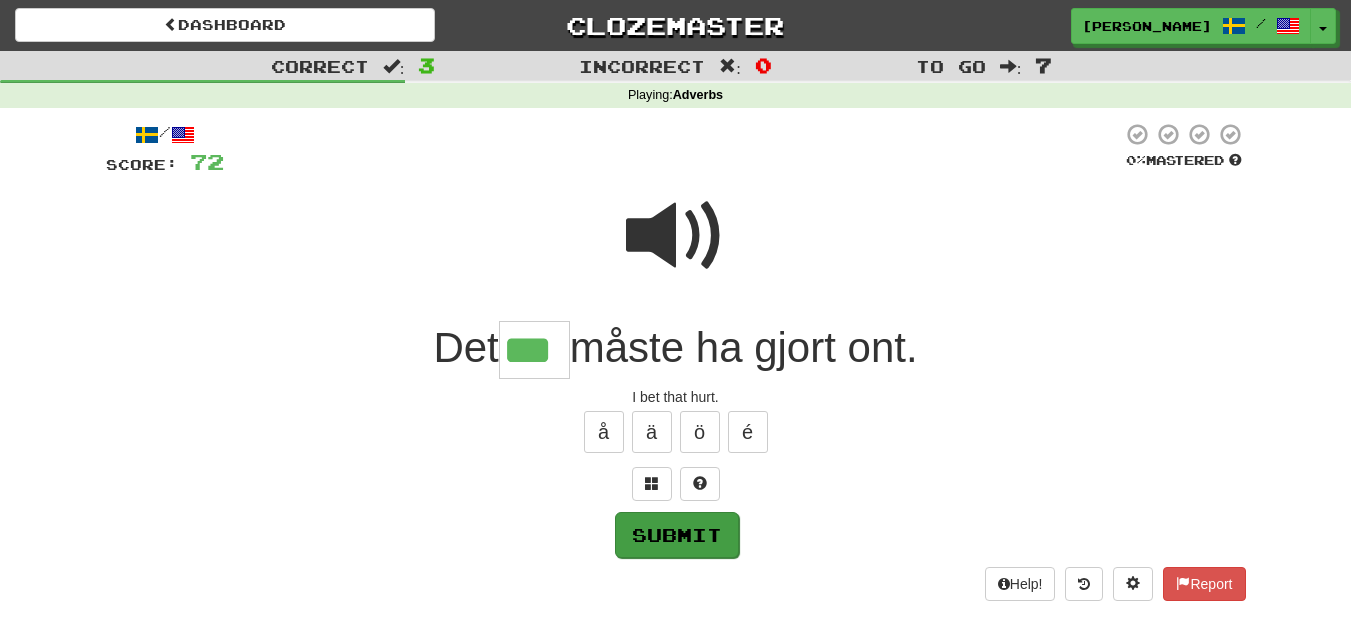 type on "***" 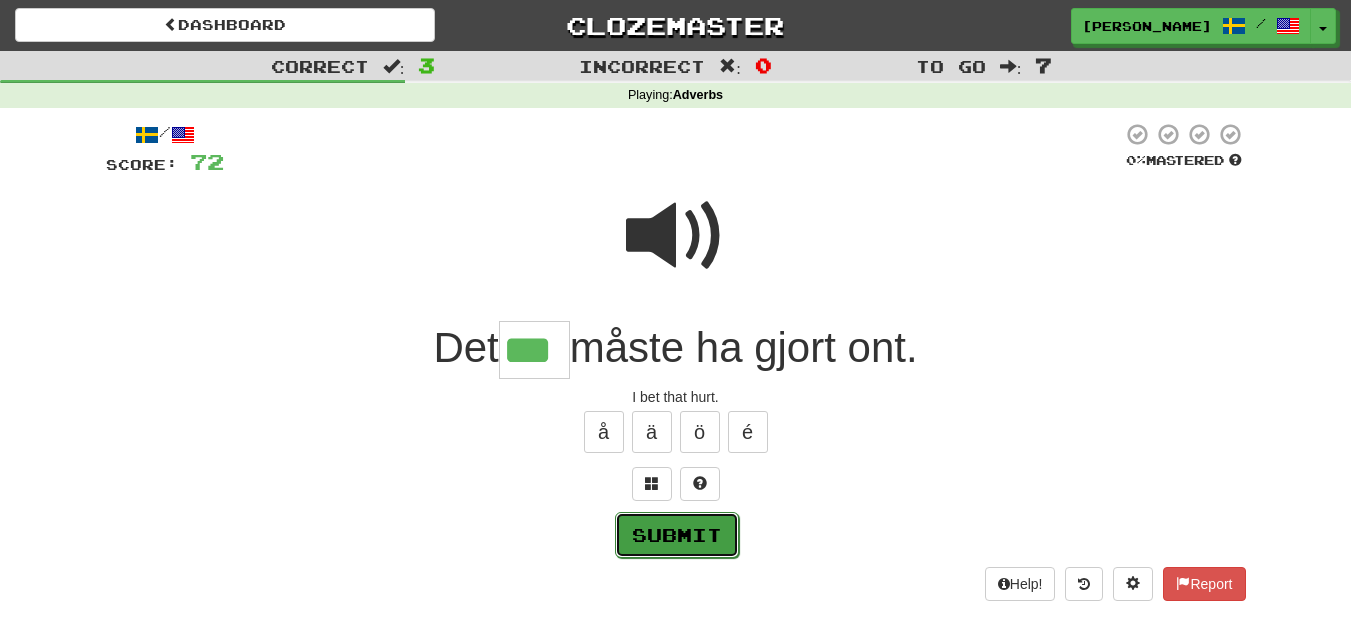 click on "Submit" at bounding box center (677, 535) 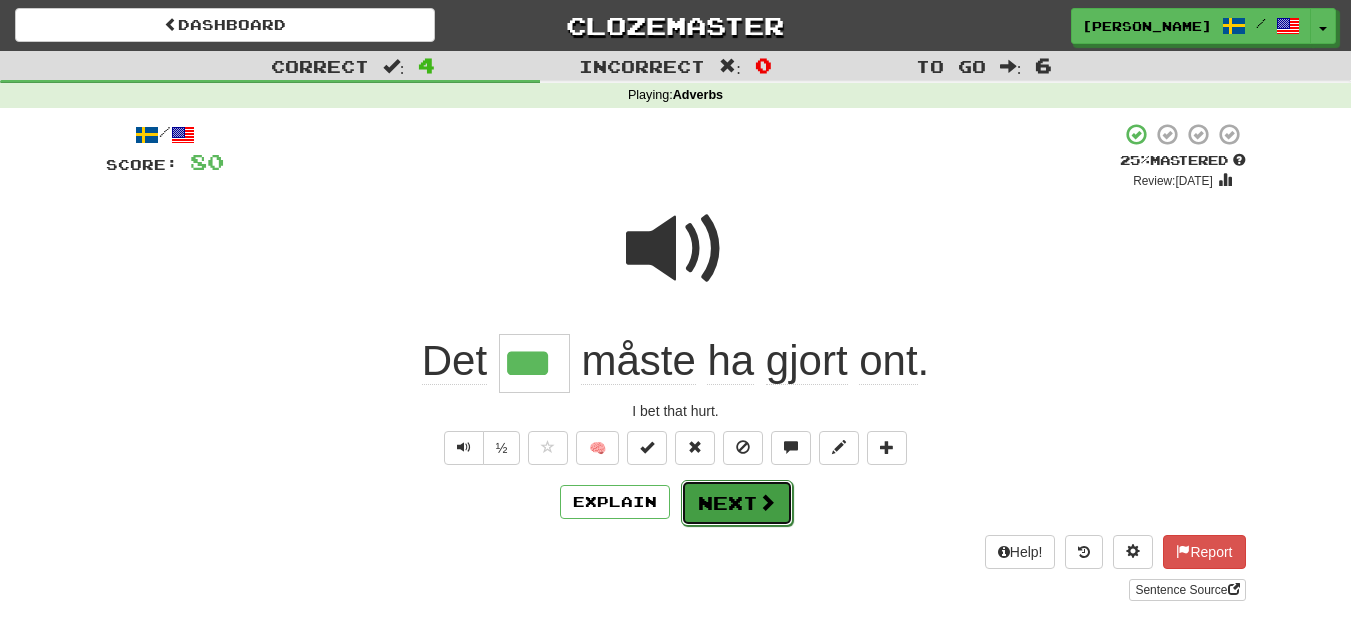 click on "Next" at bounding box center [737, 503] 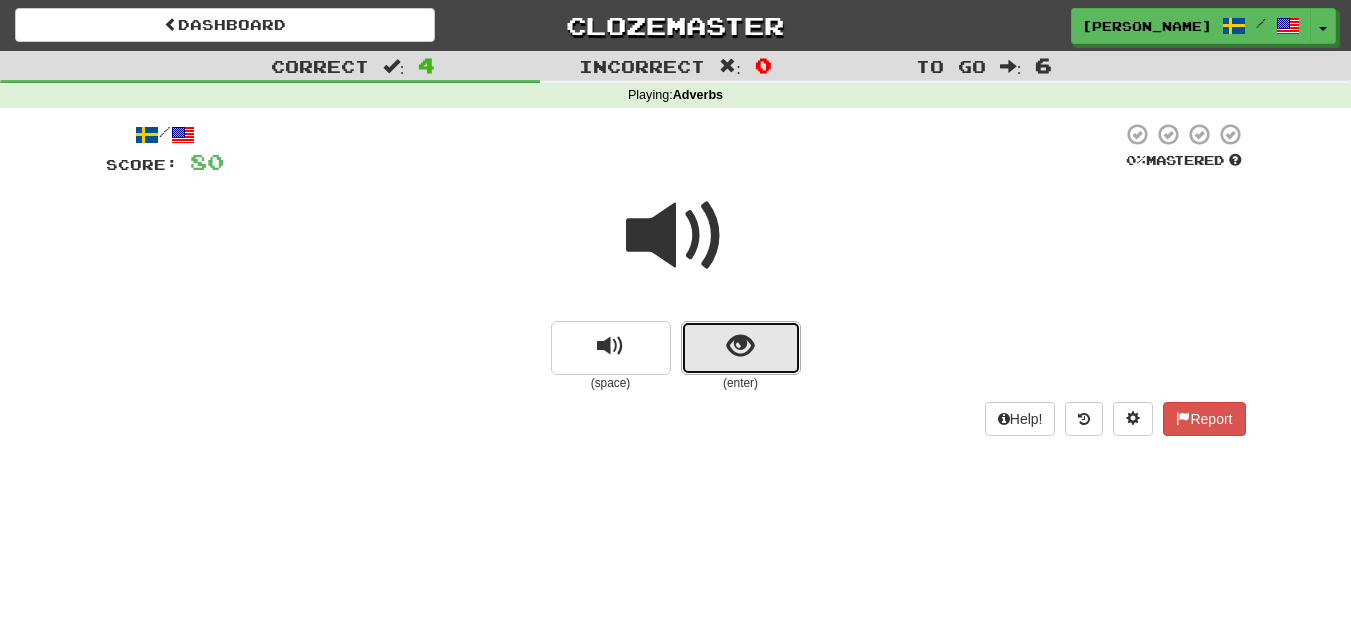 click at bounding box center [741, 348] 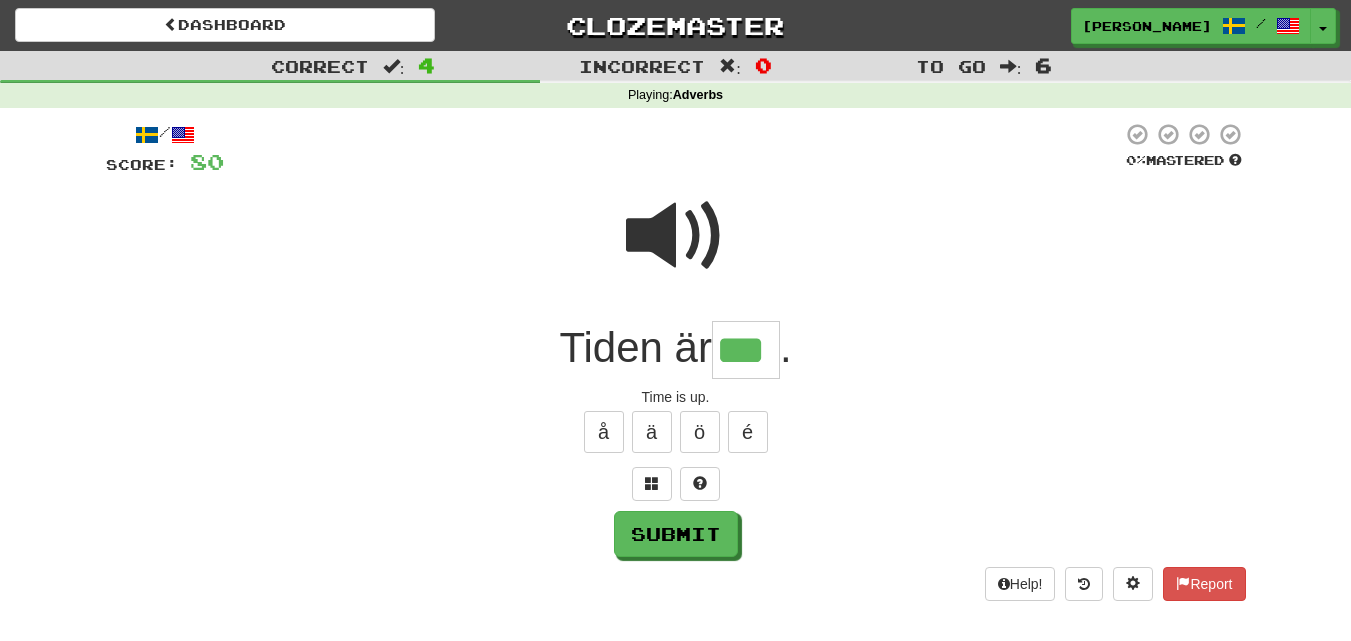 type on "***" 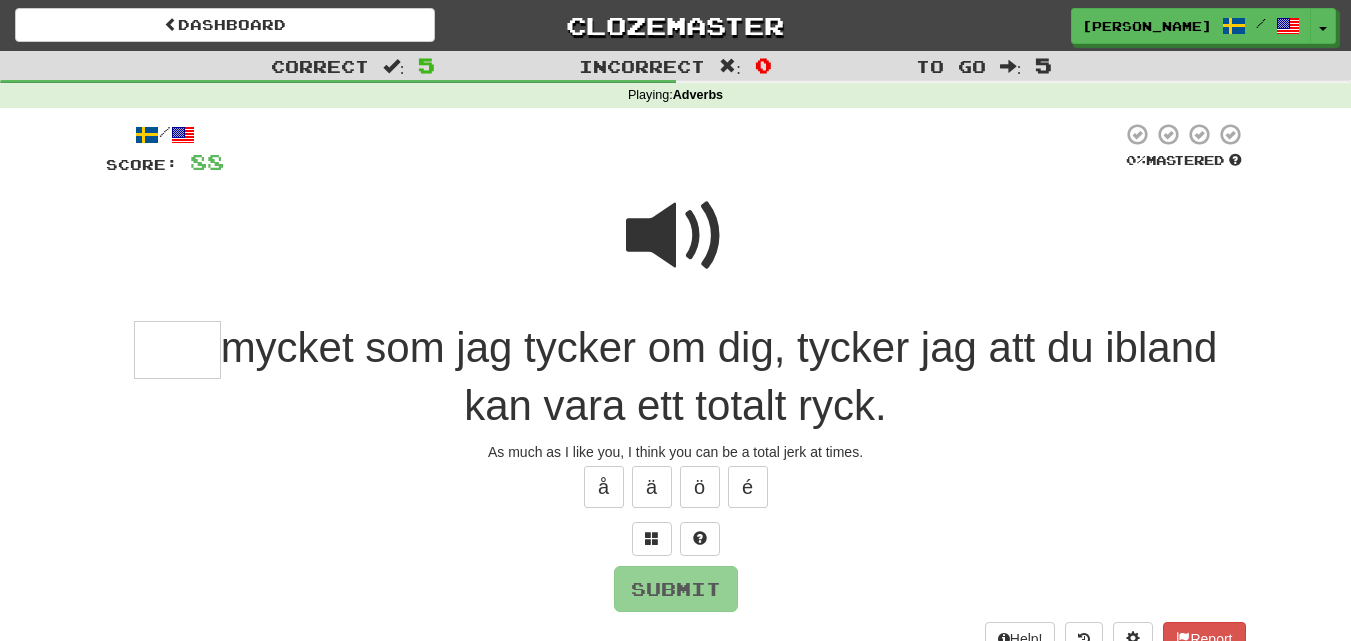 click at bounding box center [676, 236] 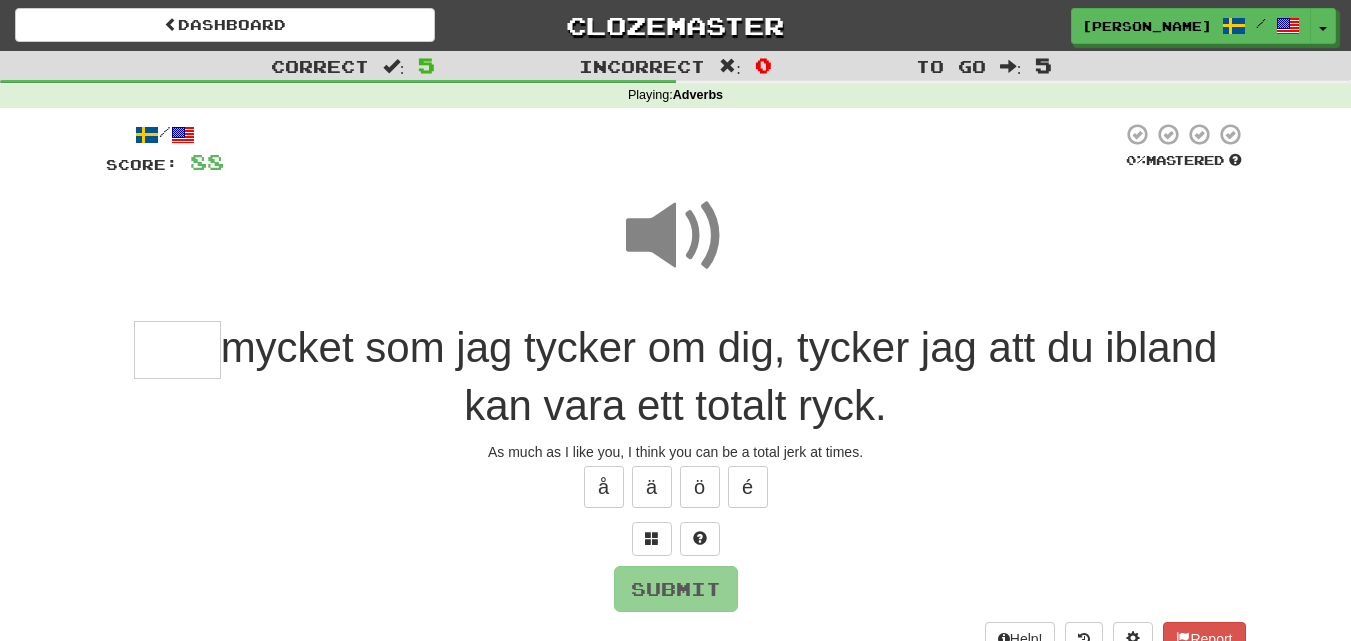 click at bounding box center [177, 350] 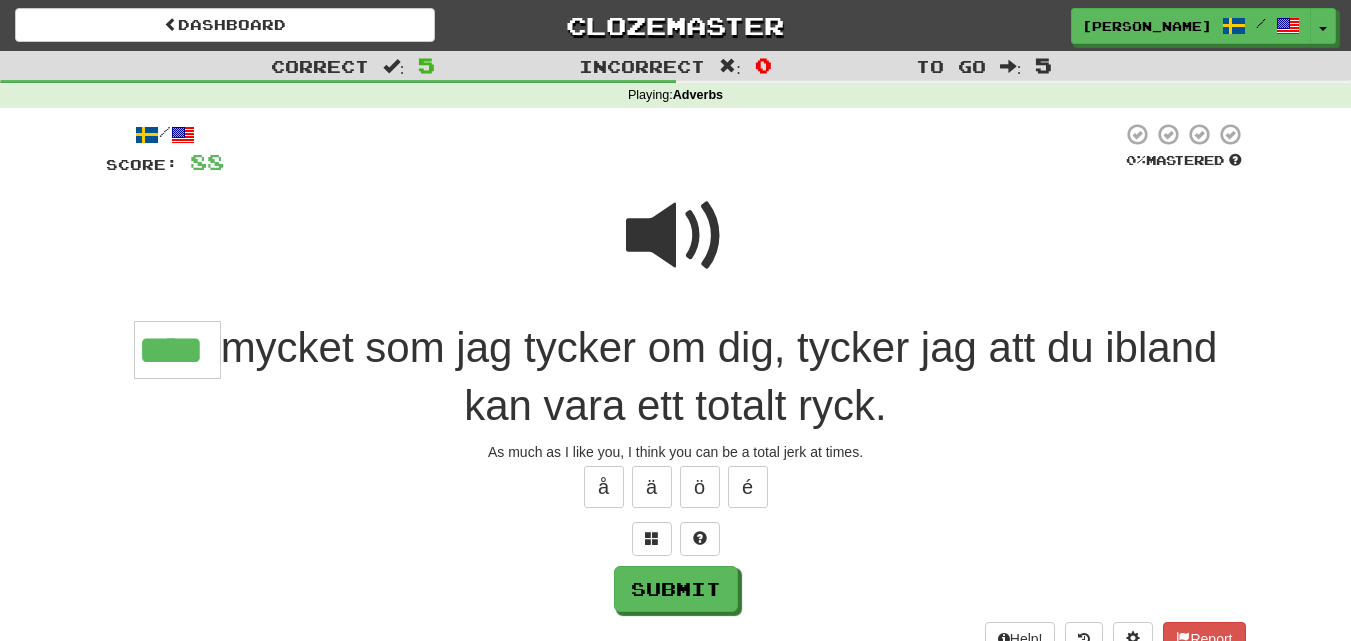 click at bounding box center (676, 236) 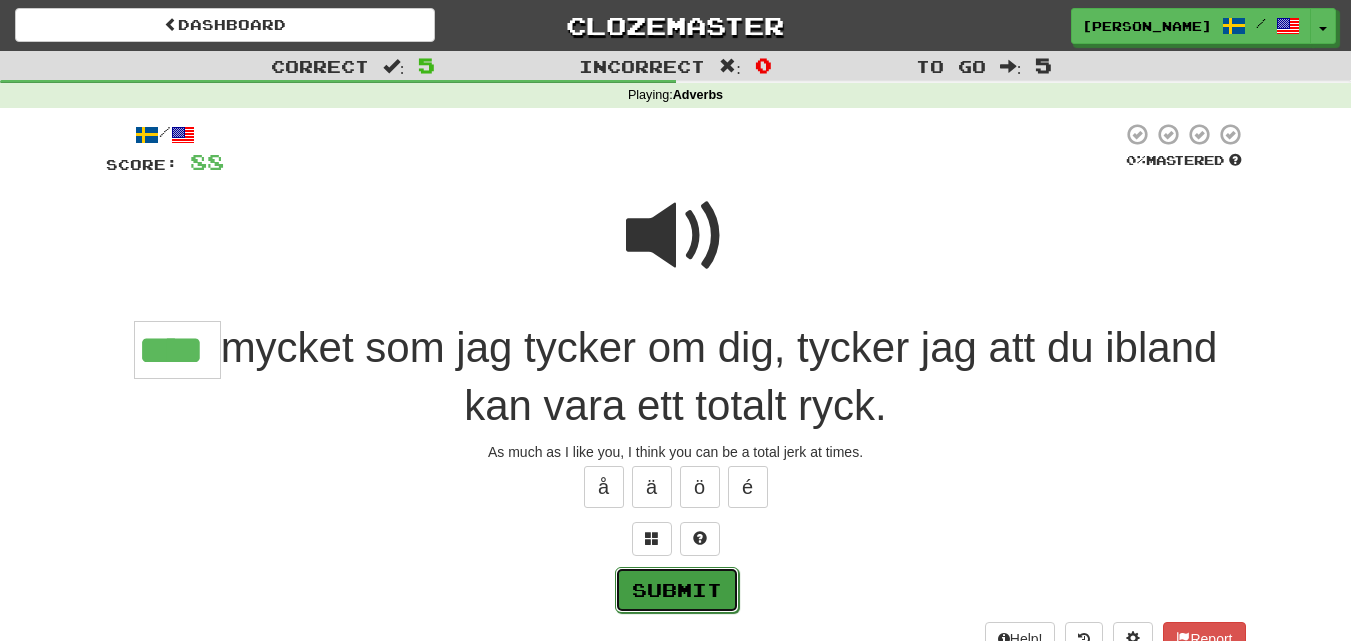 click on "Submit" at bounding box center [677, 590] 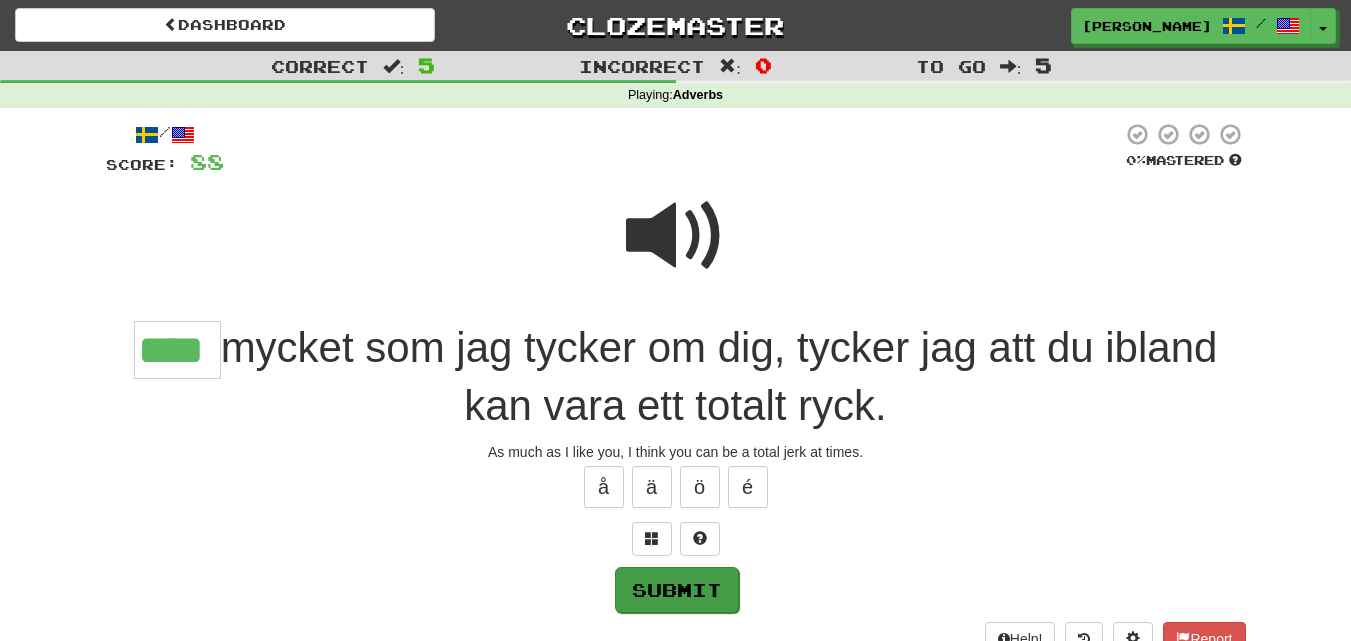 type on "****" 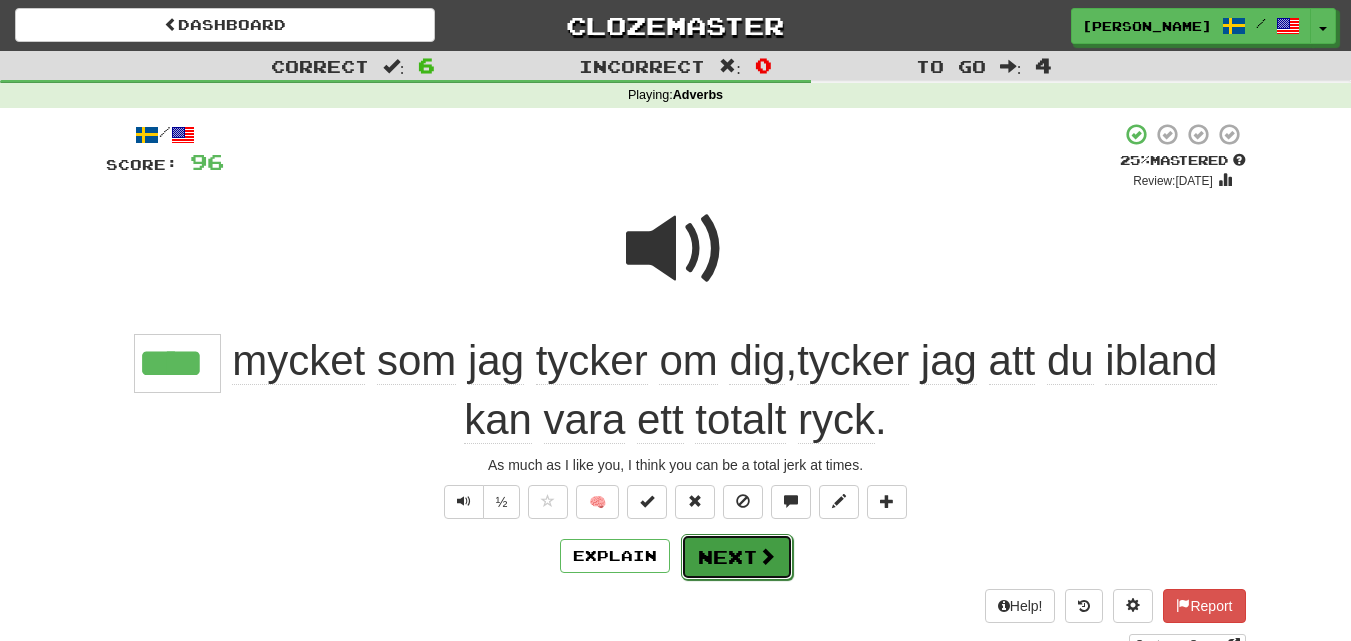 click on "Next" at bounding box center [737, 557] 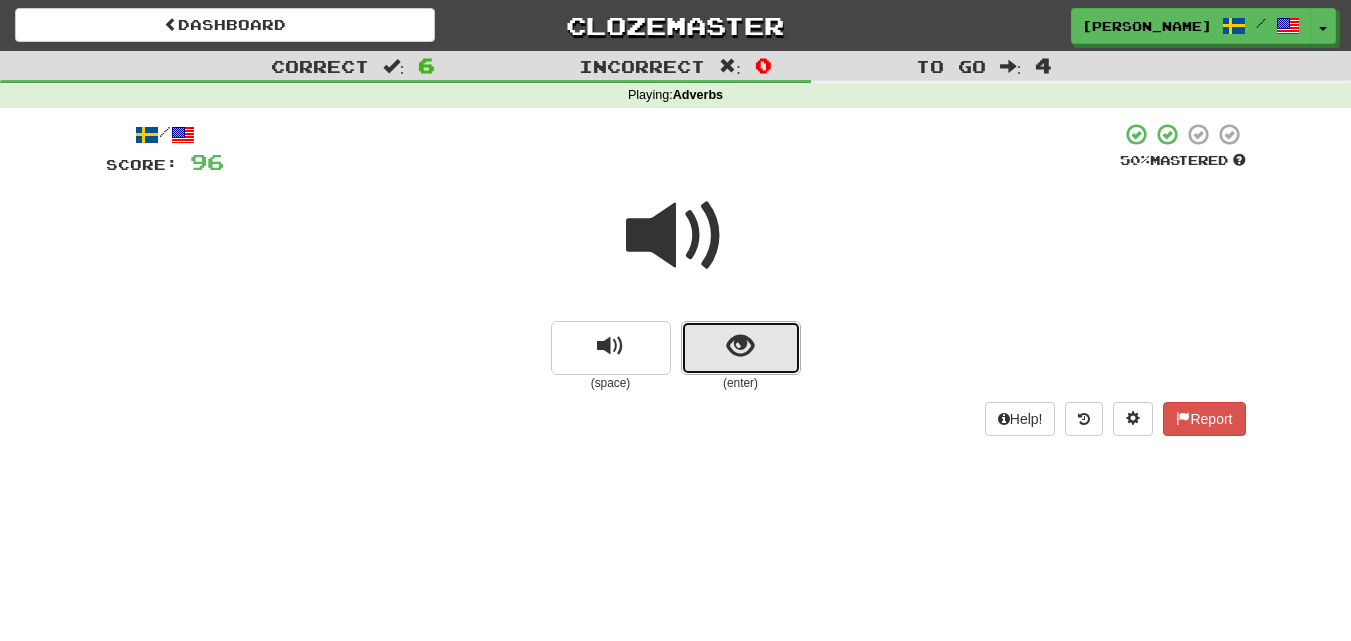 click at bounding box center (740, 346) 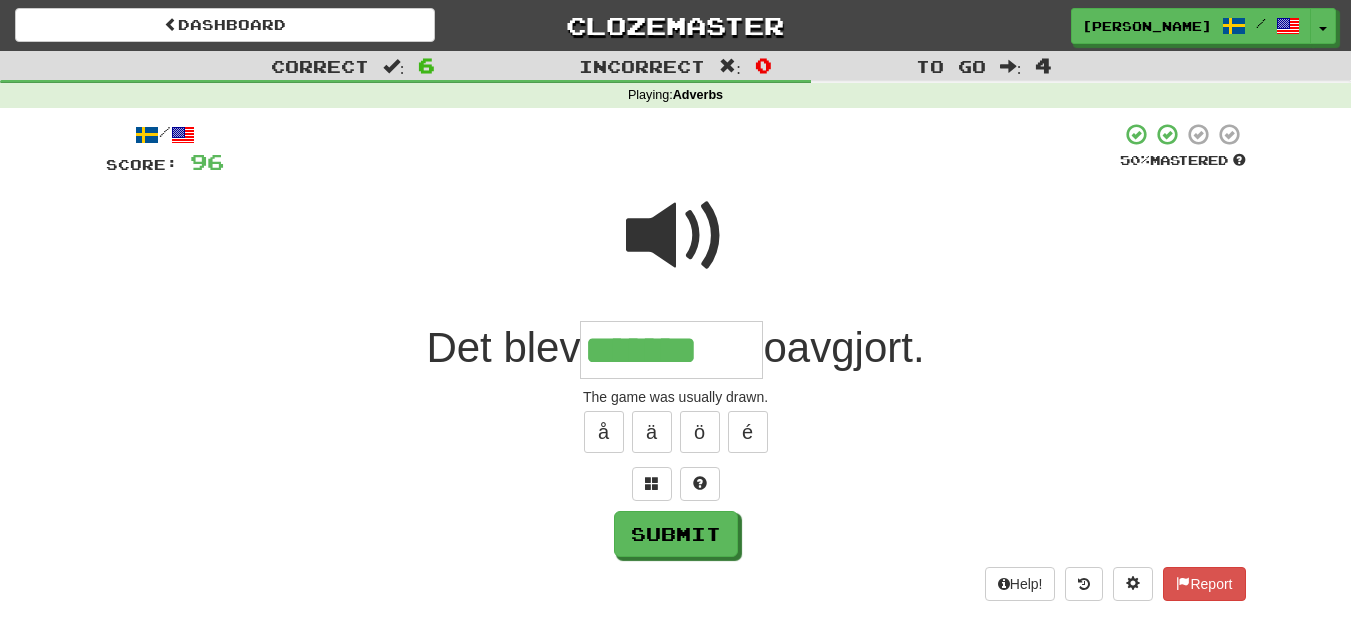 click at bounding box center [676, 236] 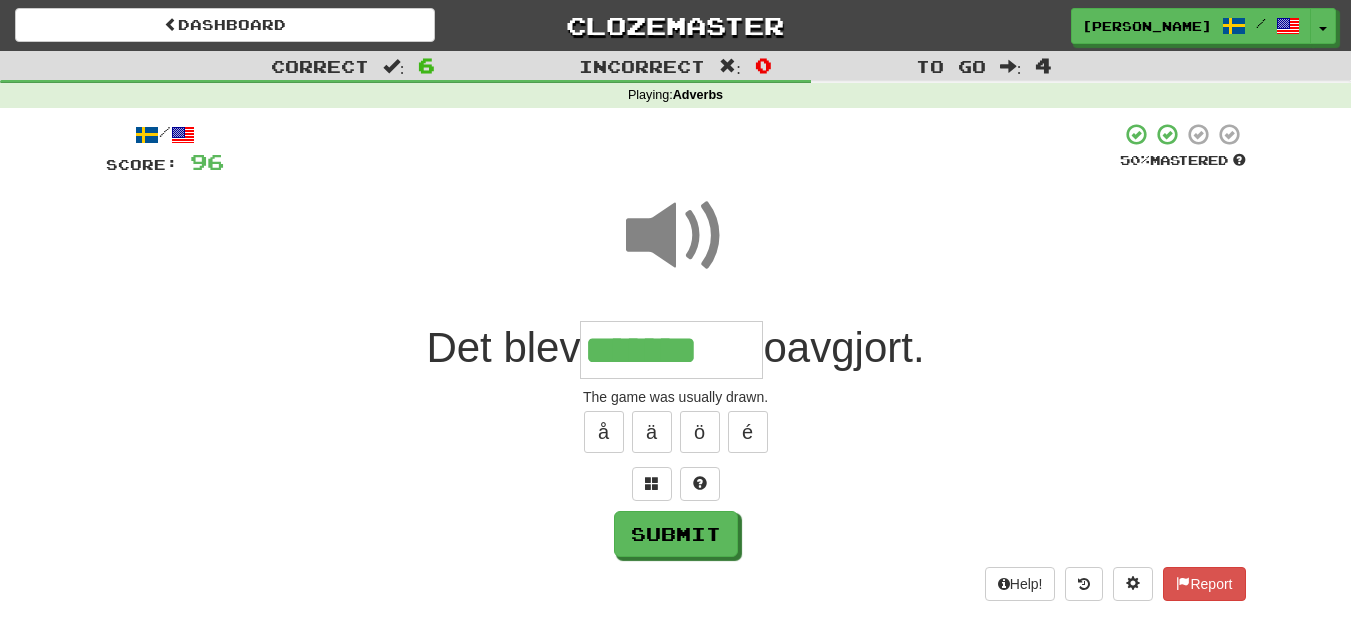 click on "*******" at bounding box center [671, 350] 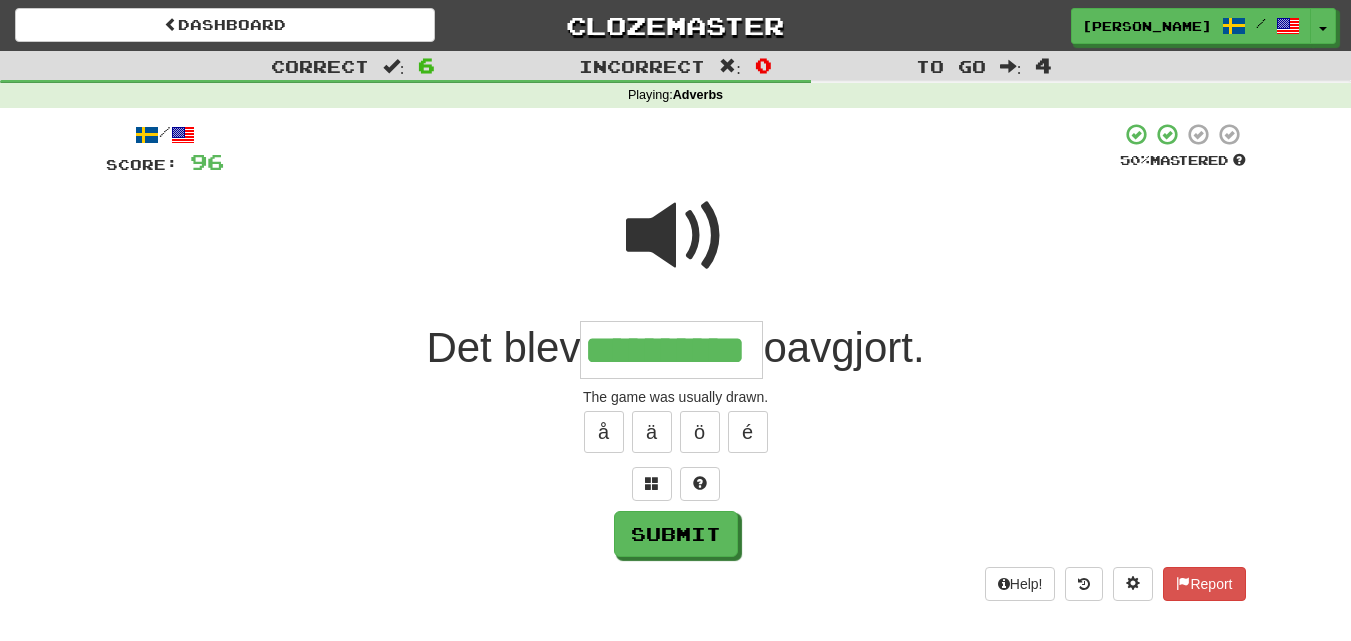 type on "**********" 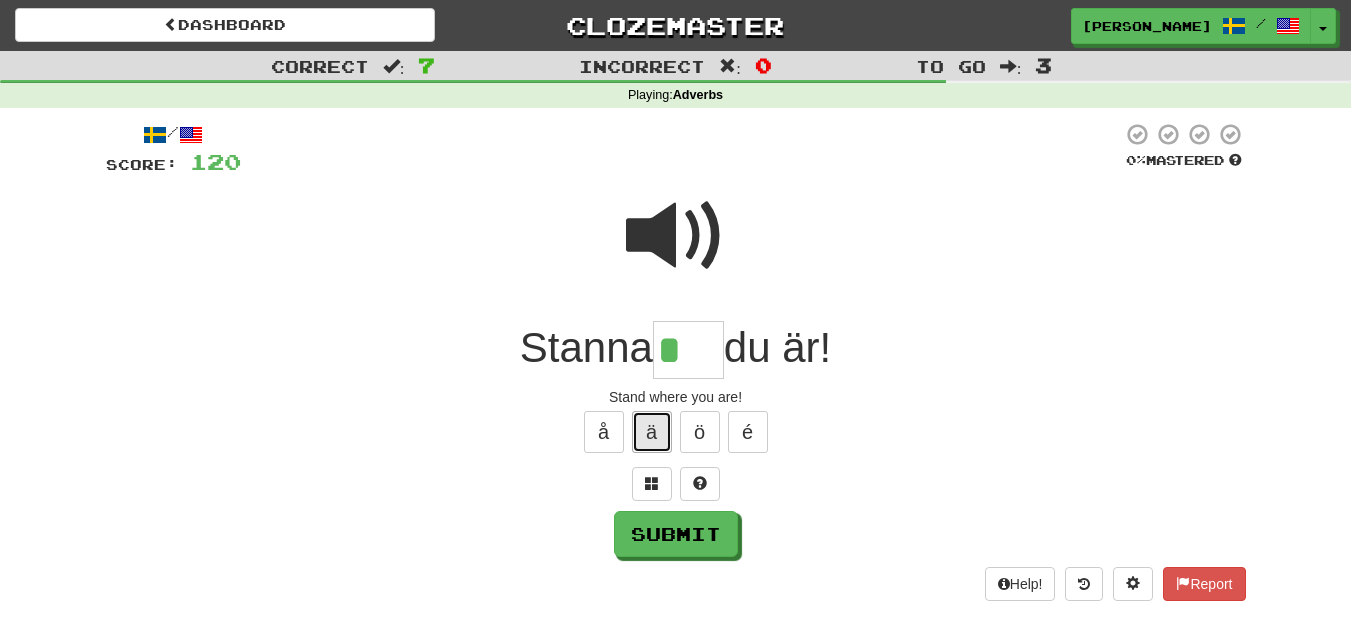 click on "ä" at bounding box center [652, 432] 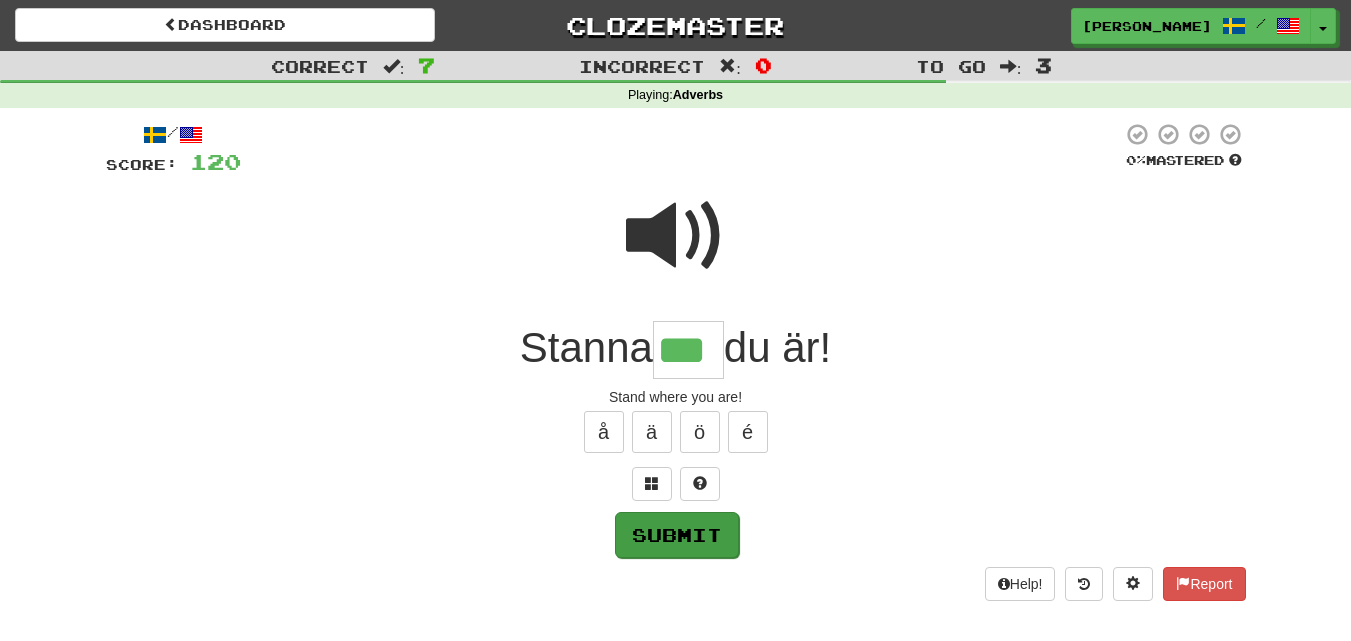type on "***" 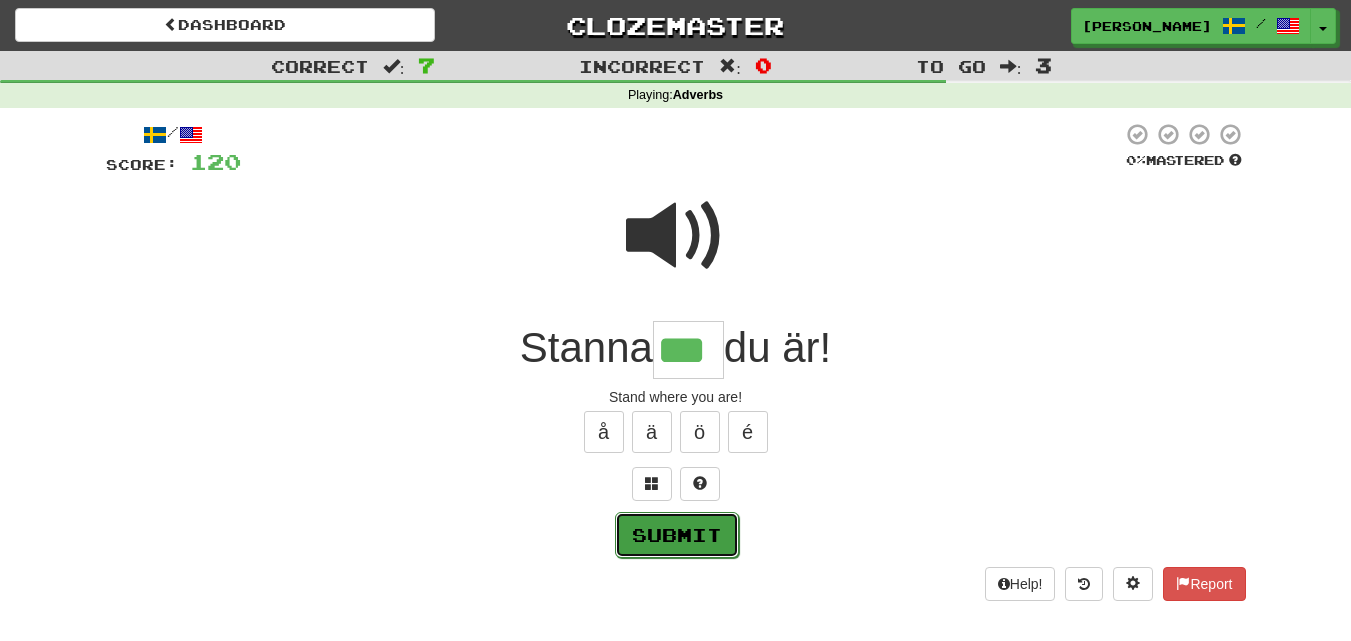 click on "Submit" at bounding box center [677, 535] 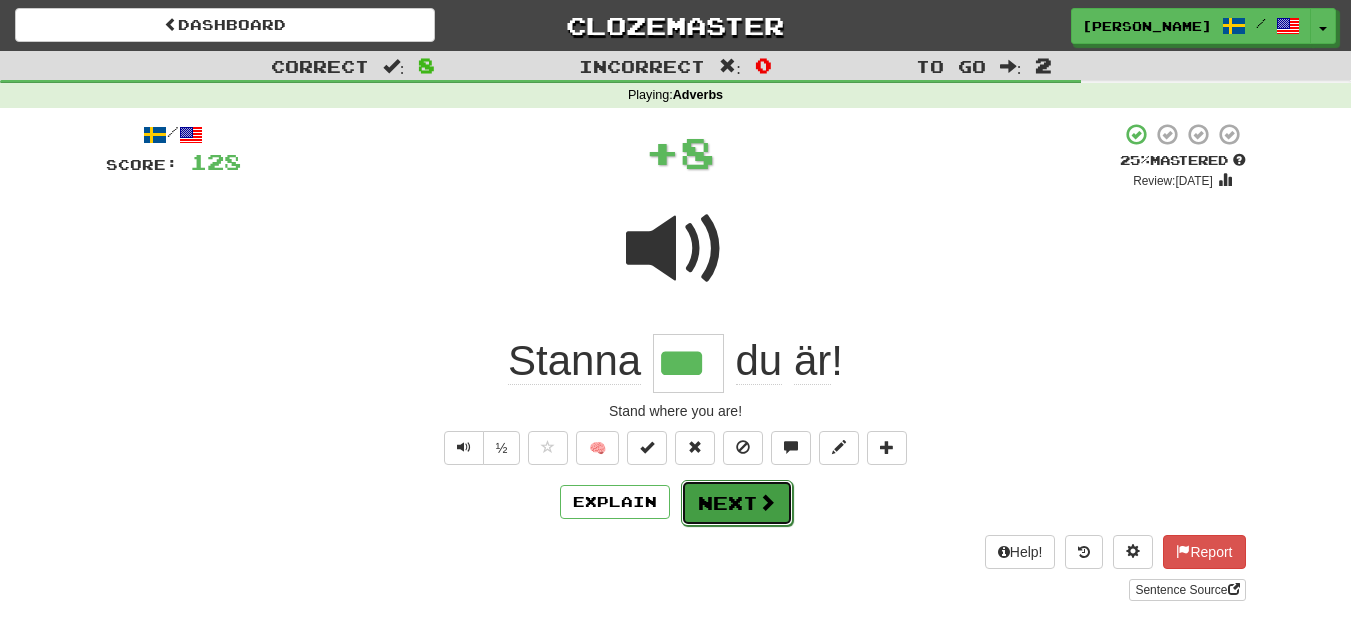 click on "Next" at bounding box center [737, 503] 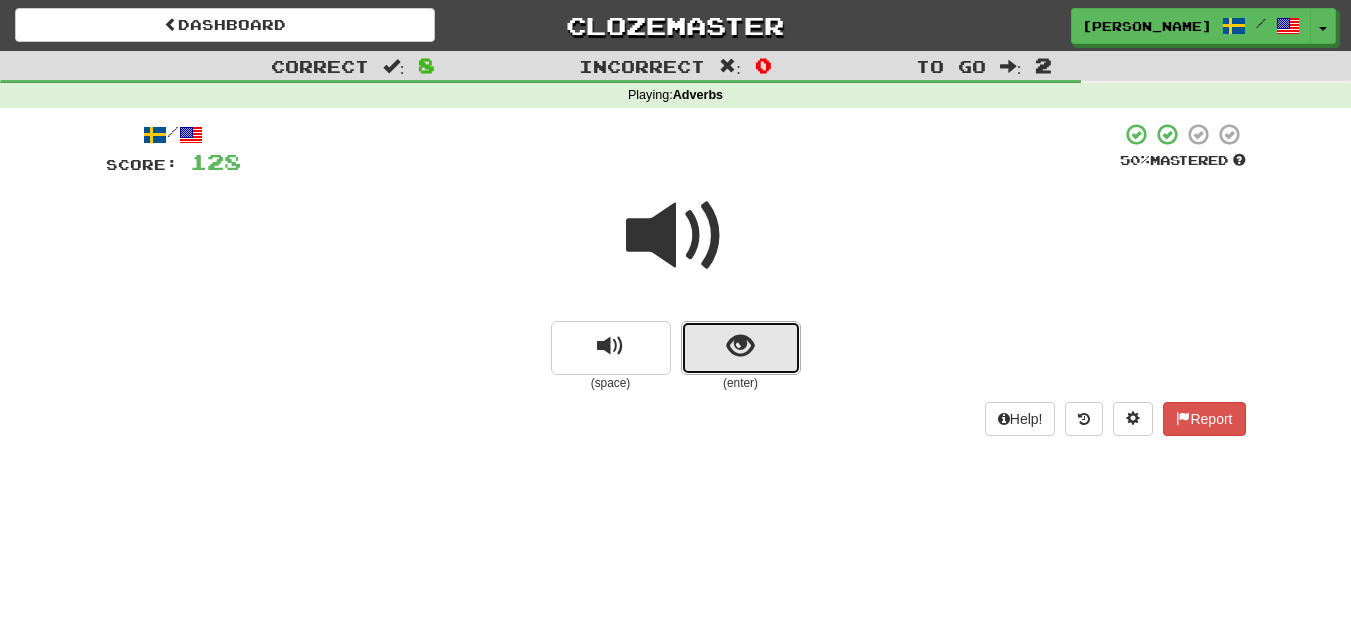 click at bounding box center [741, 348] 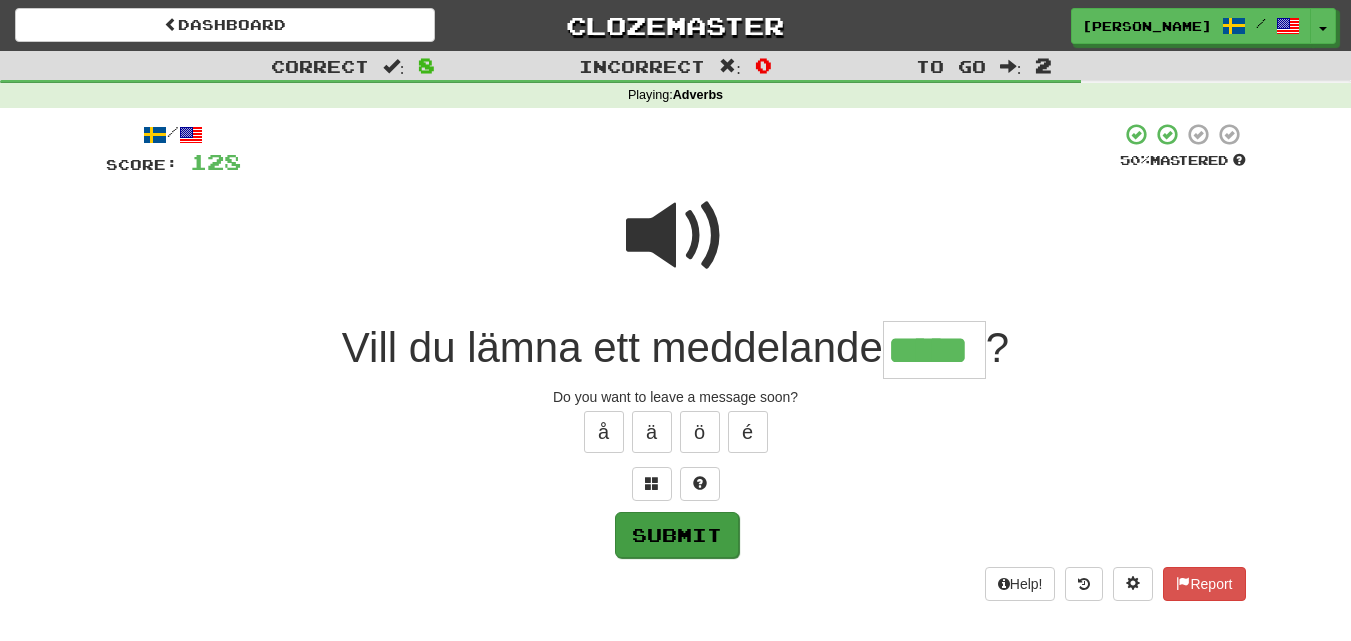 type on "*****" 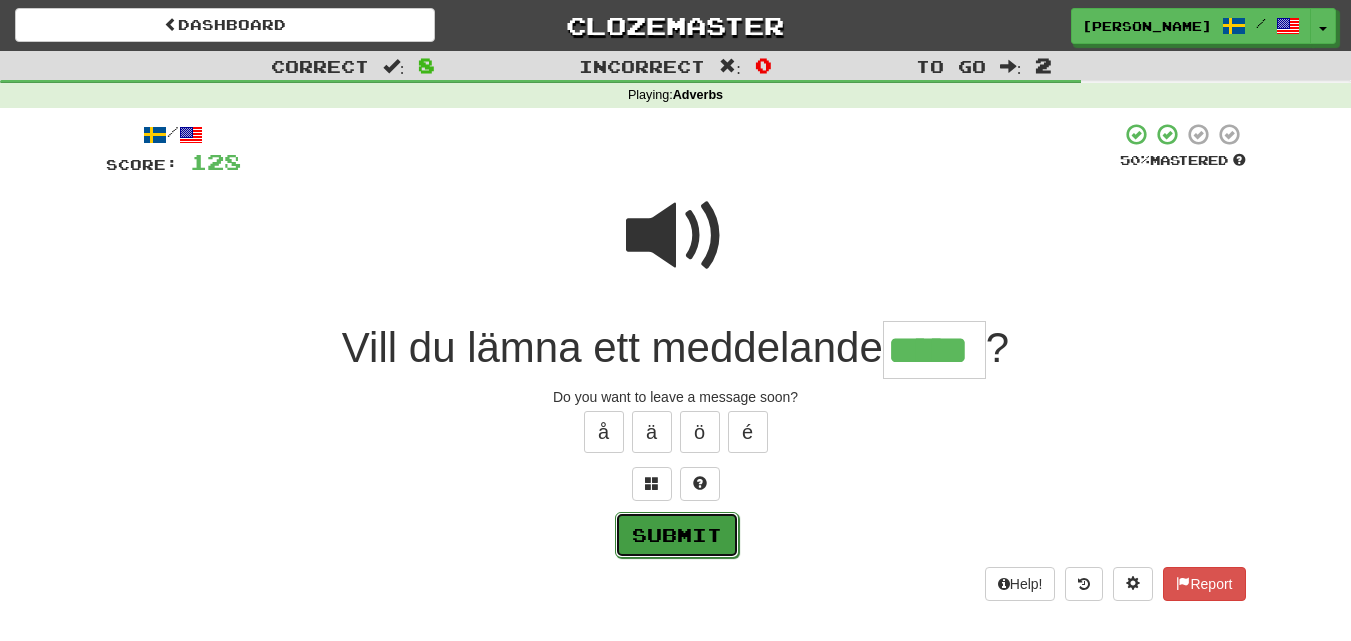 click on "Submit" at bounding box center (677, 535) 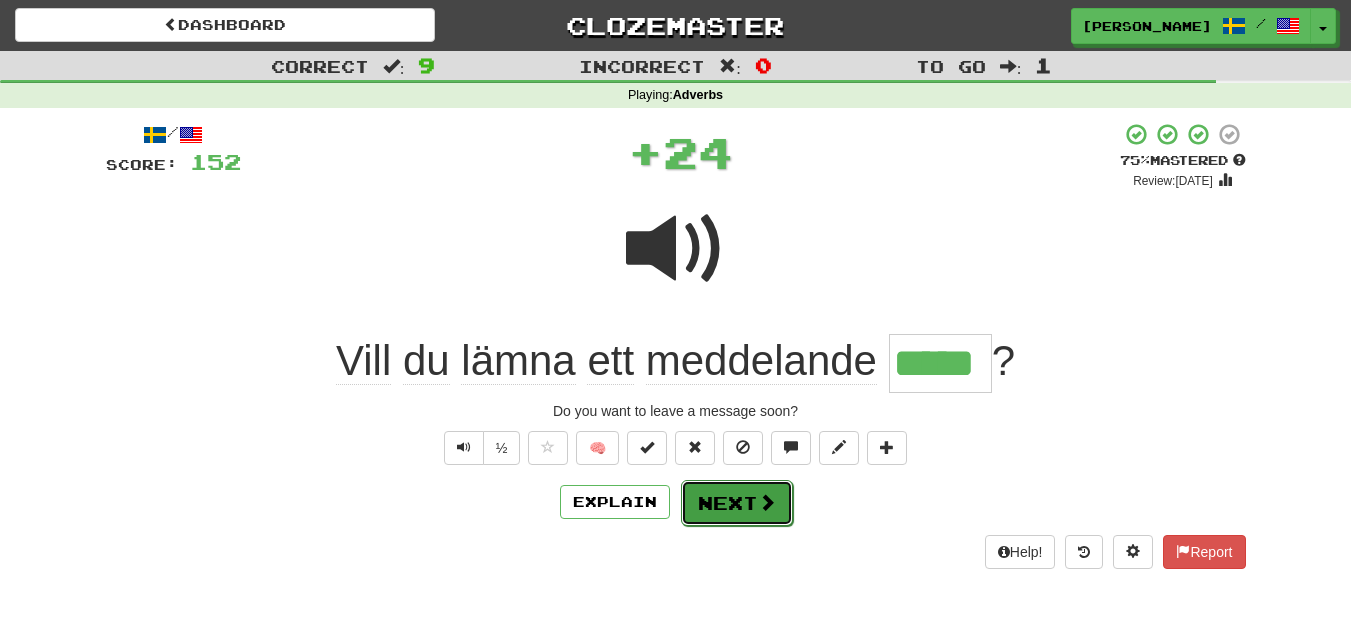 click on "Next" at bounding box center (737, 503) 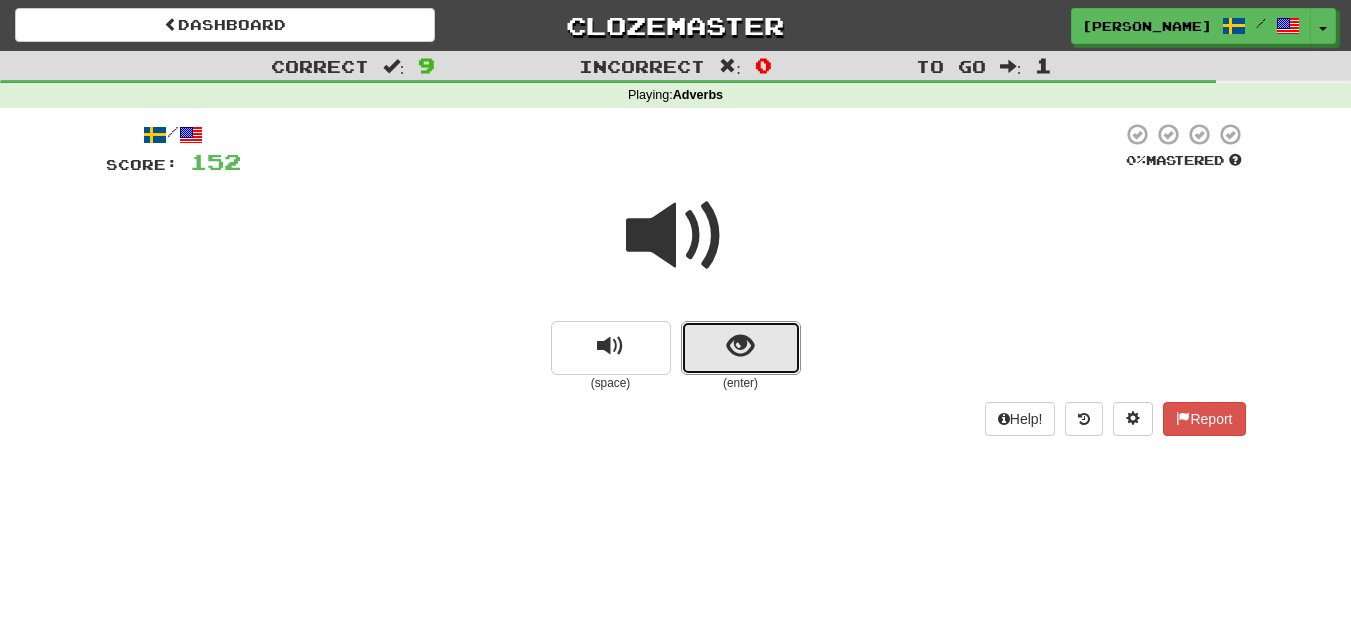 click at bounding box center [741, 348] 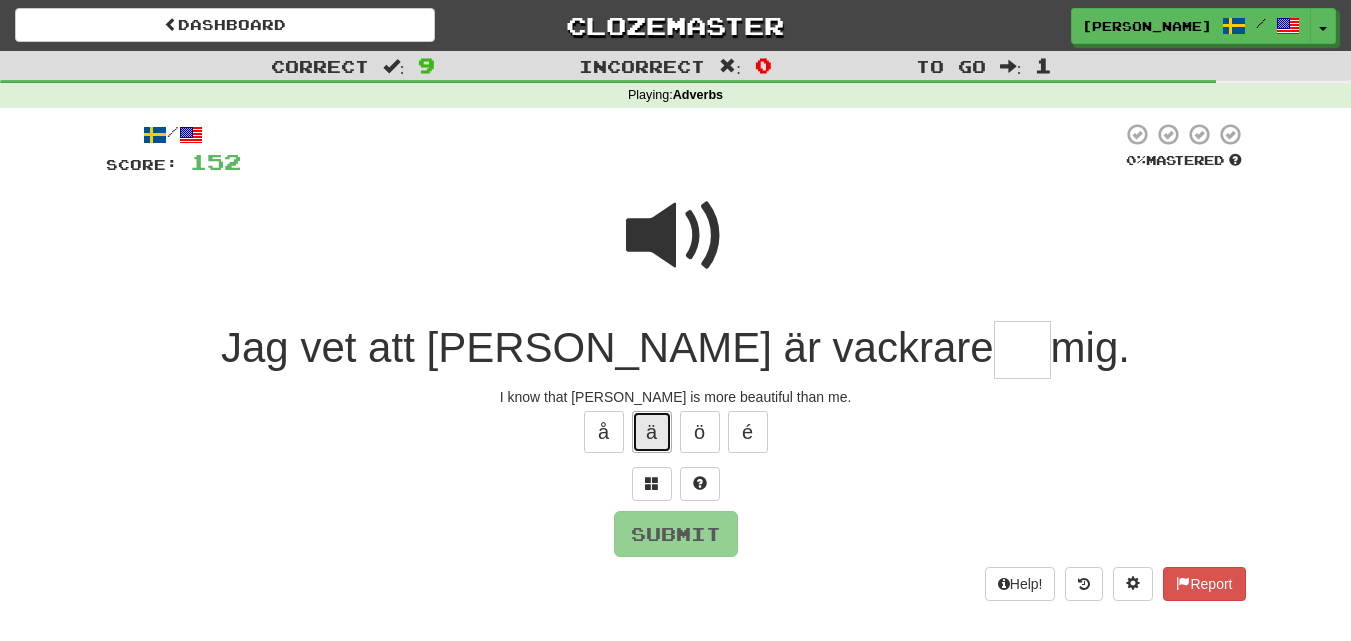 click on "ä" at bounding box center [652, 432] 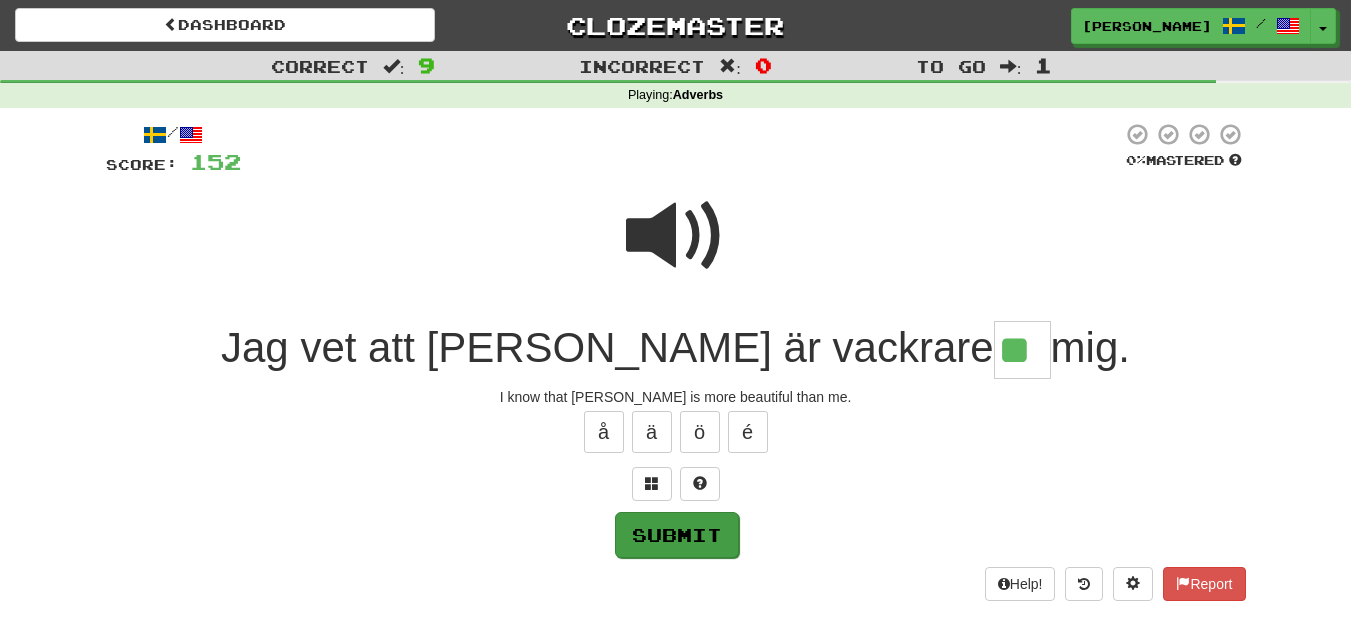 type on "**" 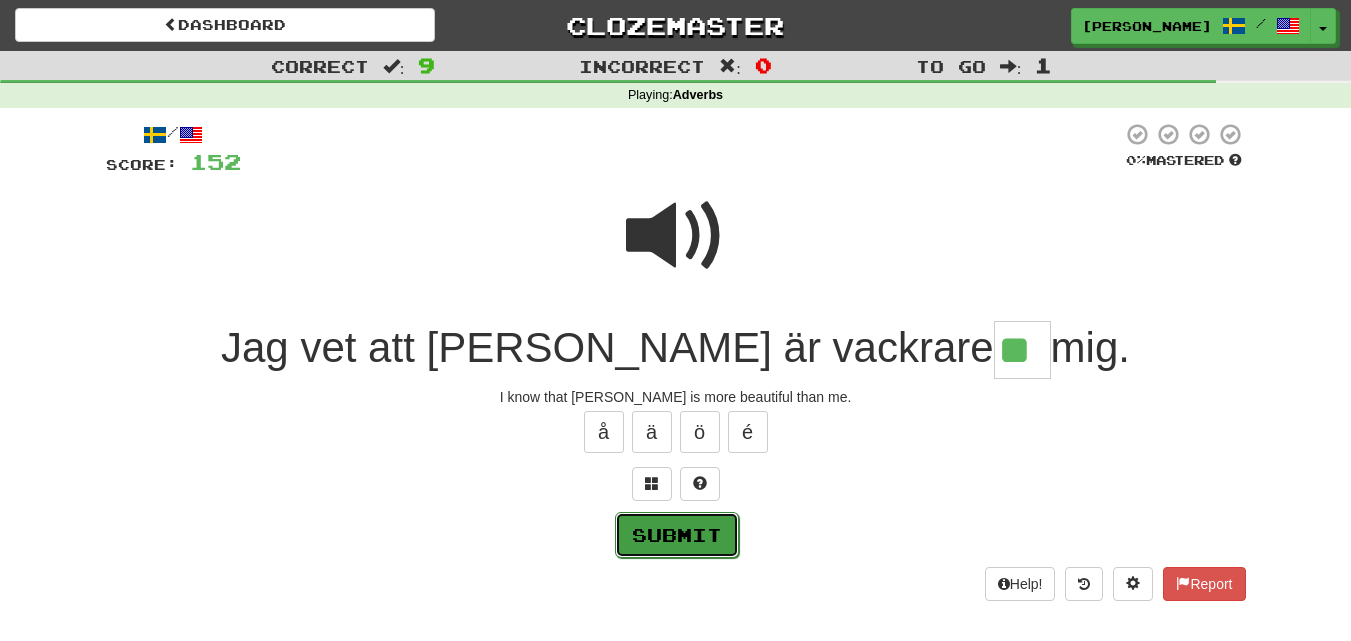 click on "Submit" at bounding box center (677, 535) 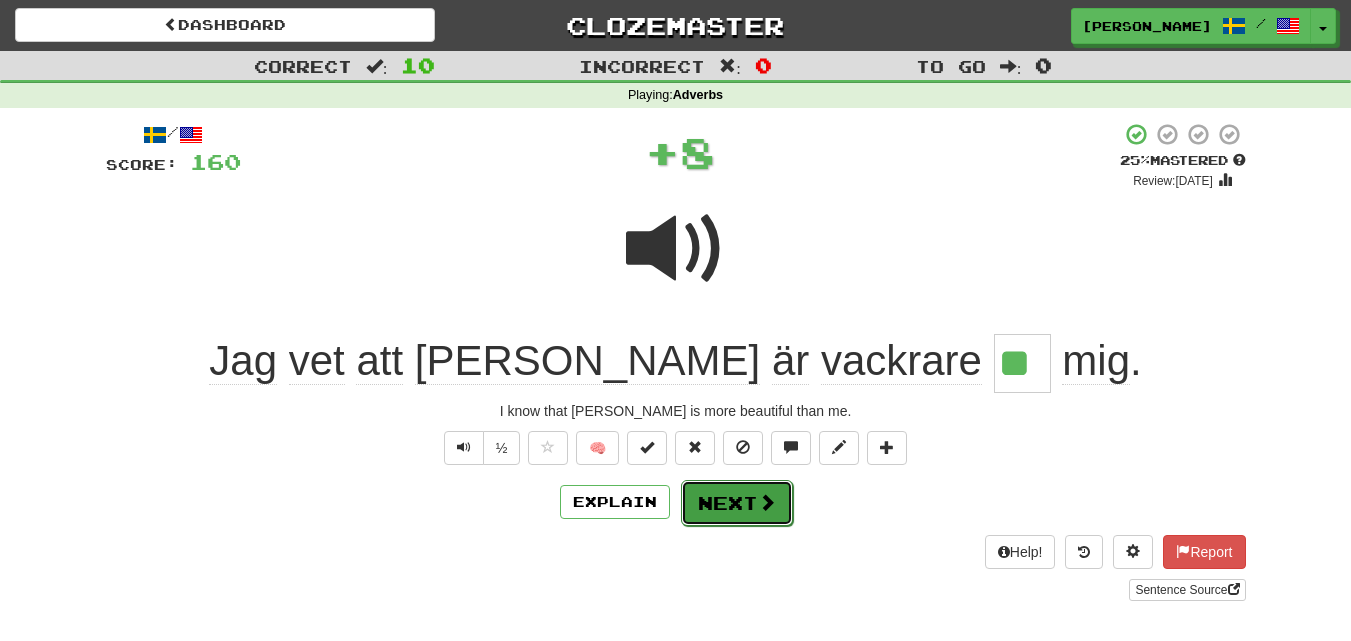 click on "Next" at bounding box center [737, 503] 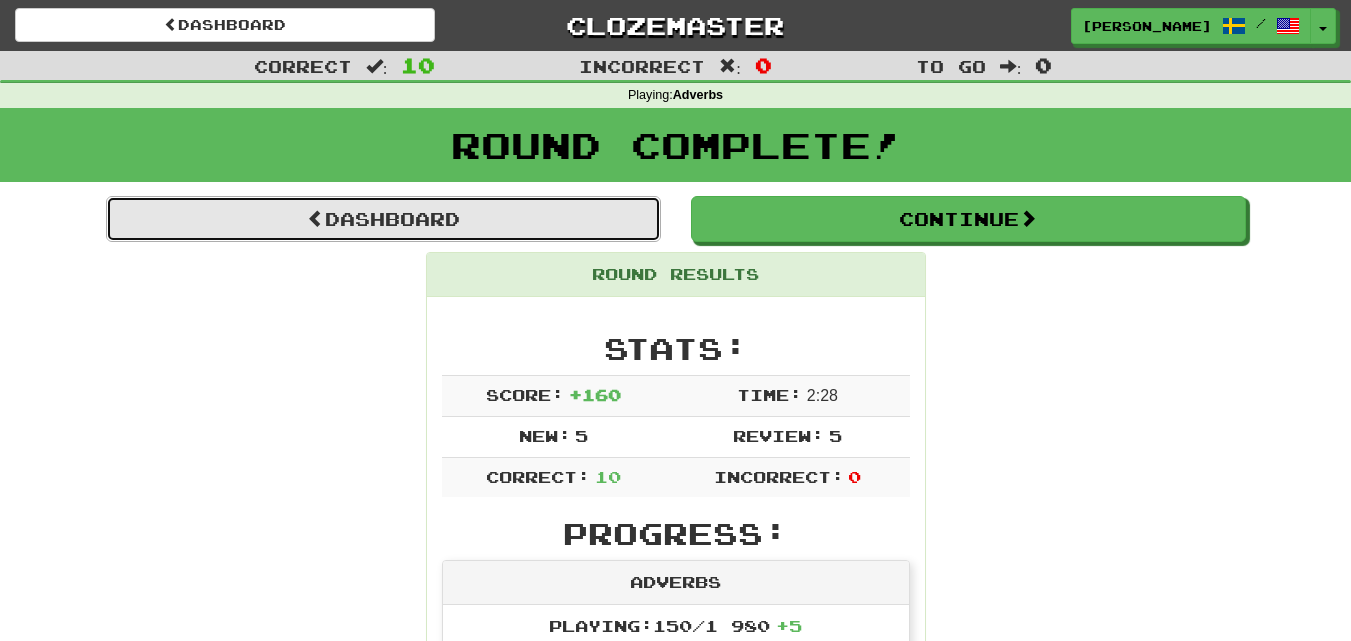 click on "Dashboard" at bounding box center [383, 219] 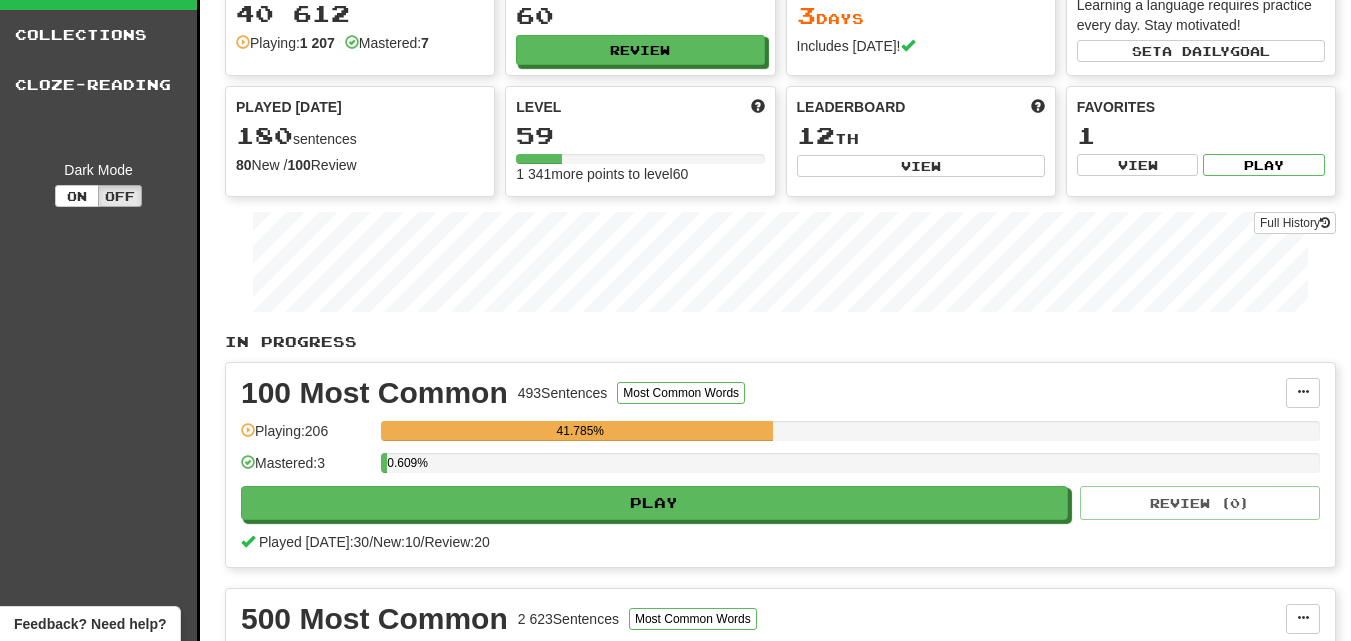 scroll, scrollTop: 100, scrollLeft: 0, axis: vertical 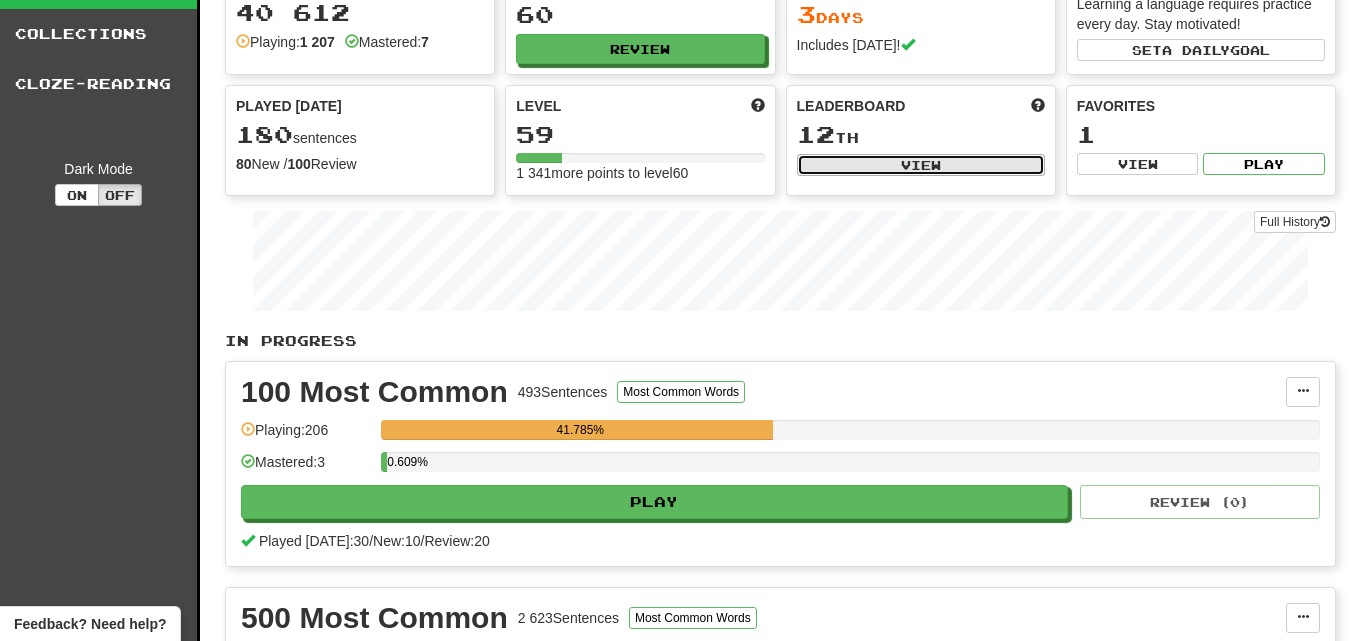 click on "View" at bounding box center (921, 165) 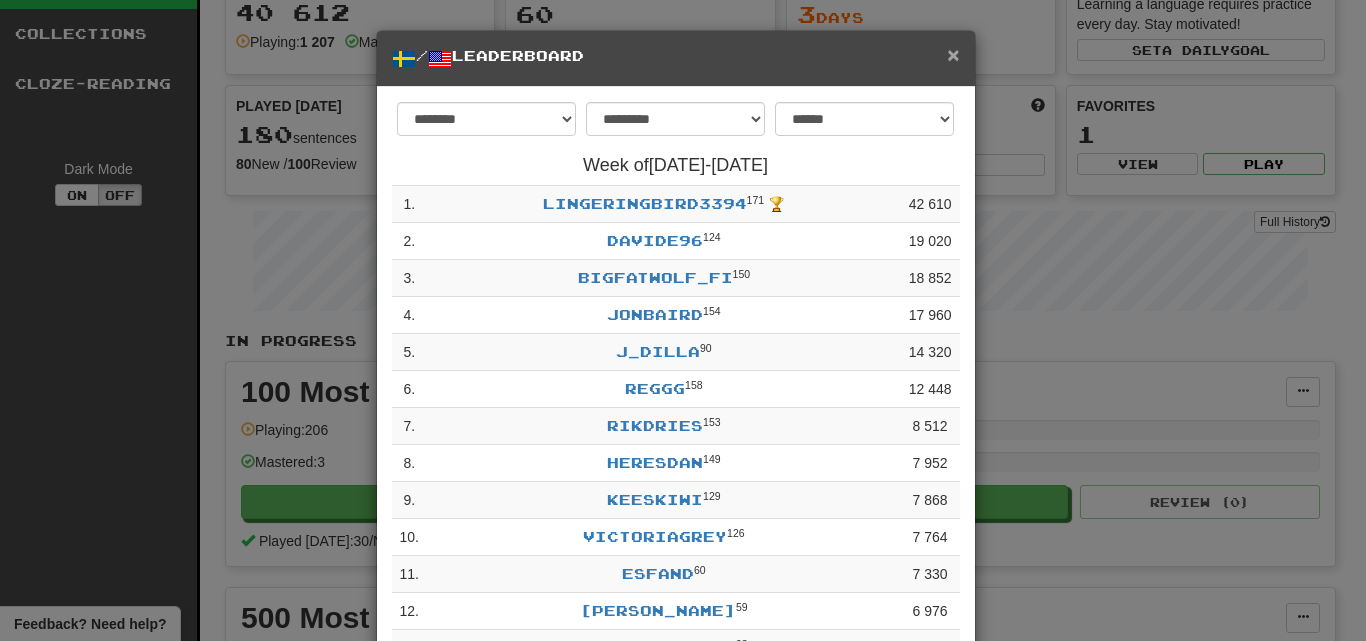 click on "×" at bounding box center [953, 54] 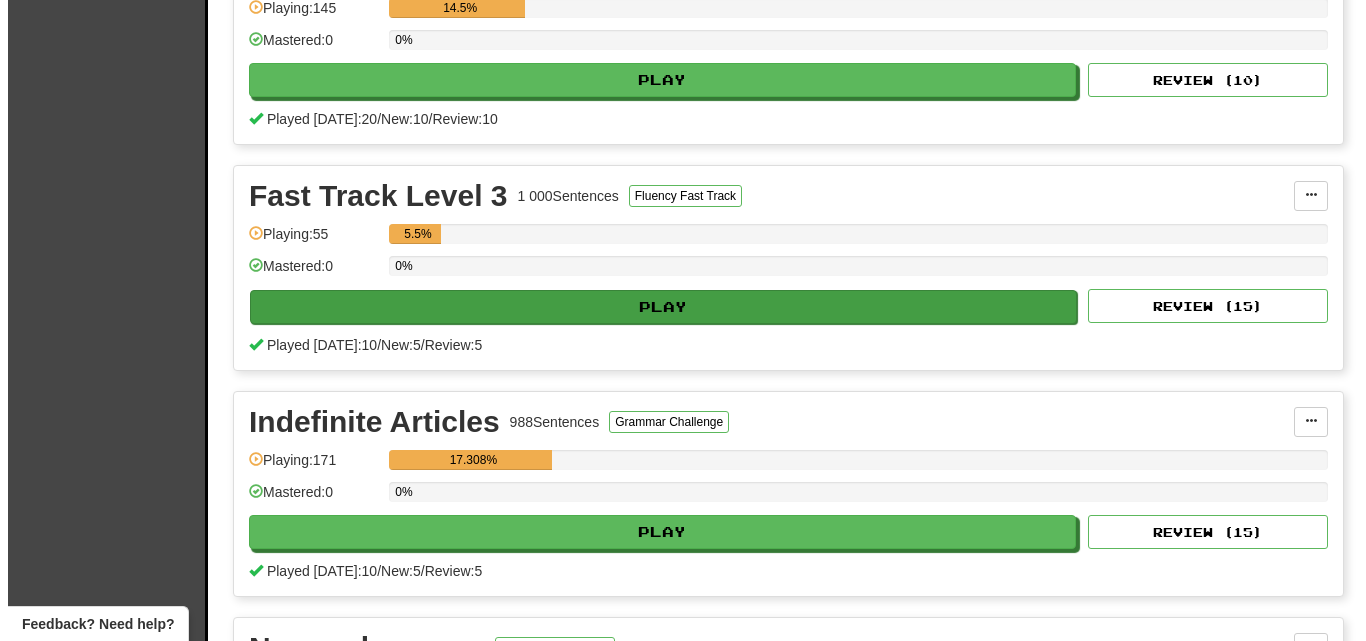 scroll, scrollTop: 1700, scrollLeft: 0, axis: vertical 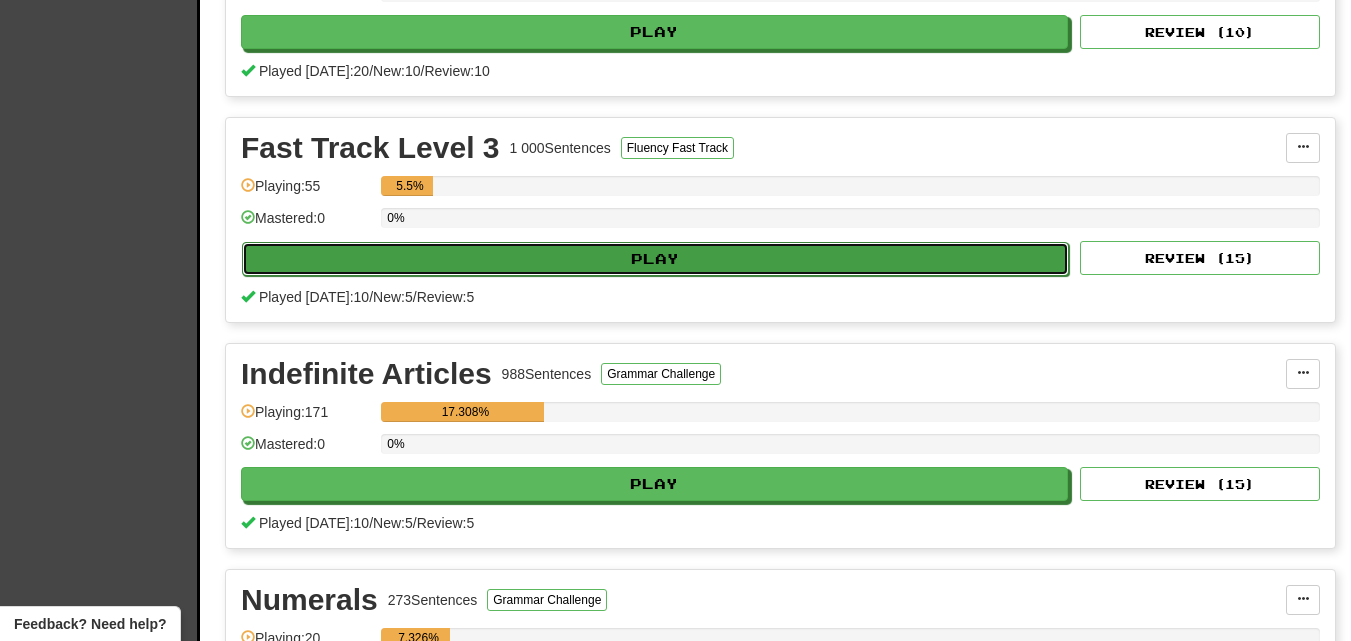 click on "Play" at bounding box center [655, 259] 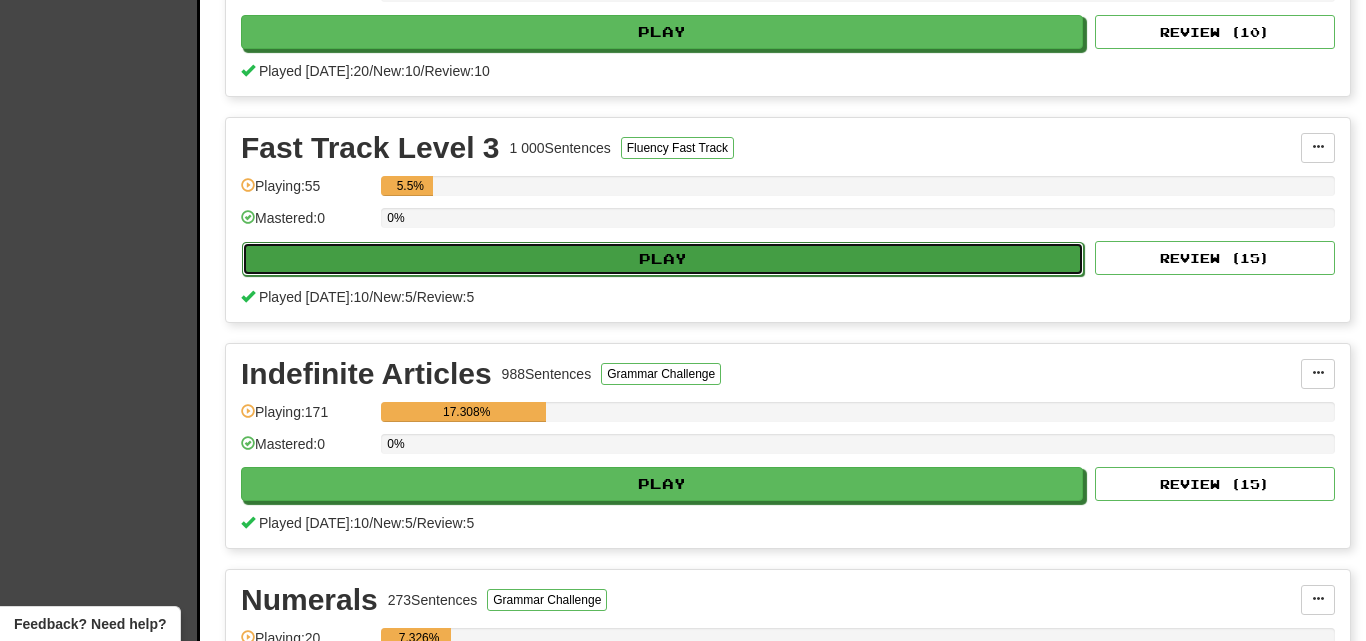 select on "**" 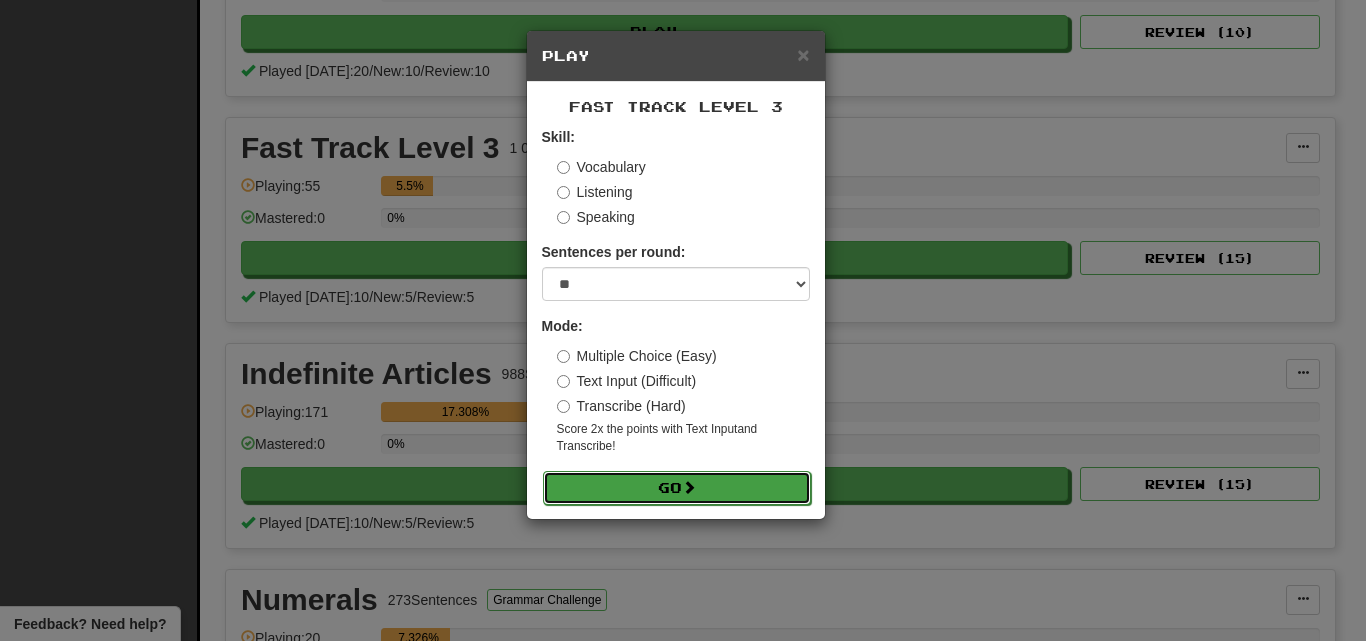 click on "Go" at bounding box center [677, 488] 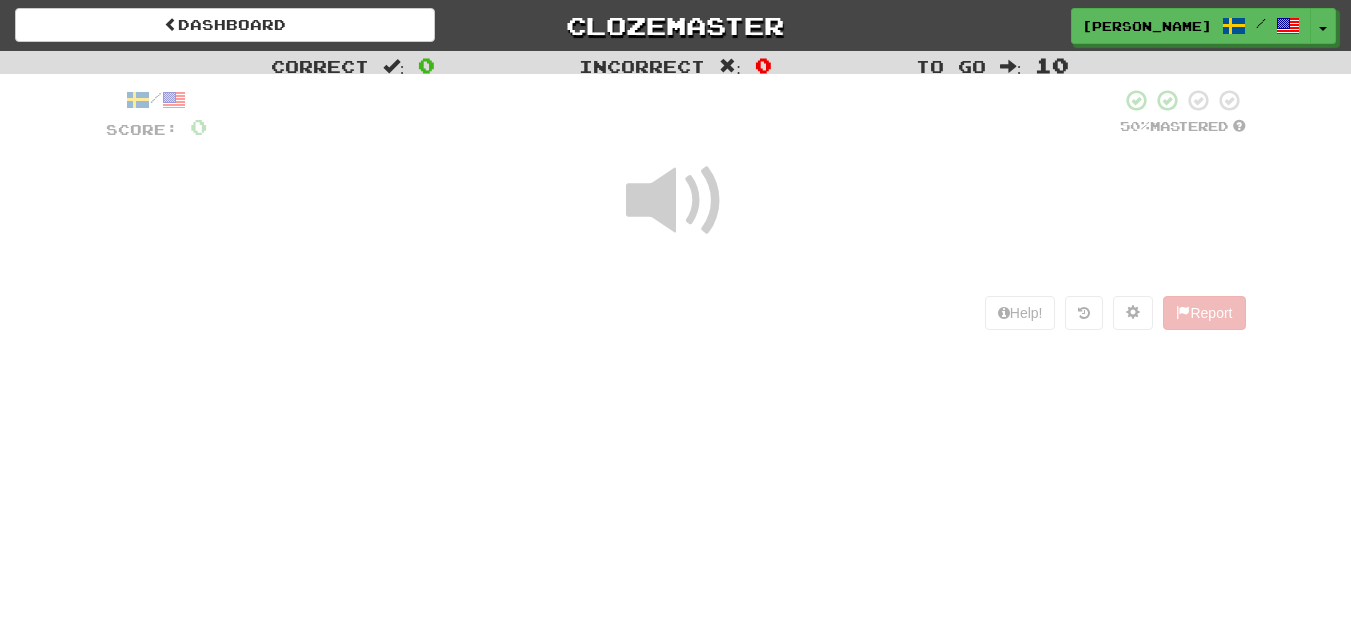 scroll, scrollTop: 0, scrollLeft: 0, axis: both 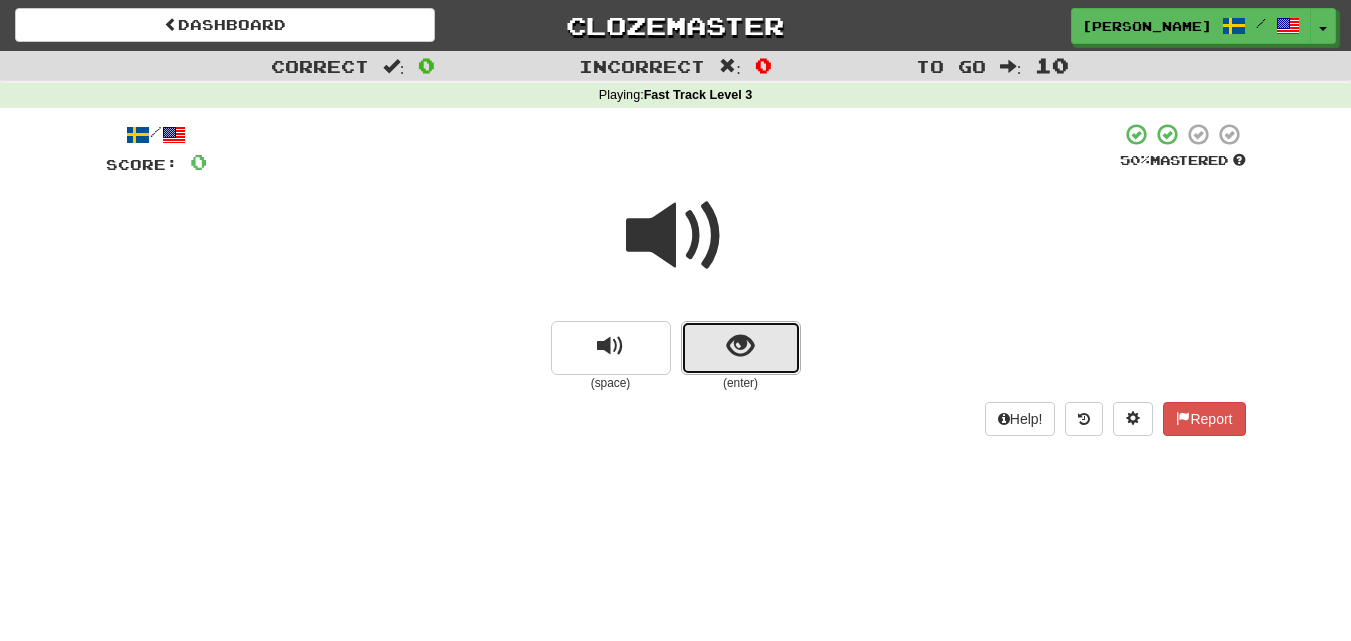 click at bounding box center (741, 348) 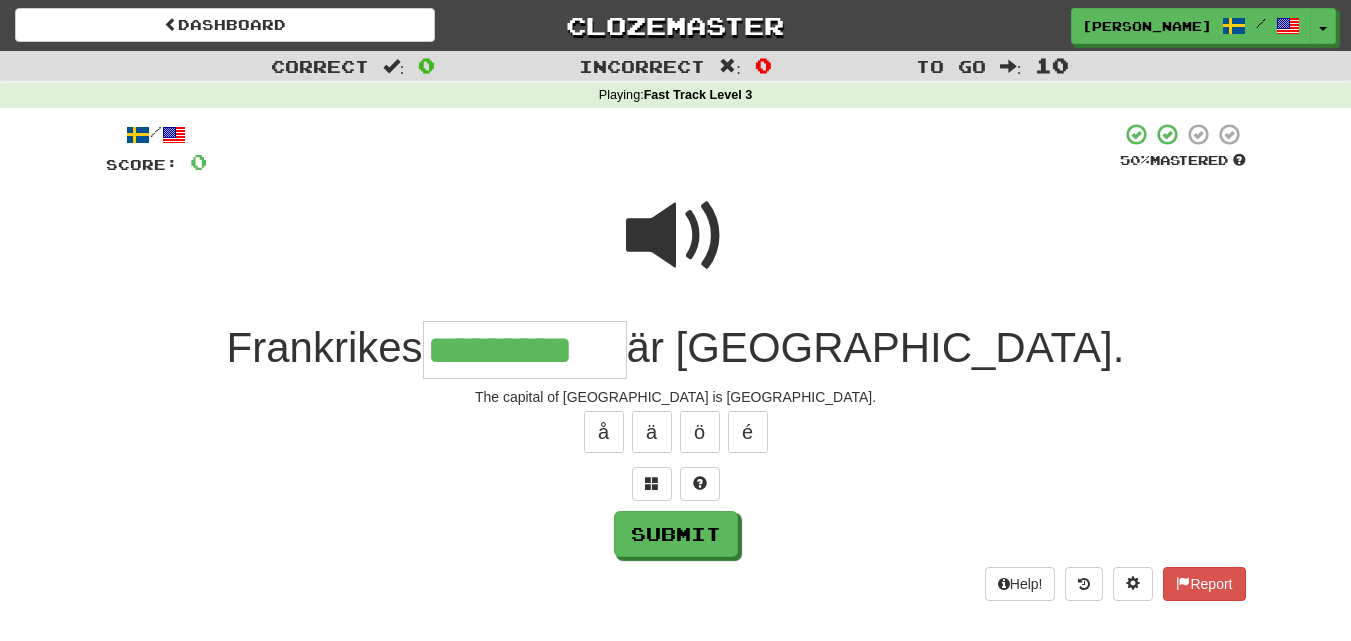 type on "*********" 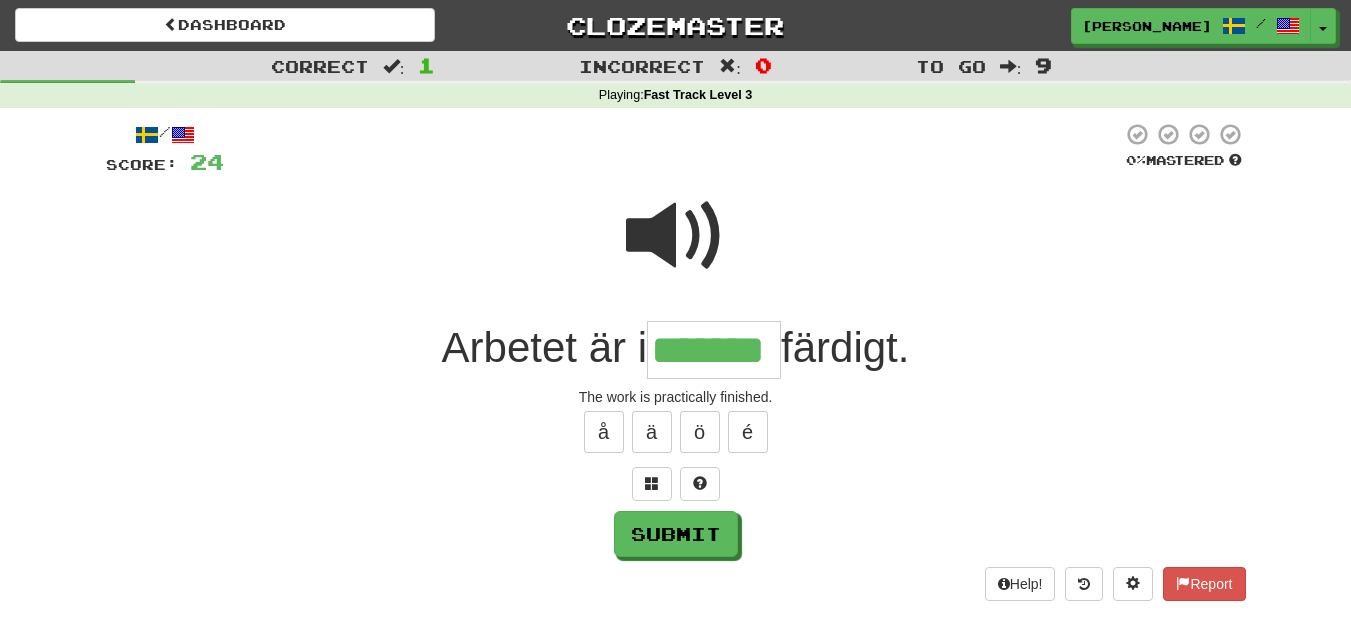 type on "*******" 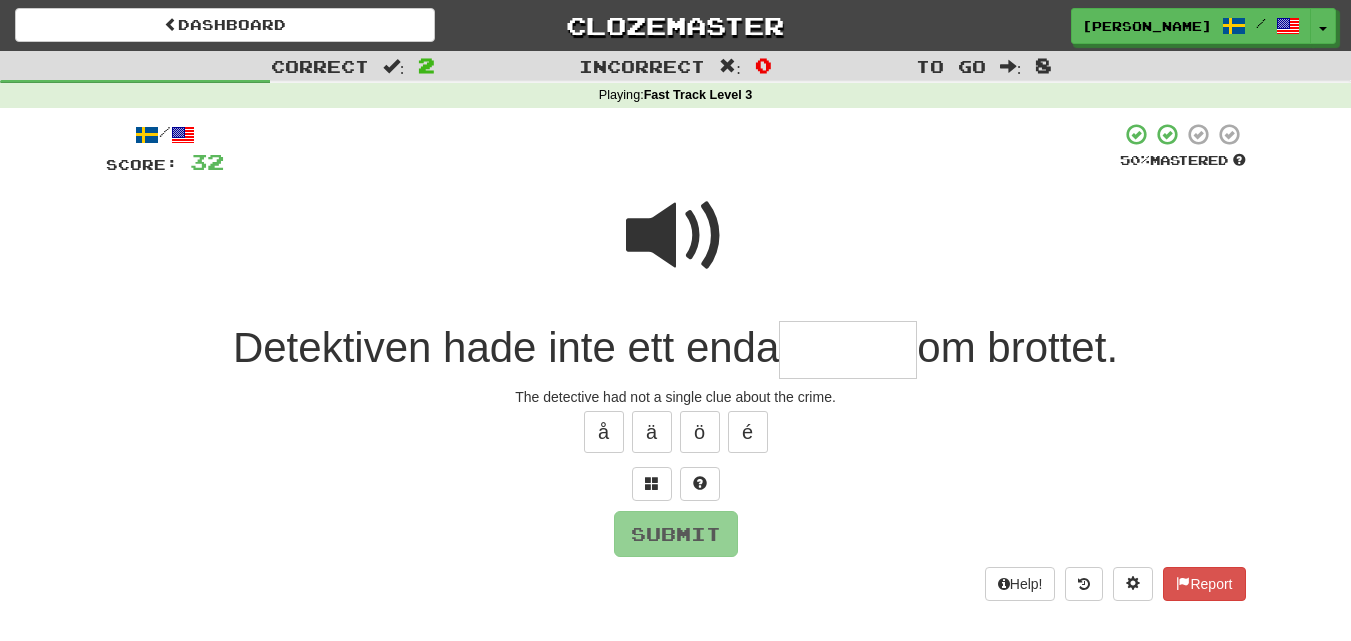 click at bounding box center [676, 236] 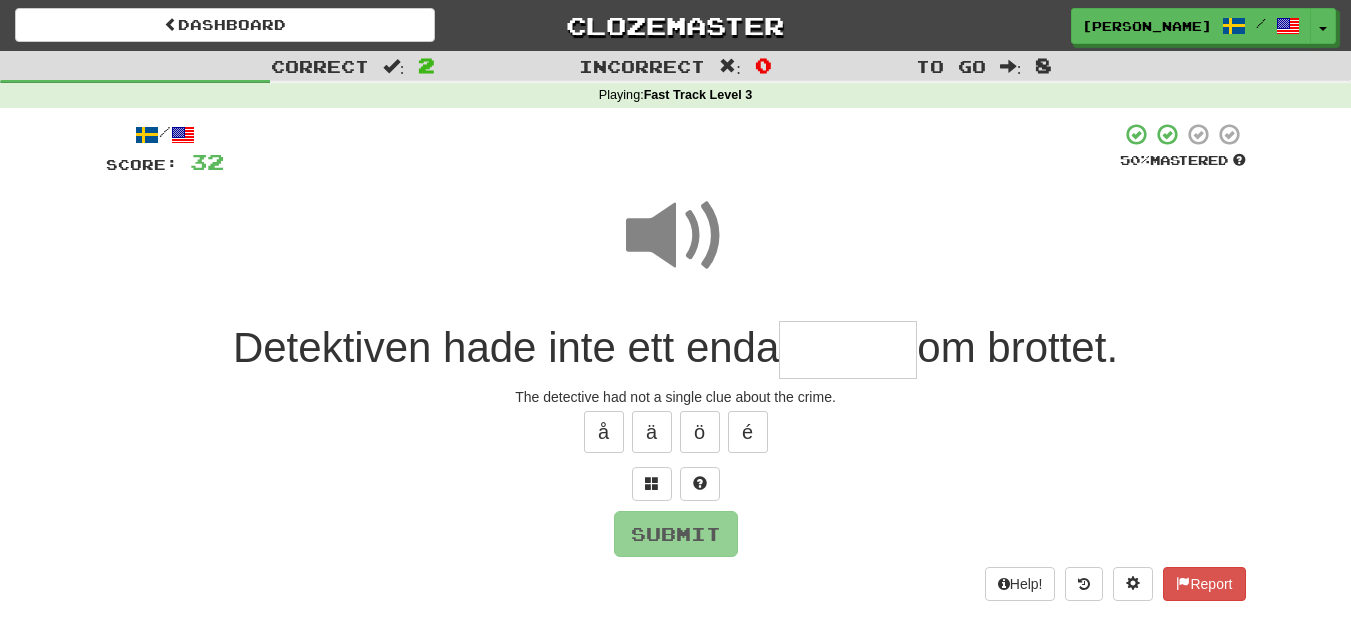 click at bounding box center (848, 350) 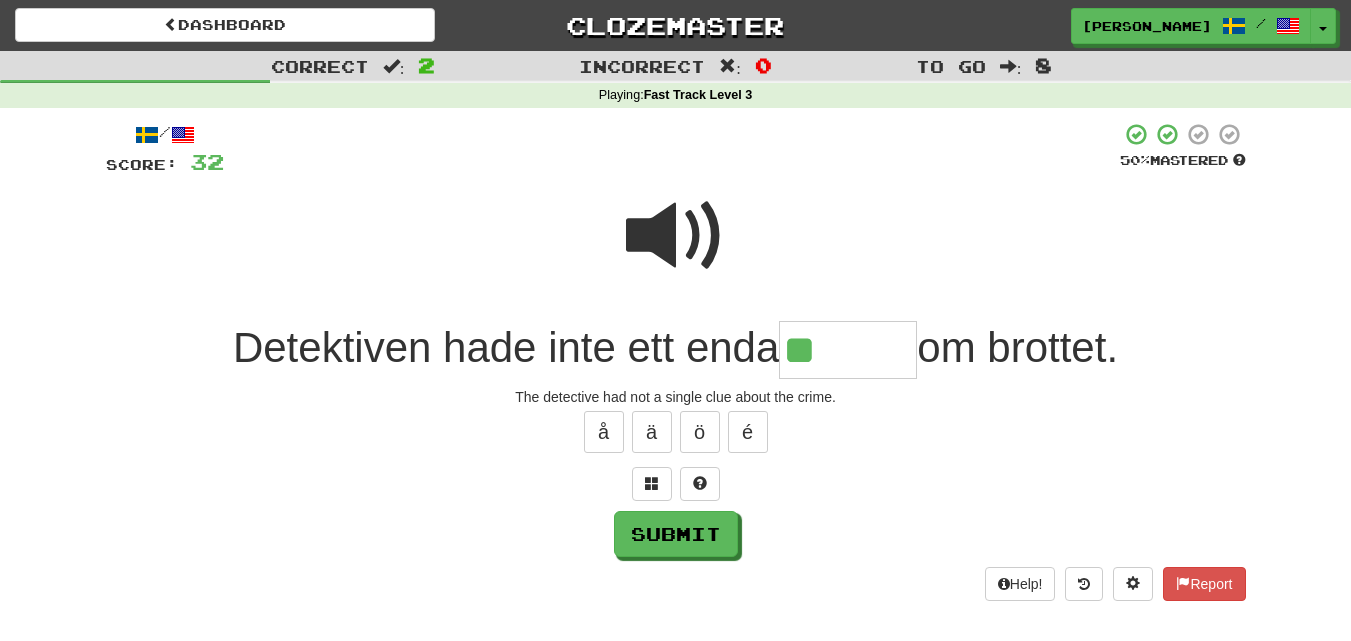 click at bounding box center (676, 236) 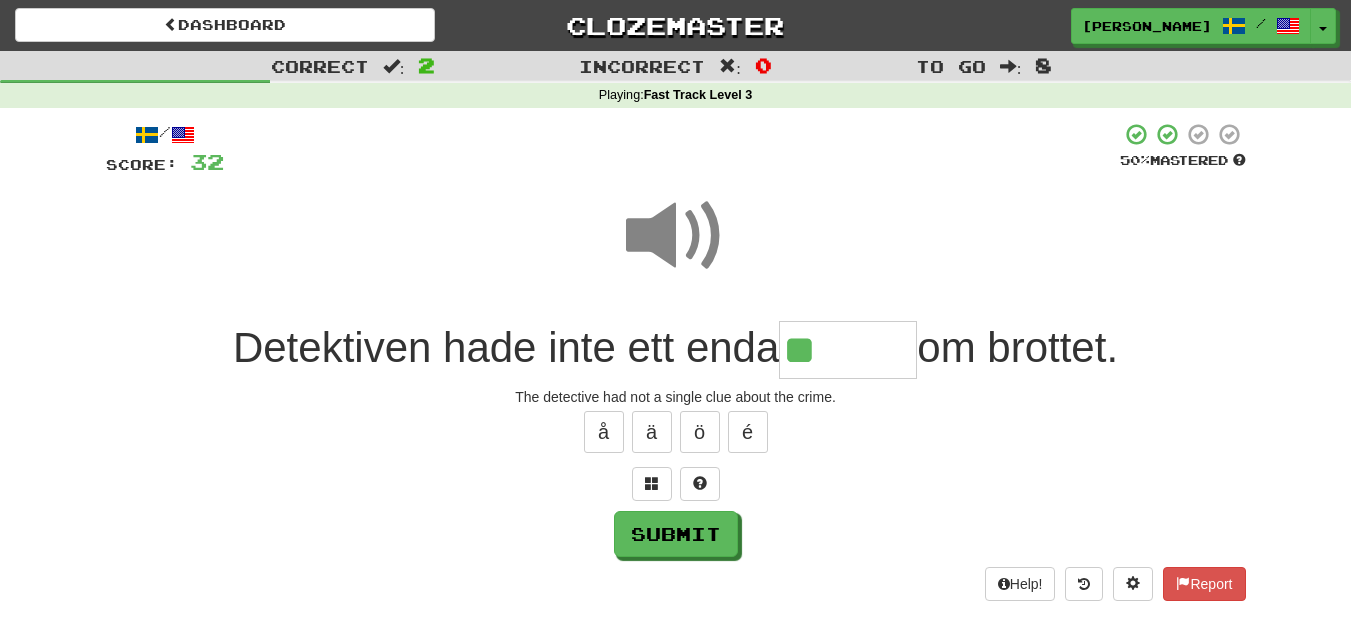 click on "**" at bounding box center [848, 350] 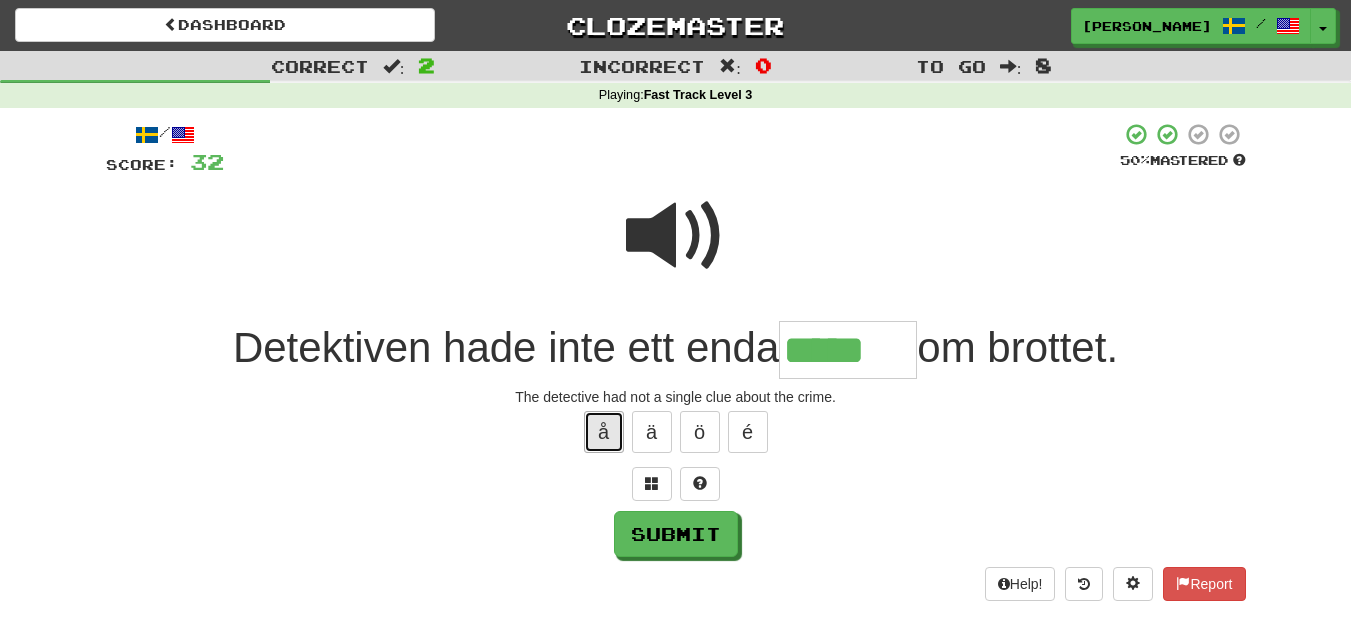 click on "å" at bounding box center [604, 432] 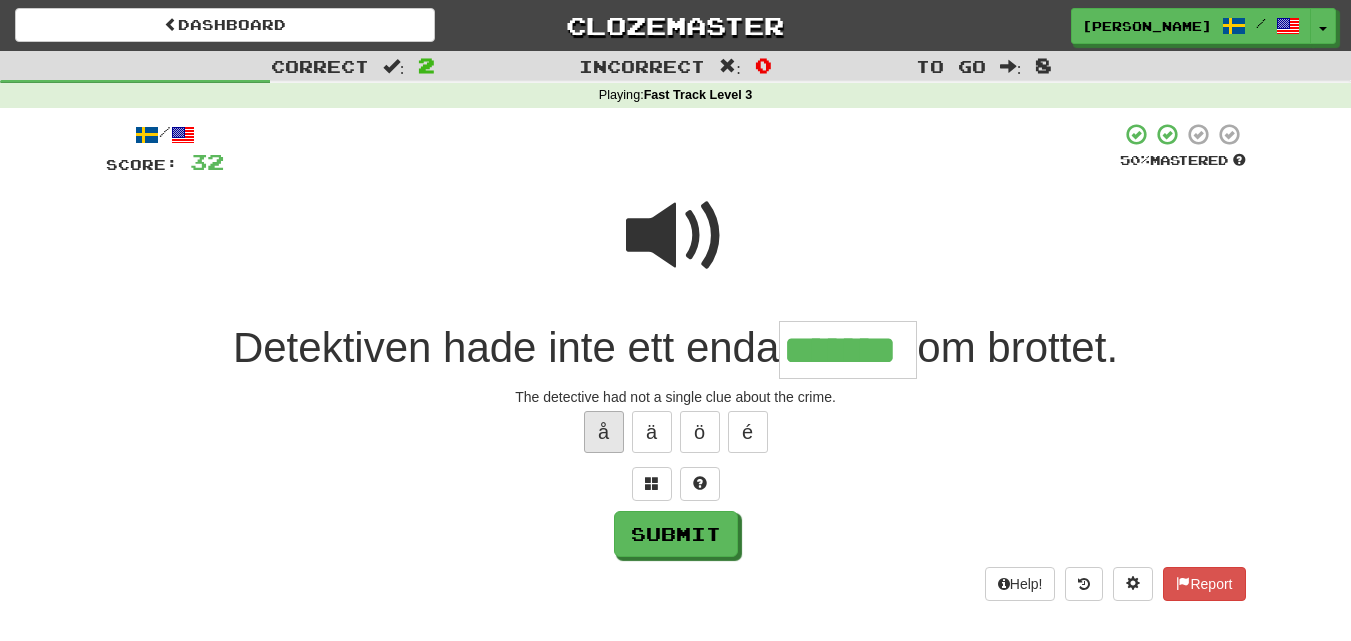 type on "*******" 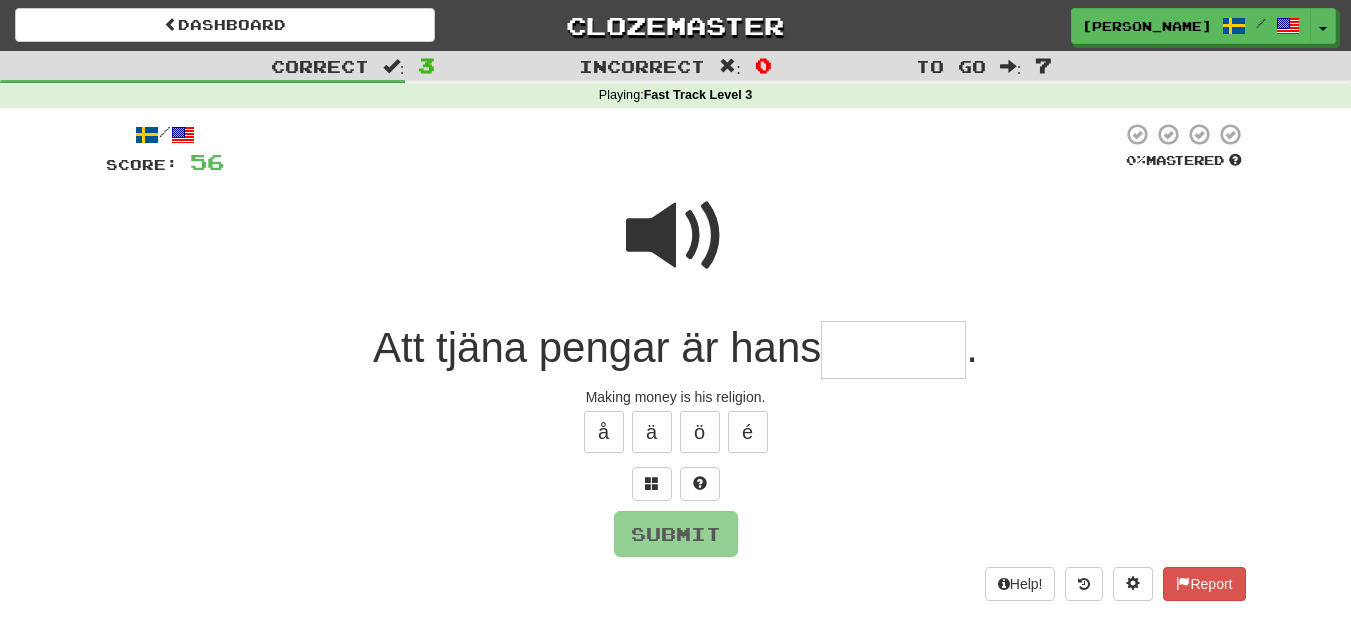 type on "*" 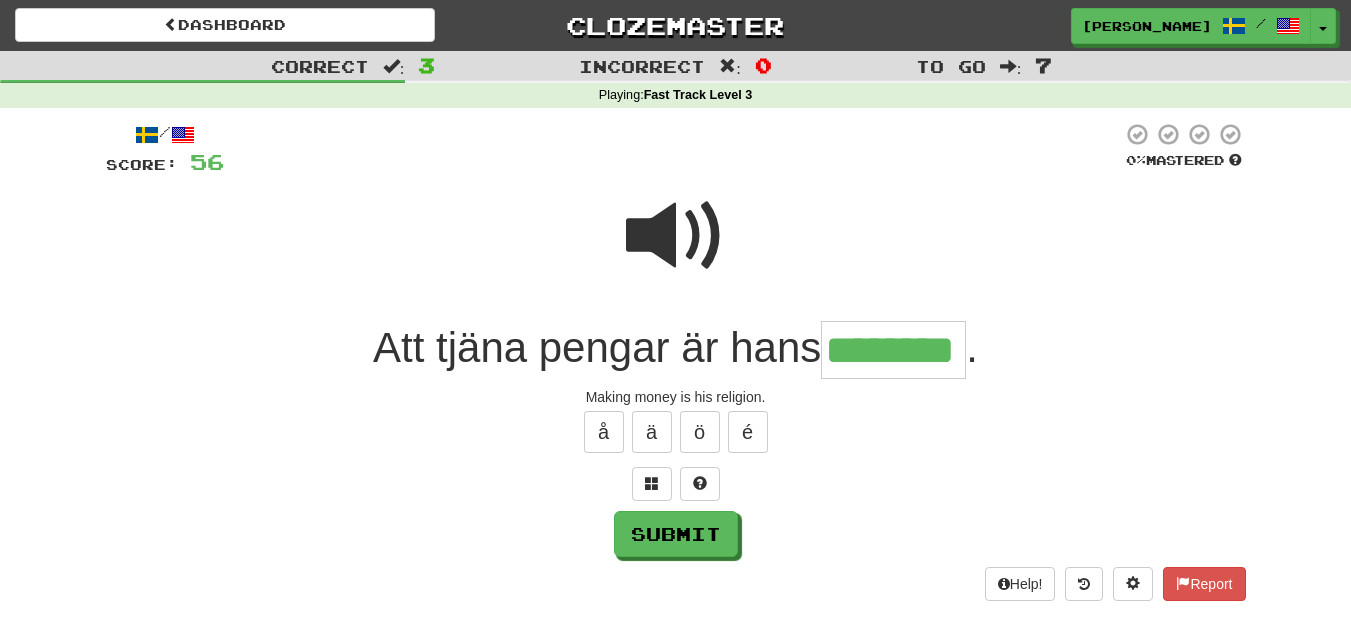 type on "********" 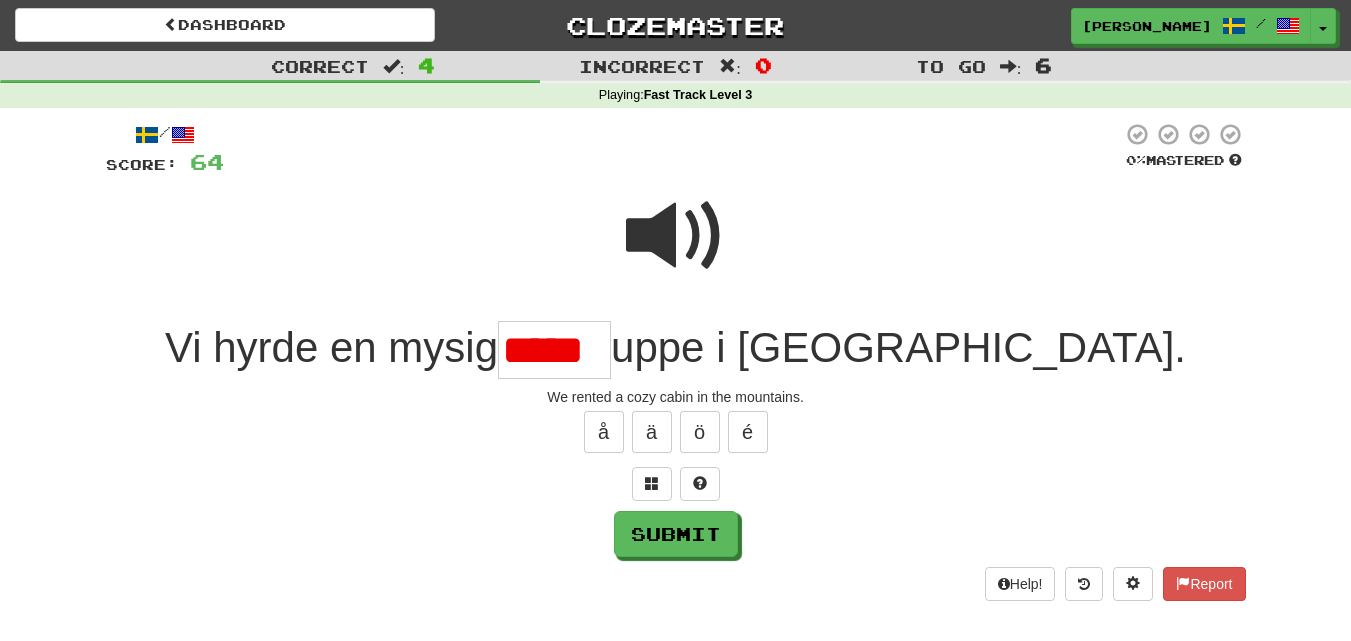 scroll, scrollTop: 0, scrollLeft: 0, axis: both 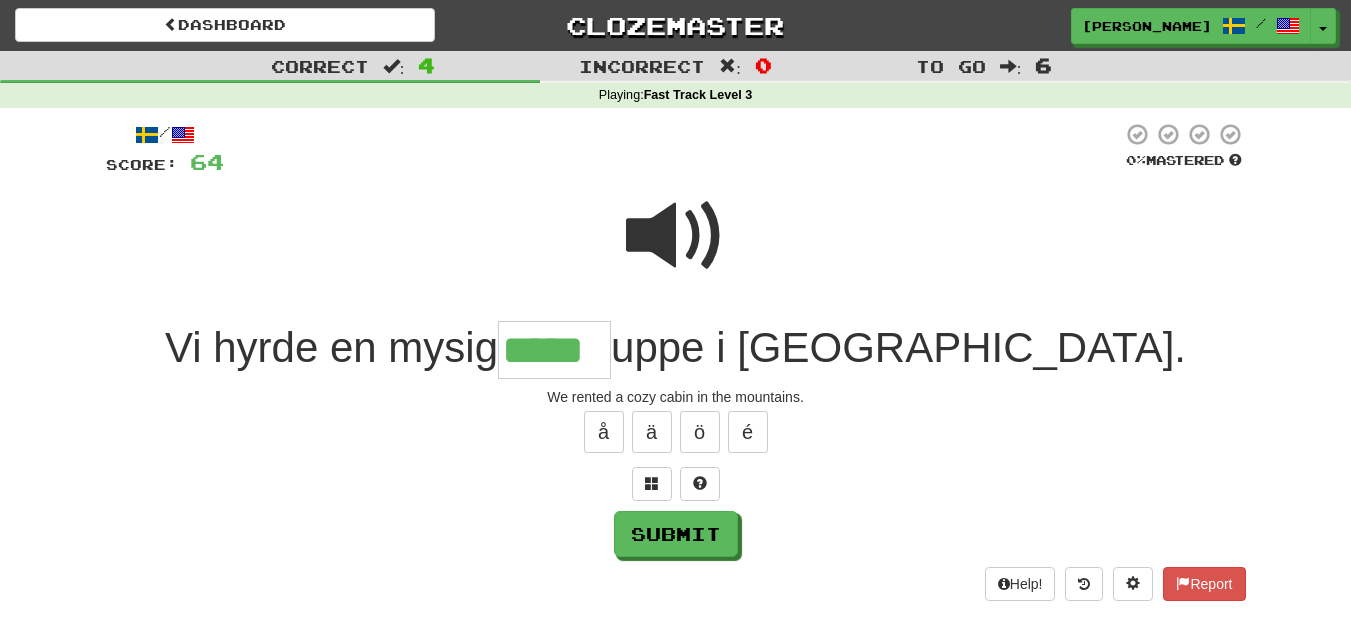 type on "*****" 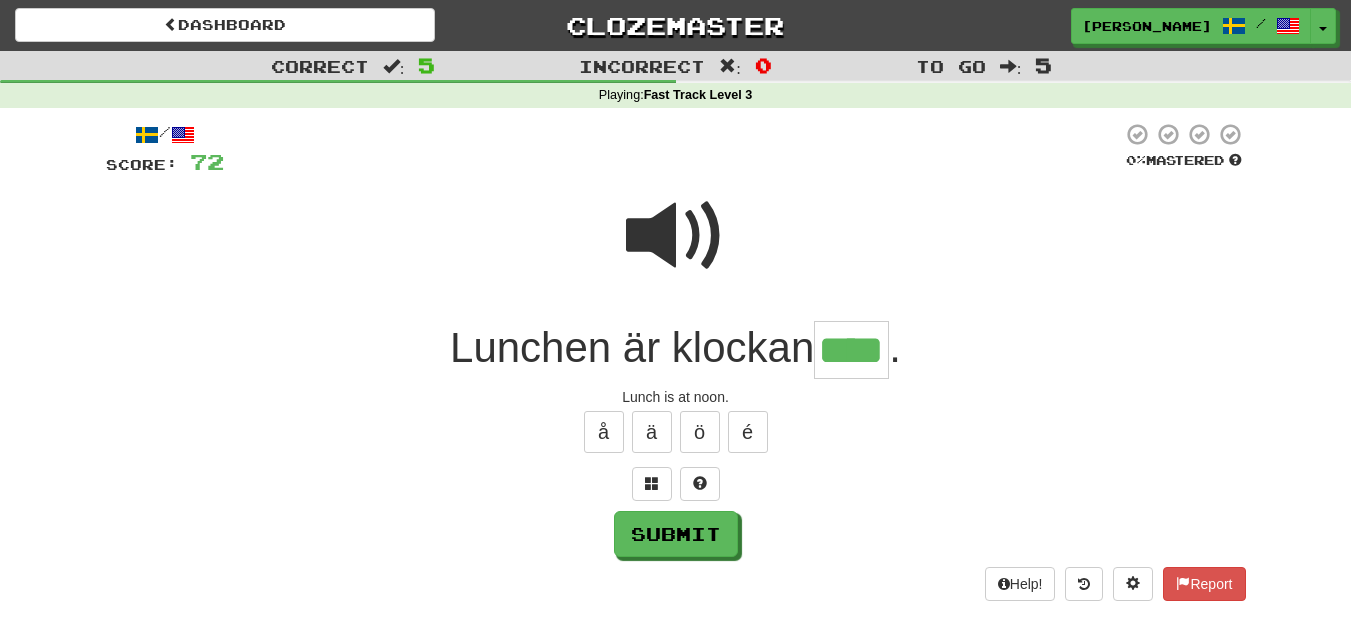 type on "****" 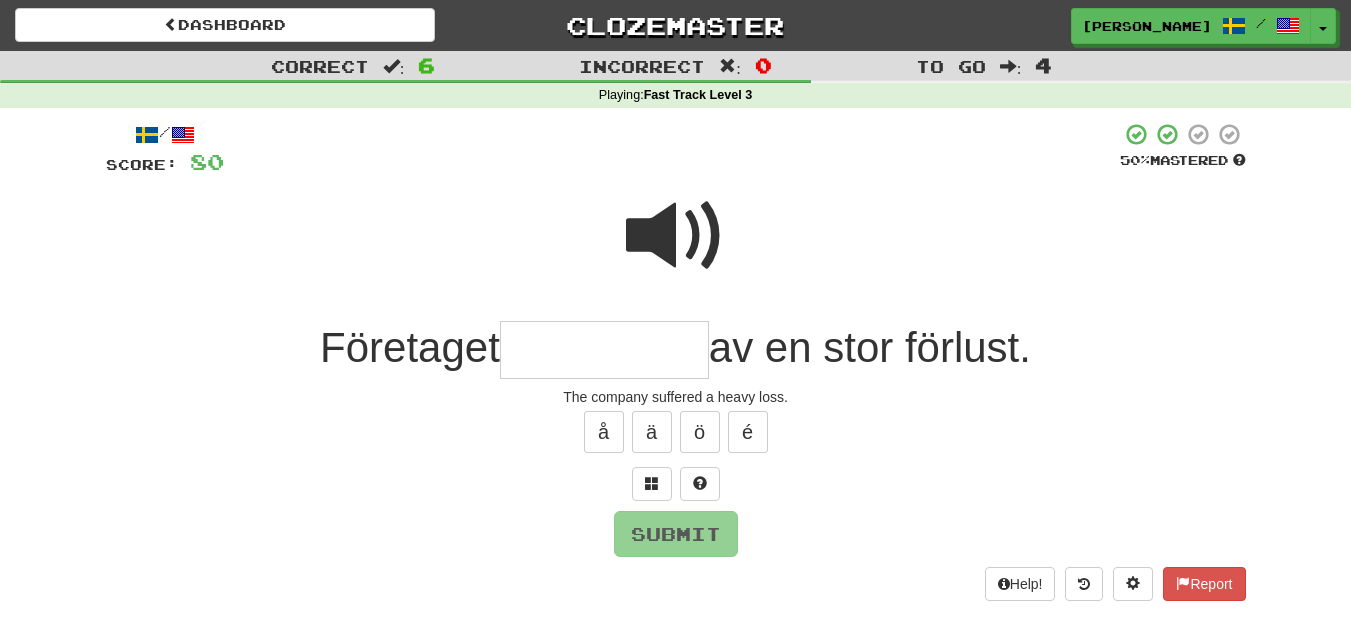 click at bounding box center (676, 236) 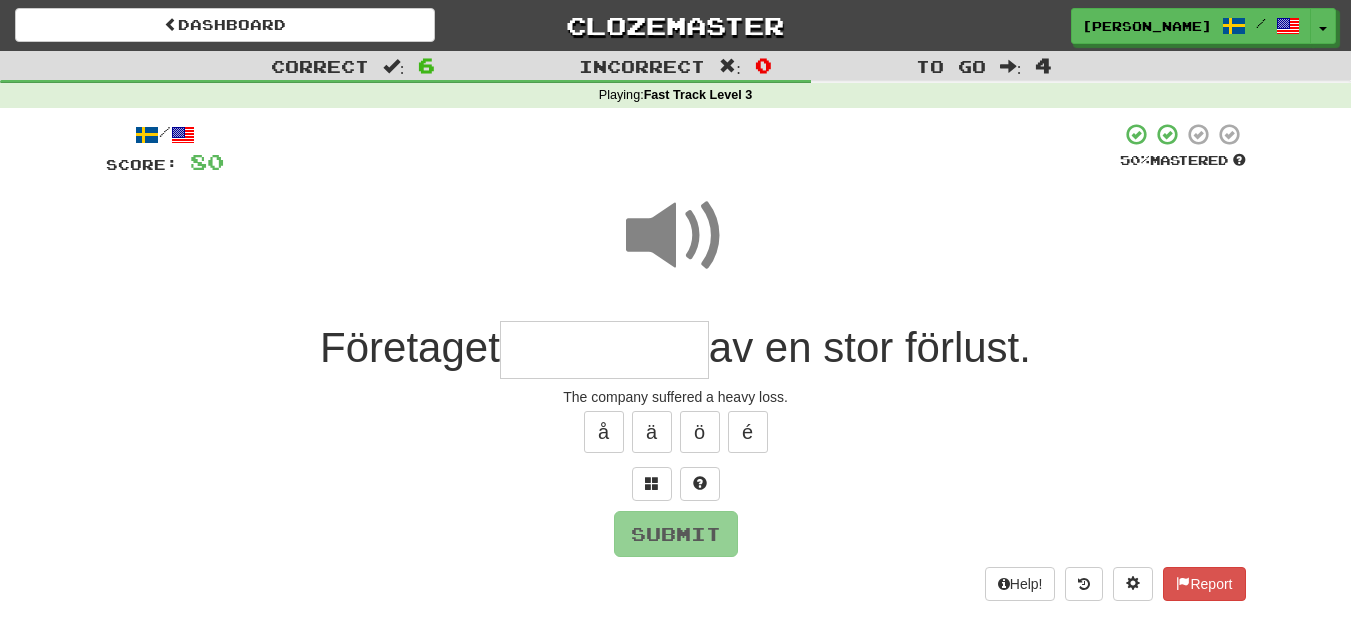 click at bounding box center [604, 350] 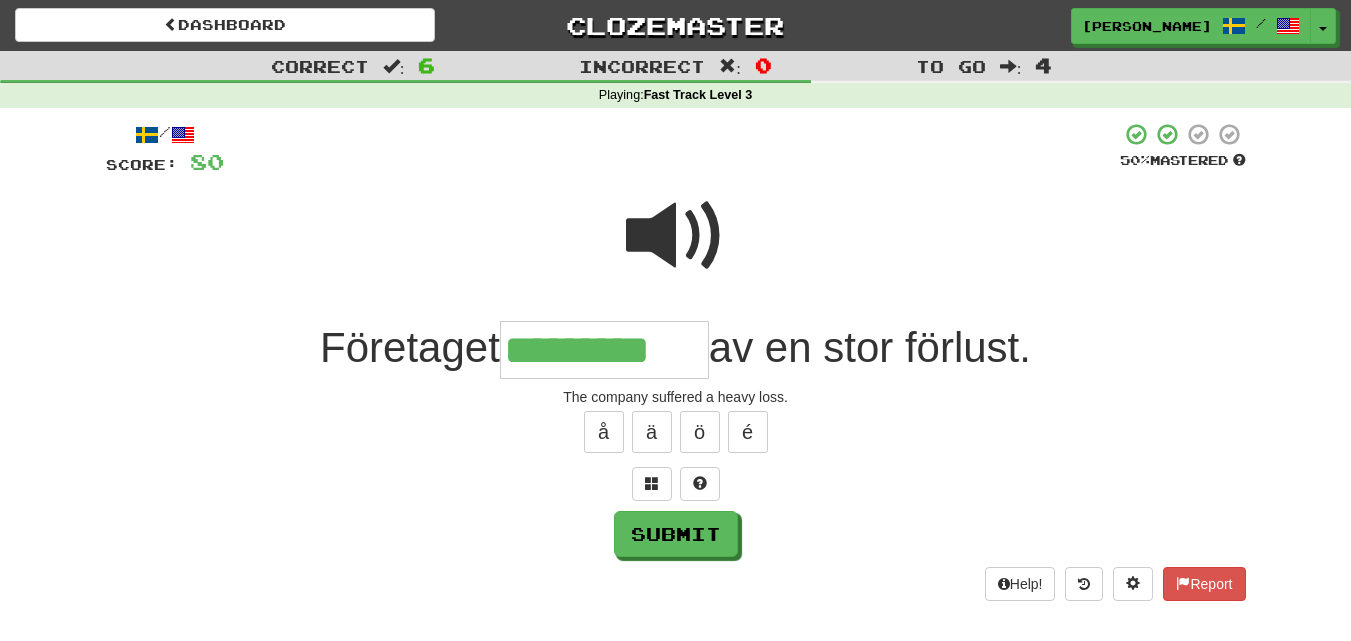 type on "*********" 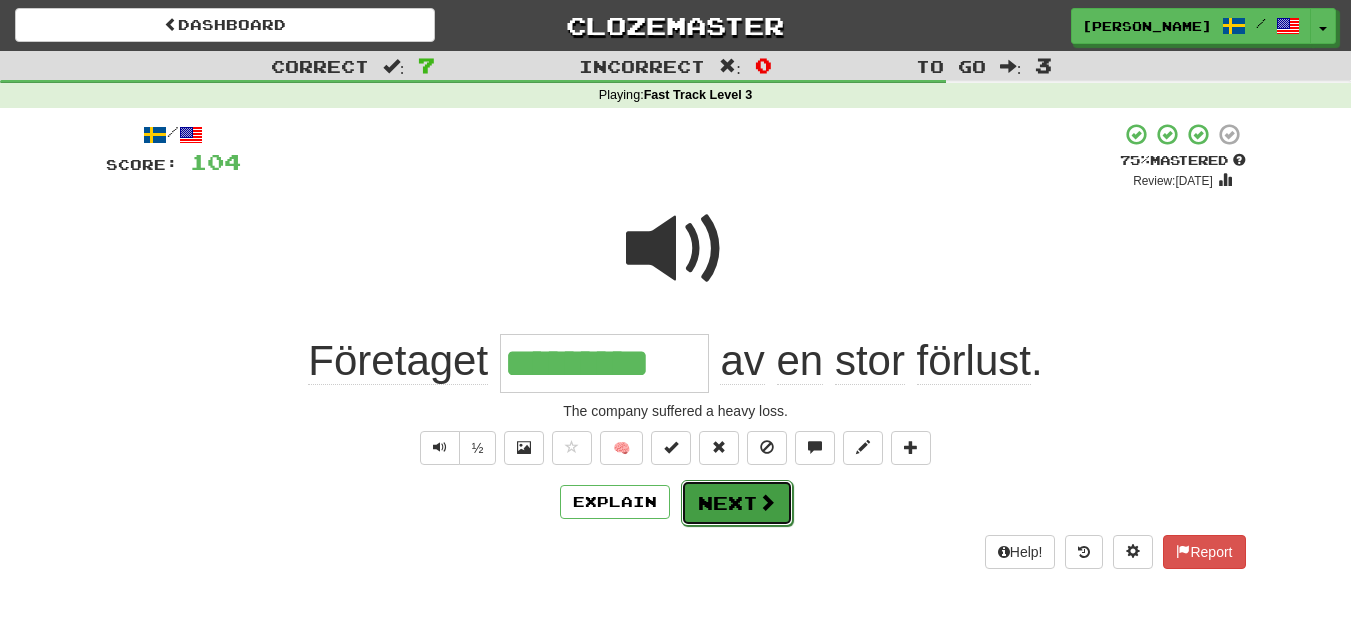 click on "Next" at bounding box center [737, 503] 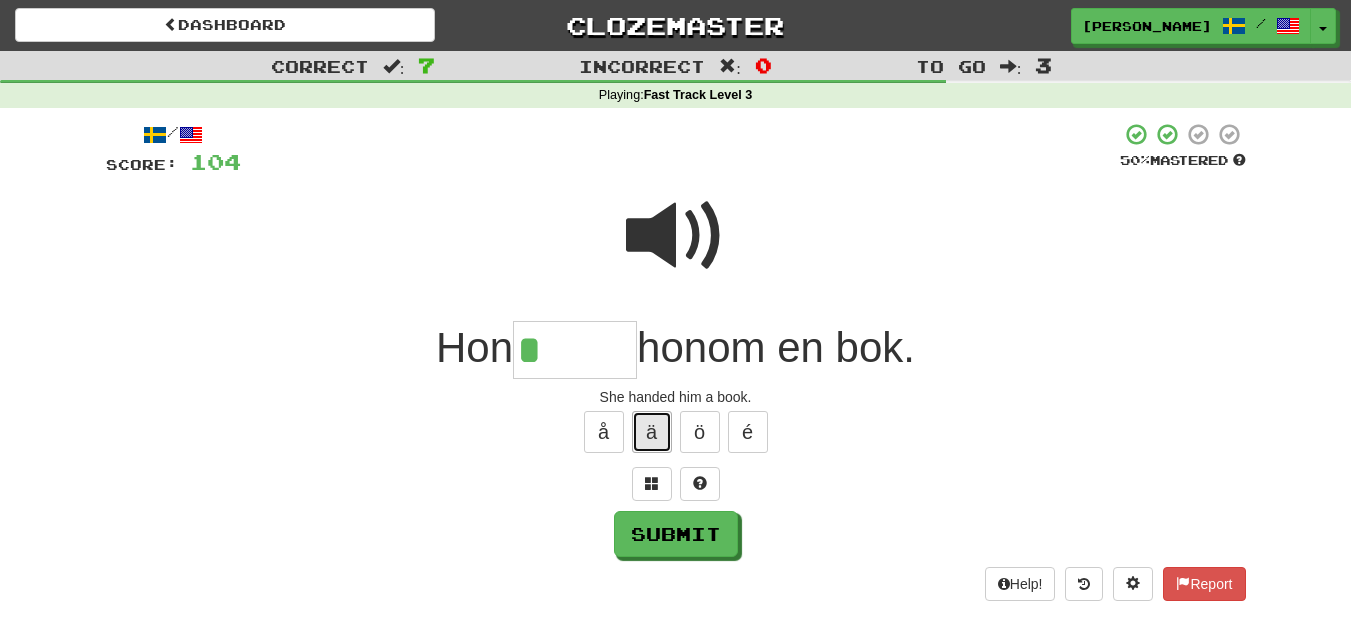click on "ä" at bounding box center (652, 432) 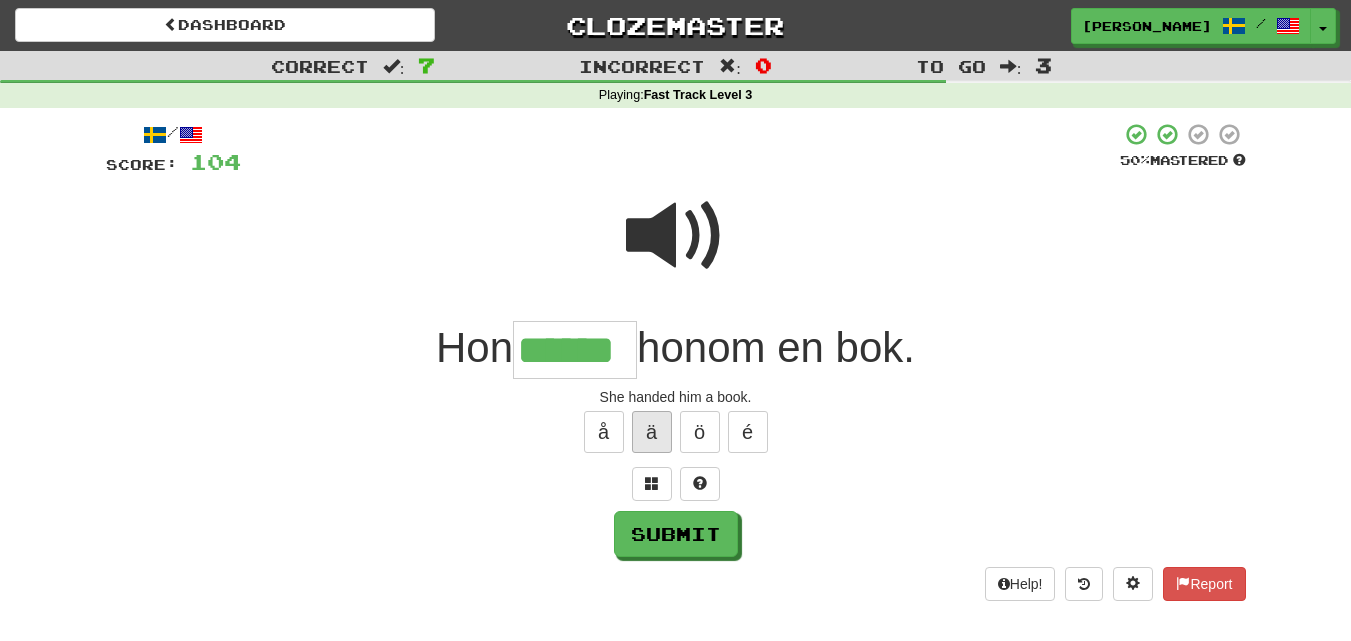 type on "******" 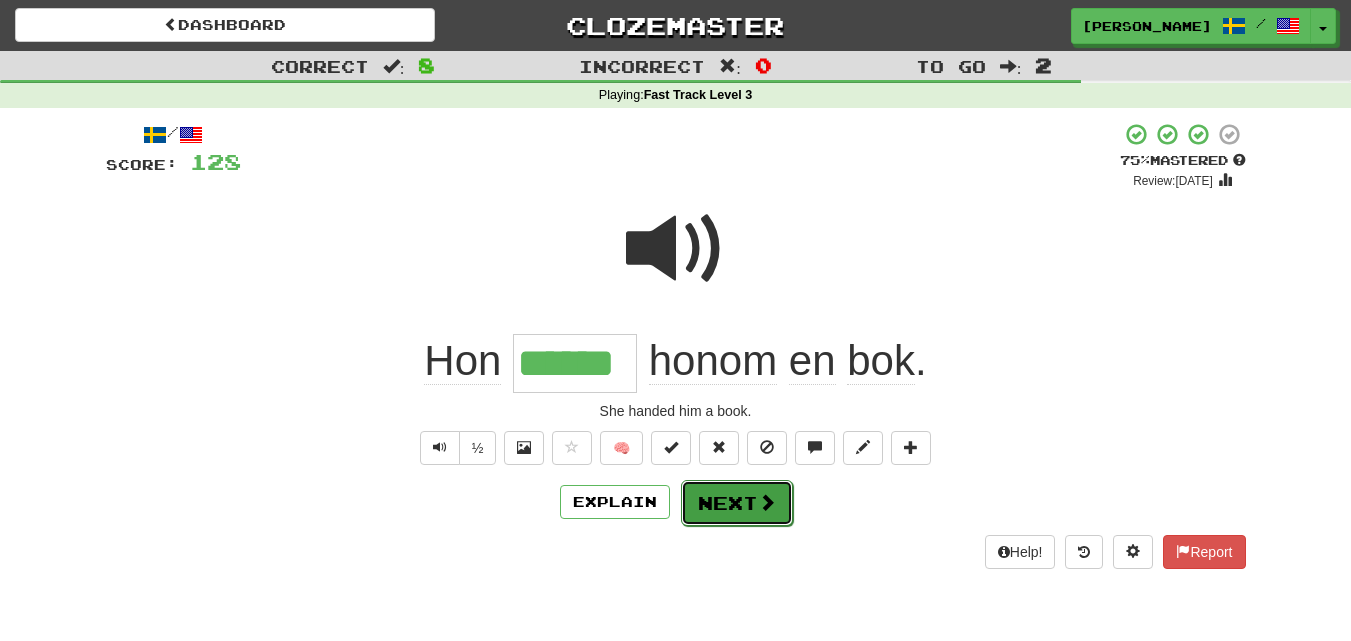 click at bounding box center (767, 502) 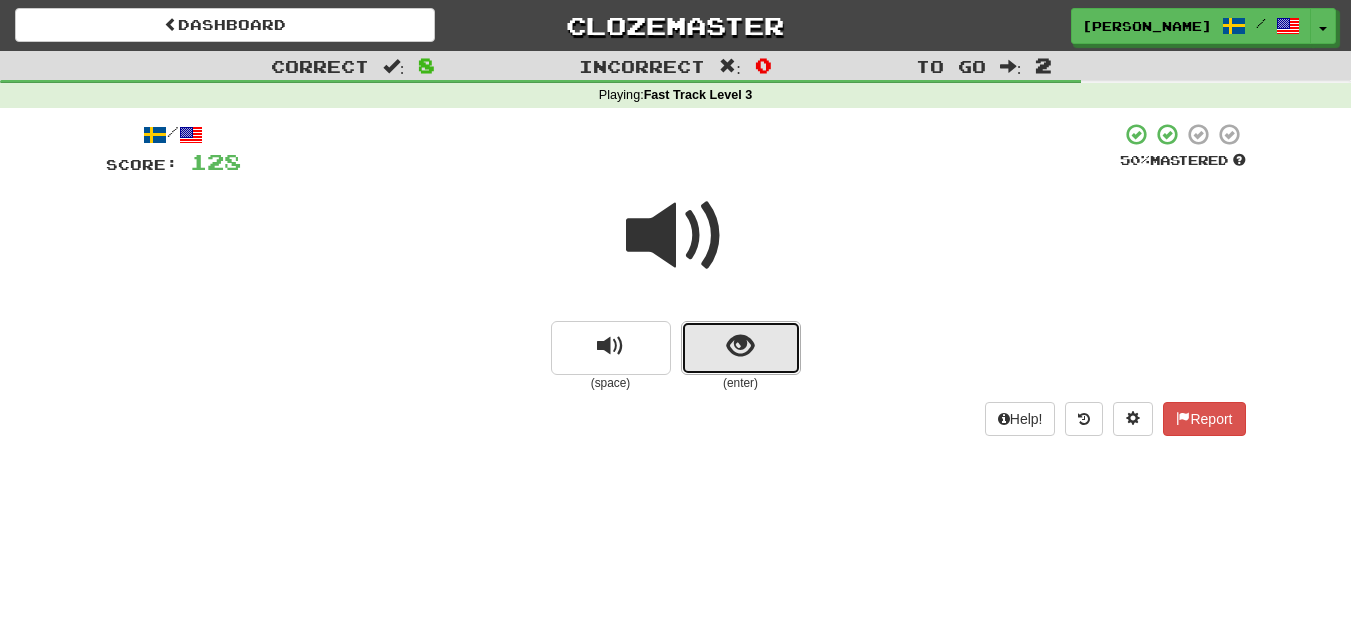 click at bounding box center (741, 348) 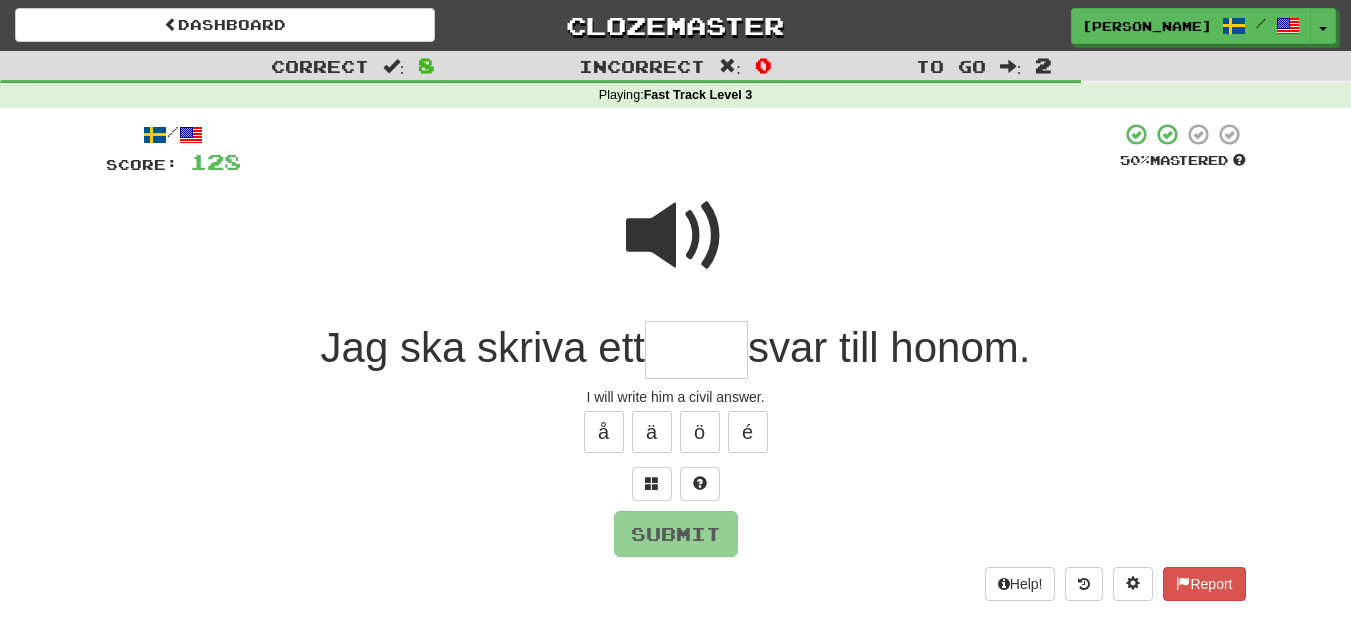 click at bounding box center [676, 236] 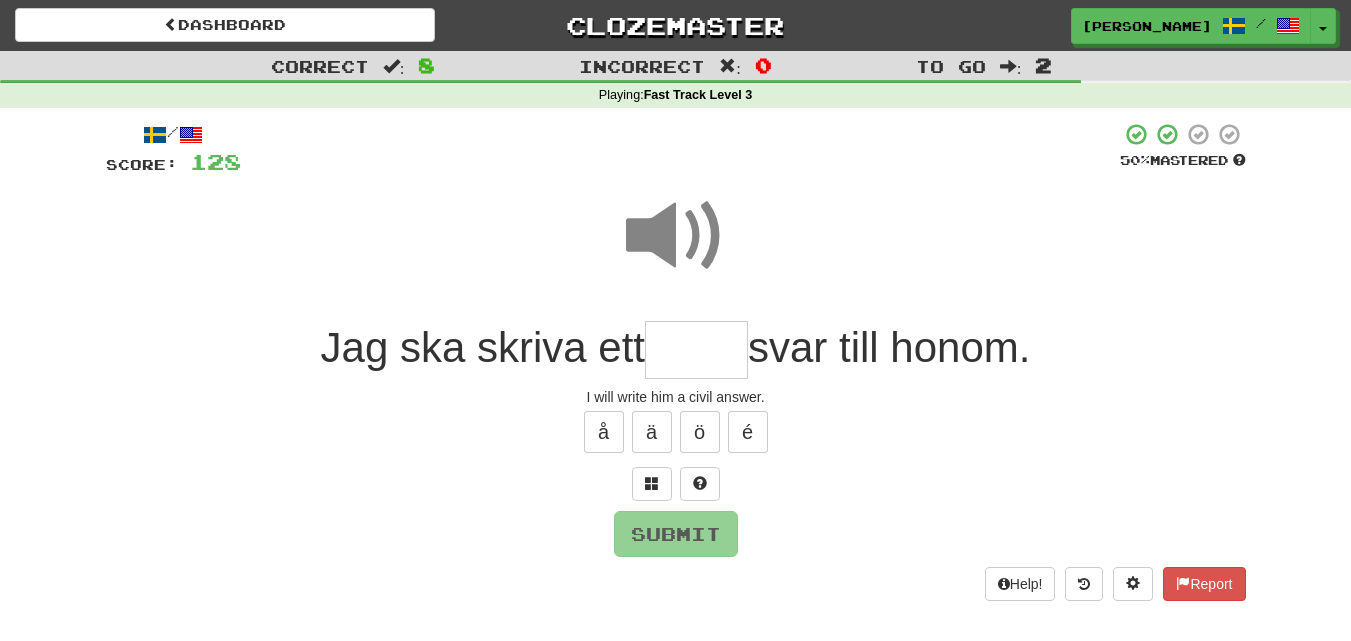 click at bounding box center [696, 350] 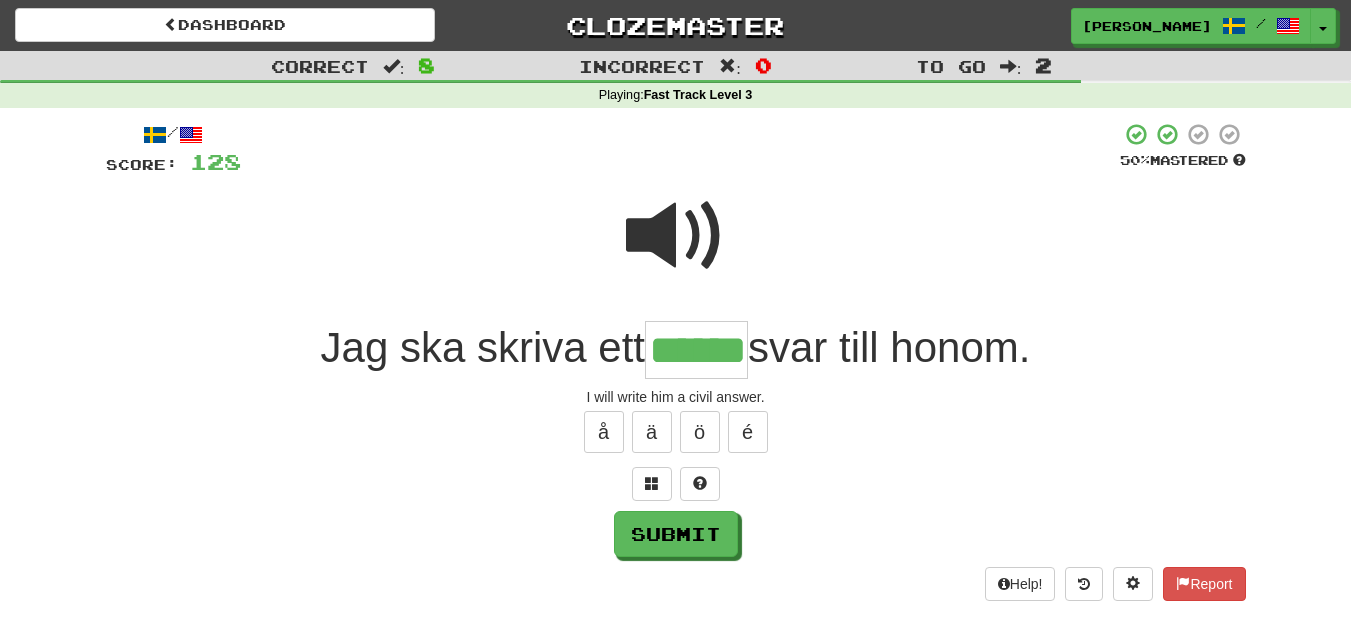 type on "******" 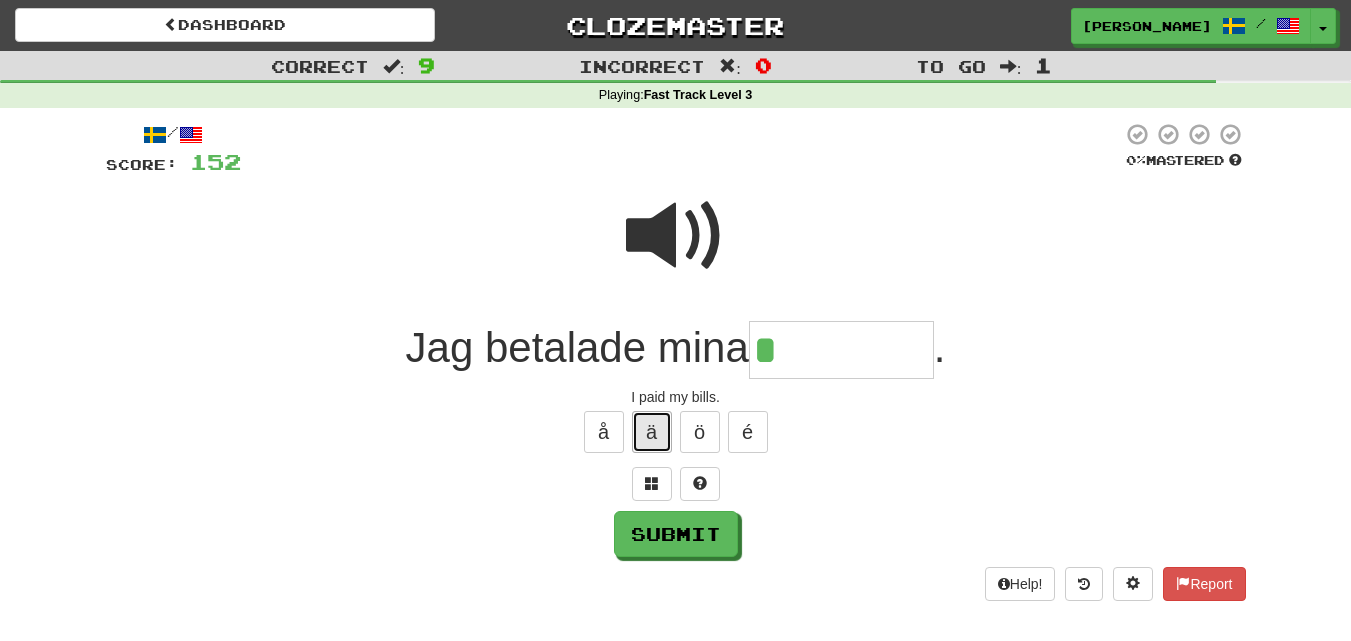 click on "ä" at bounding box center (652, 432) 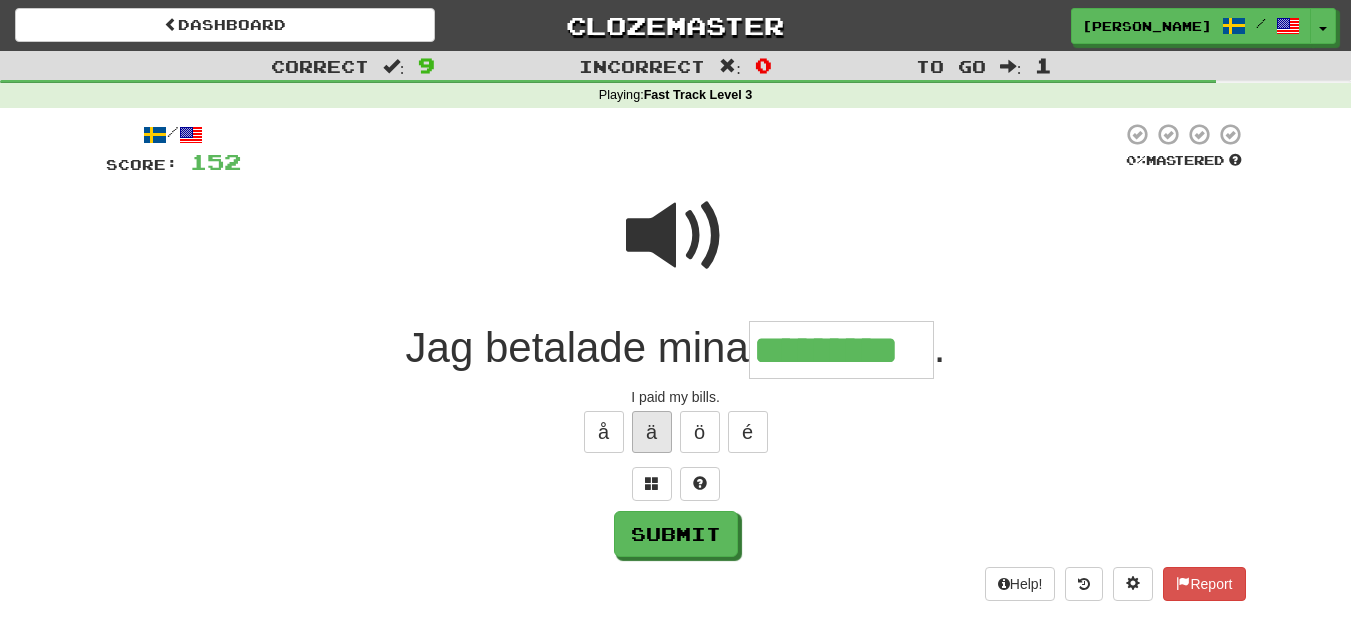 type on "*********" 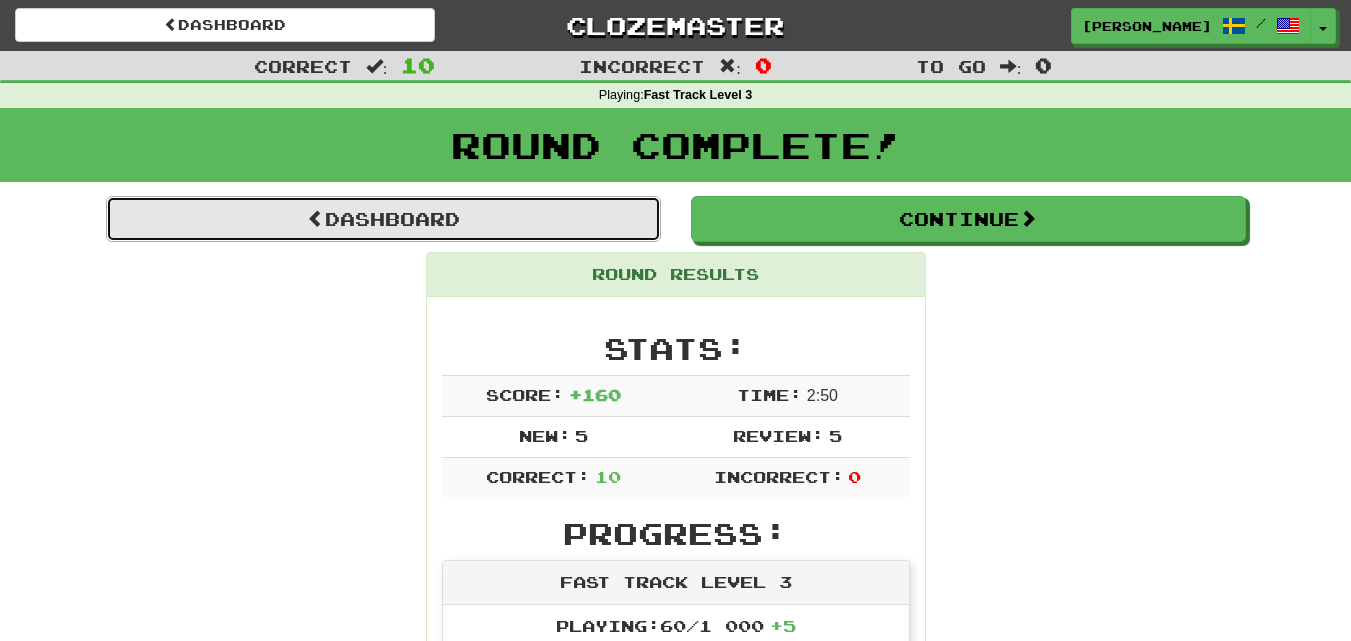 click on "Dashboard" at bounding box center [383, 219] 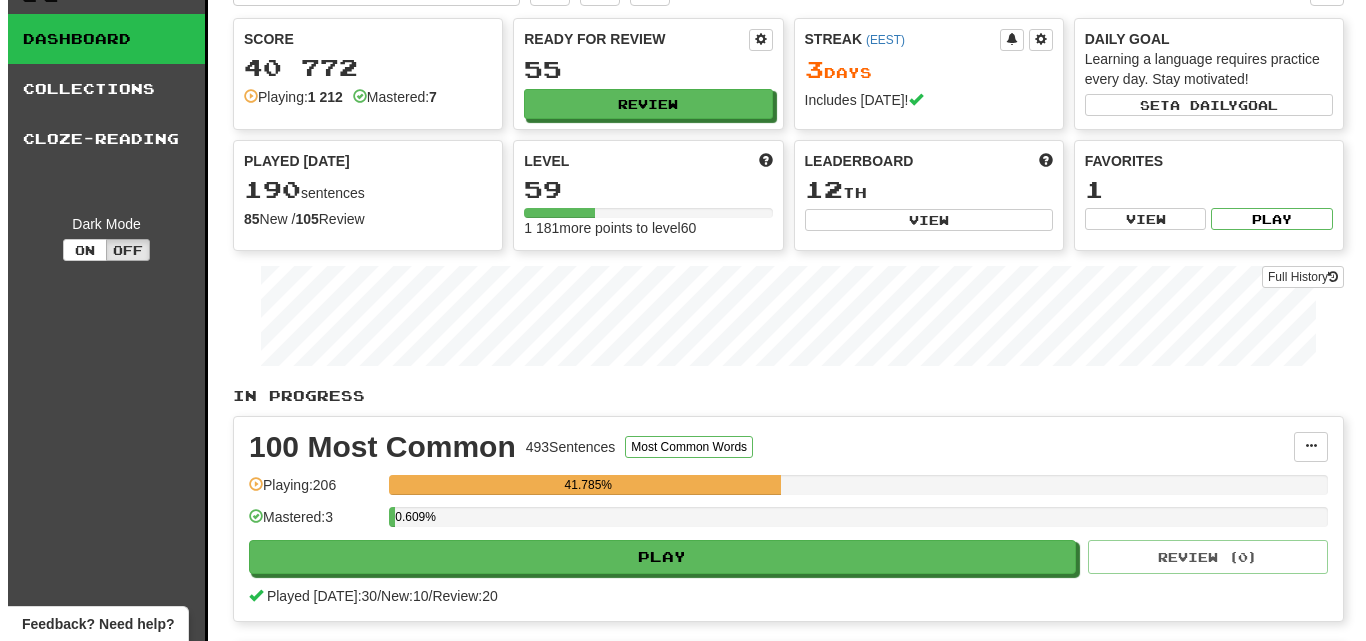 scroll, scrollTop: 0, scrollLeft: 0, axis: both 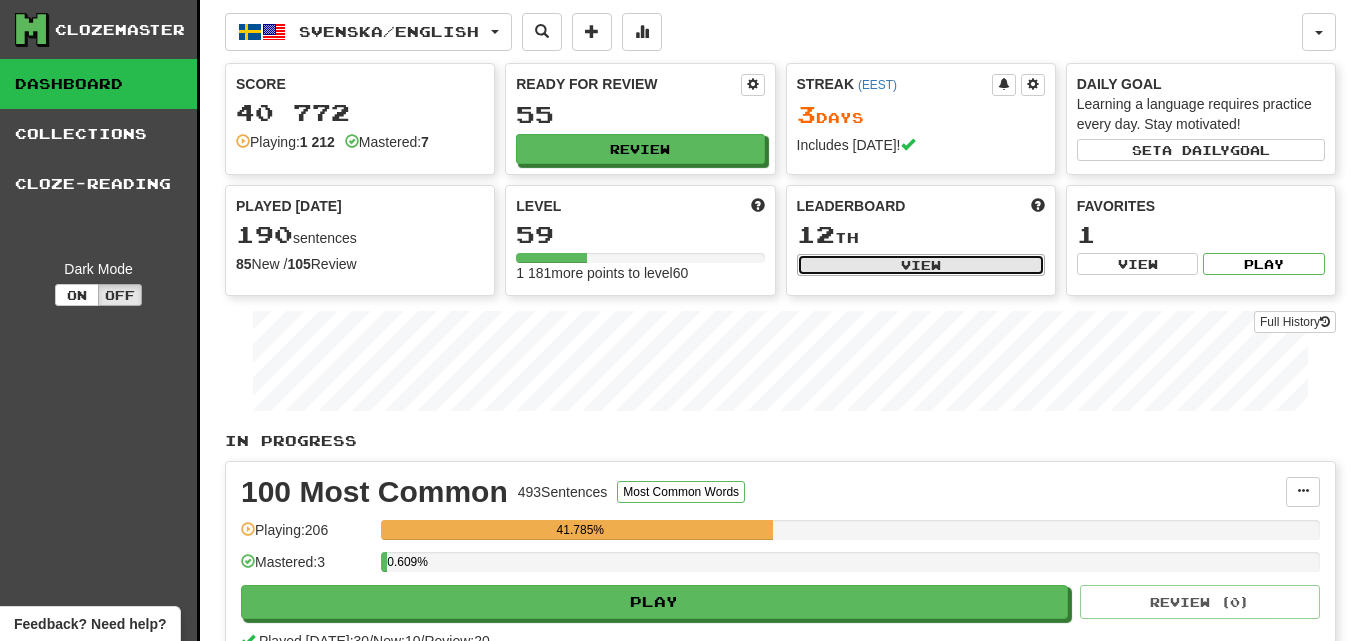 click on "View" at bounding box center (921, 265) 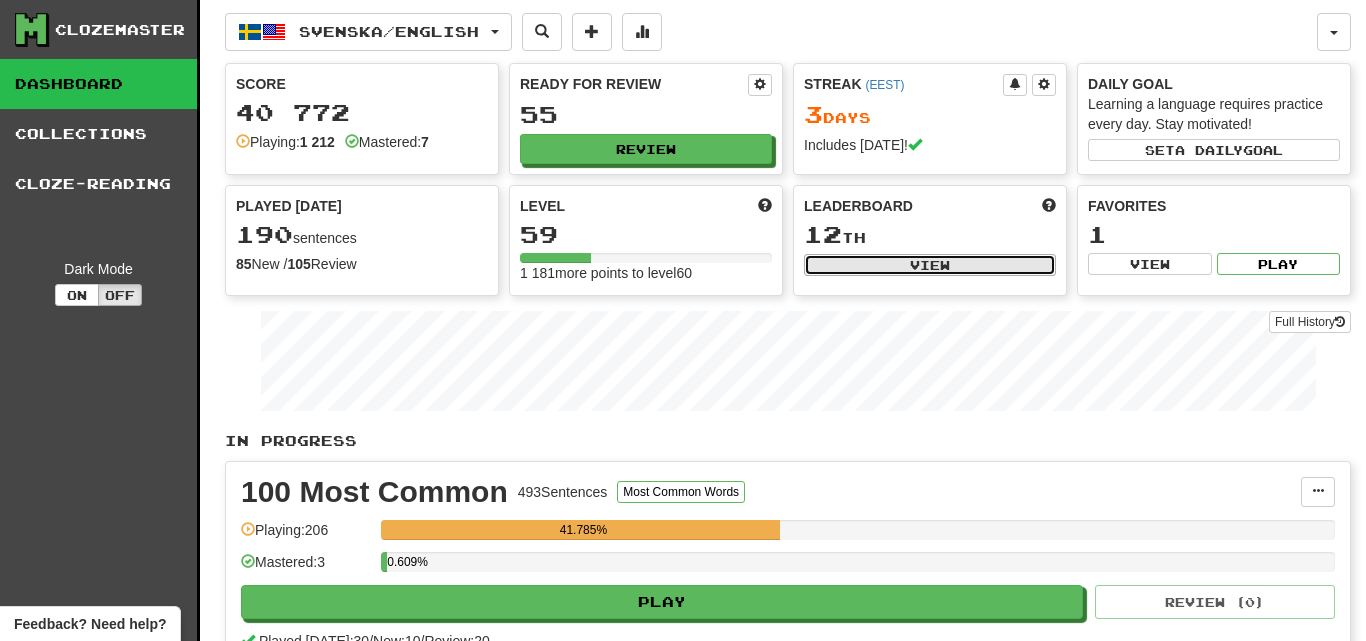 select on "**********" 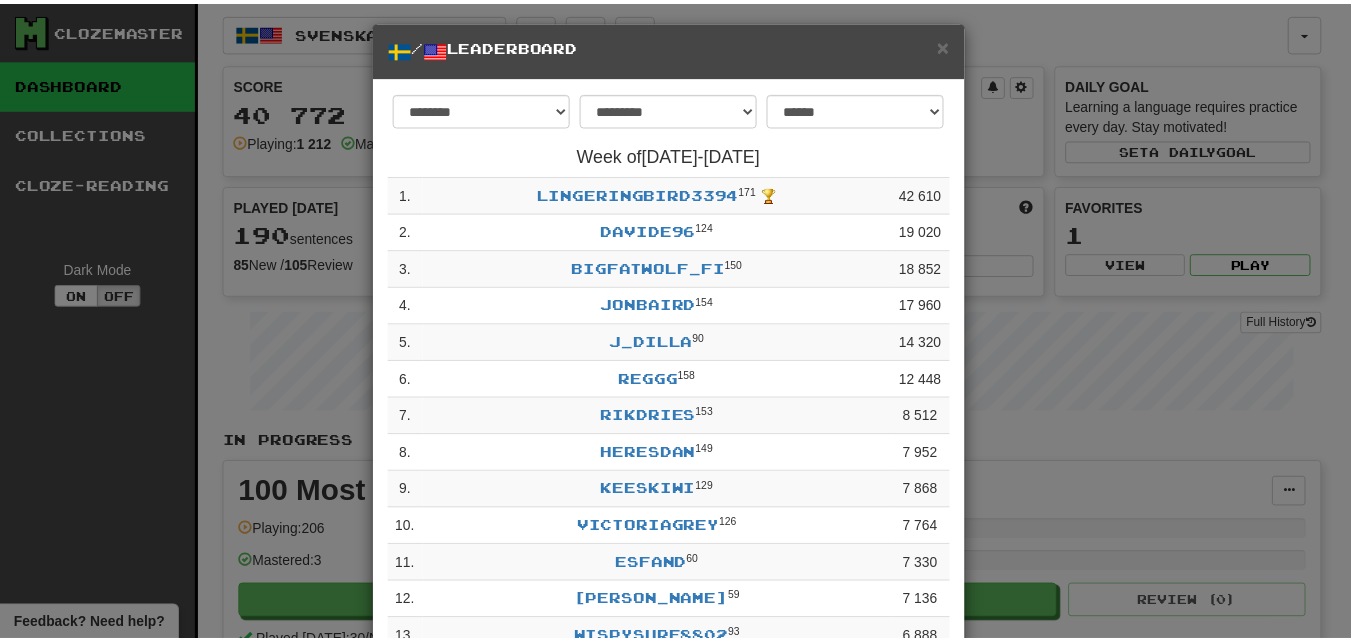 scroll, scrollTop: 0, scrollLeft: 0, axis: both 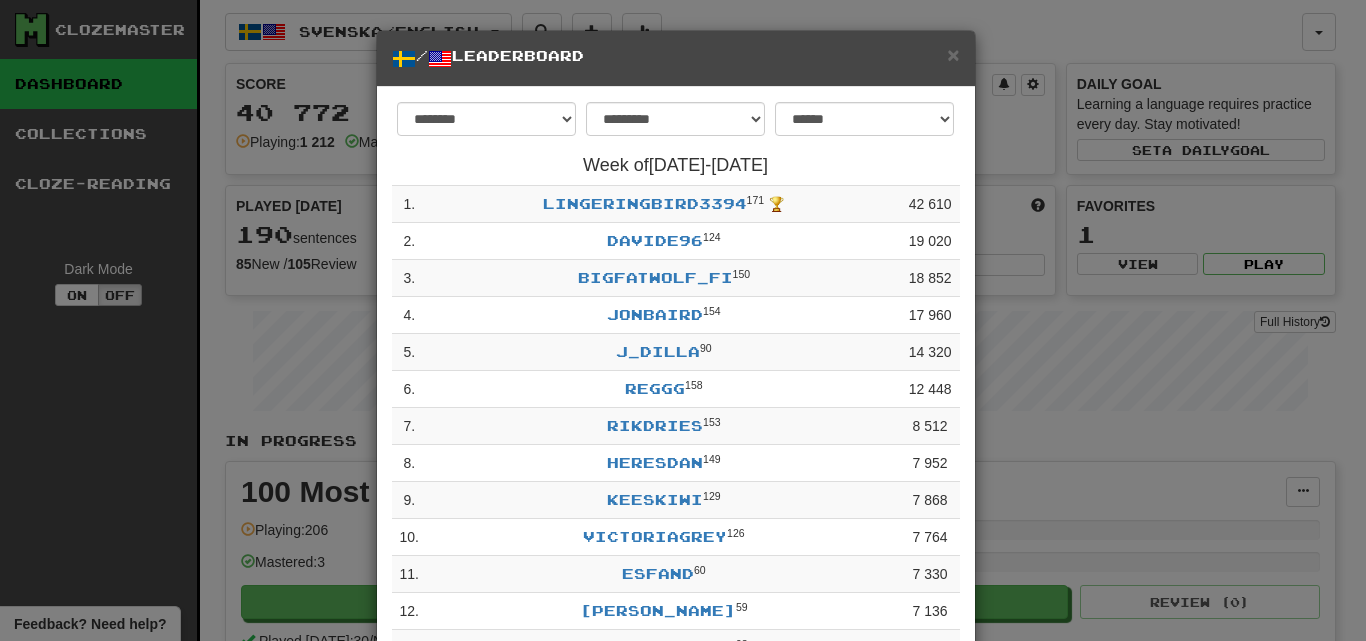 click on "×  /   Leaderboard" at bounding box center [676, 59] 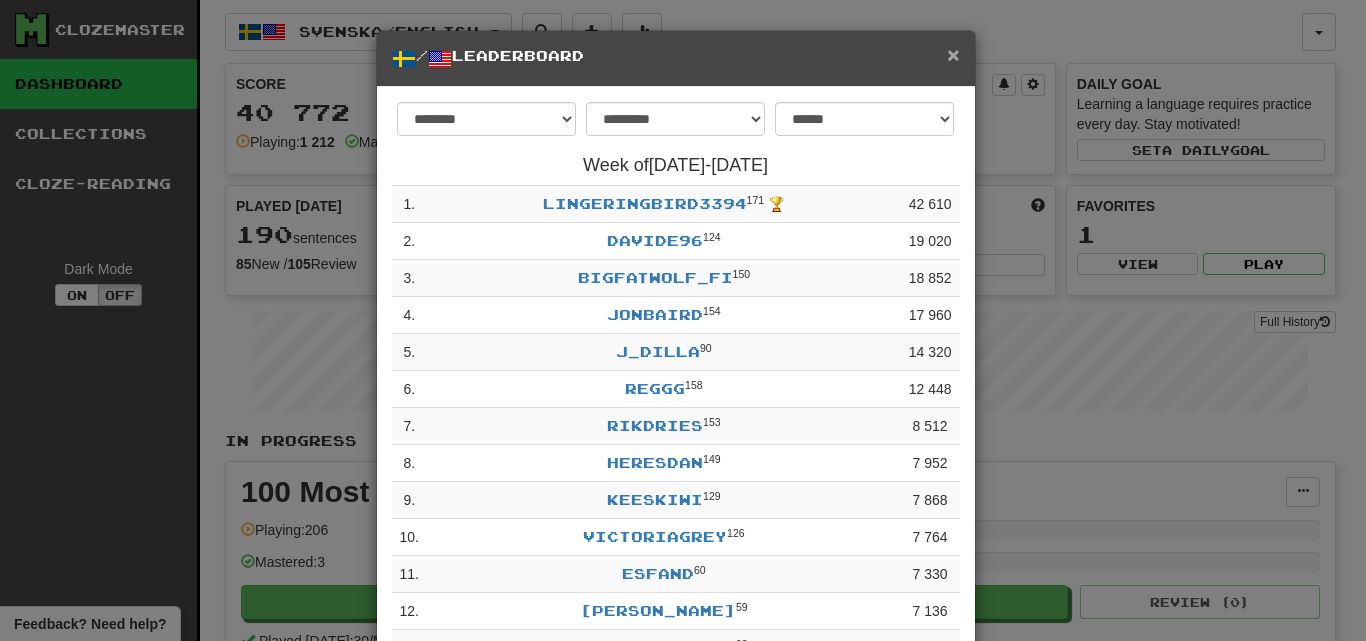 click on "×" at bounding box center [953, 54] 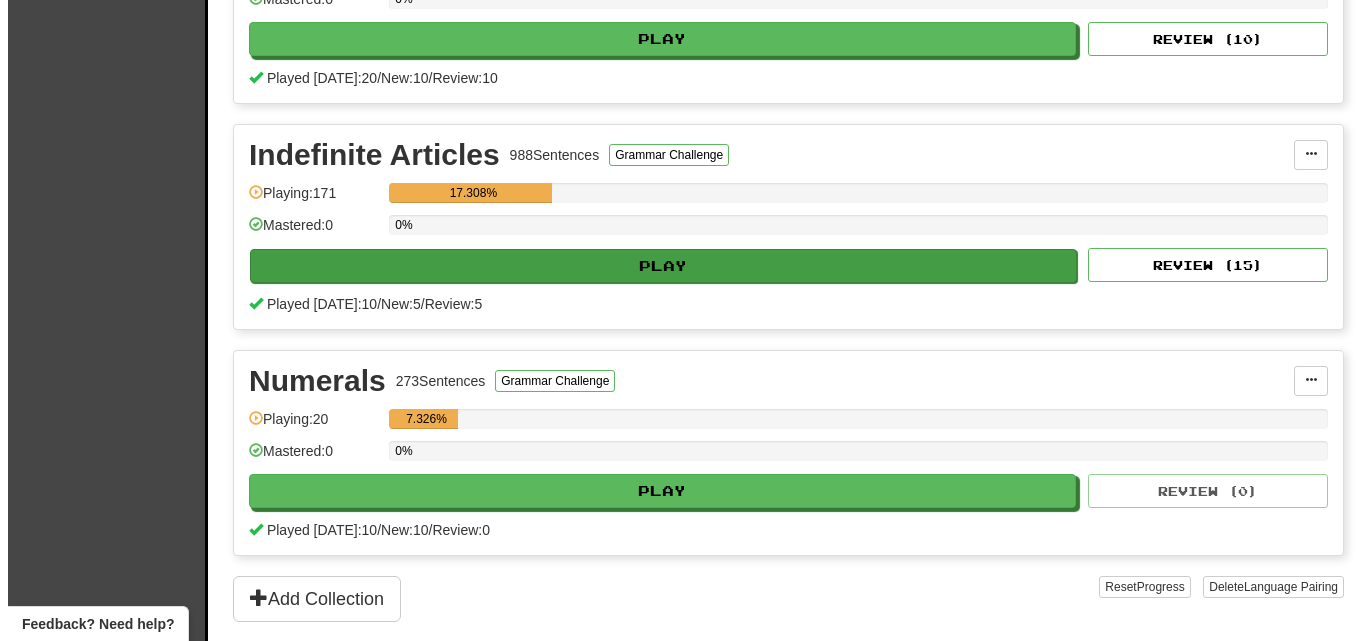 scroll, scrollTop: 1700, scrollLeft: 0, axis: vertical 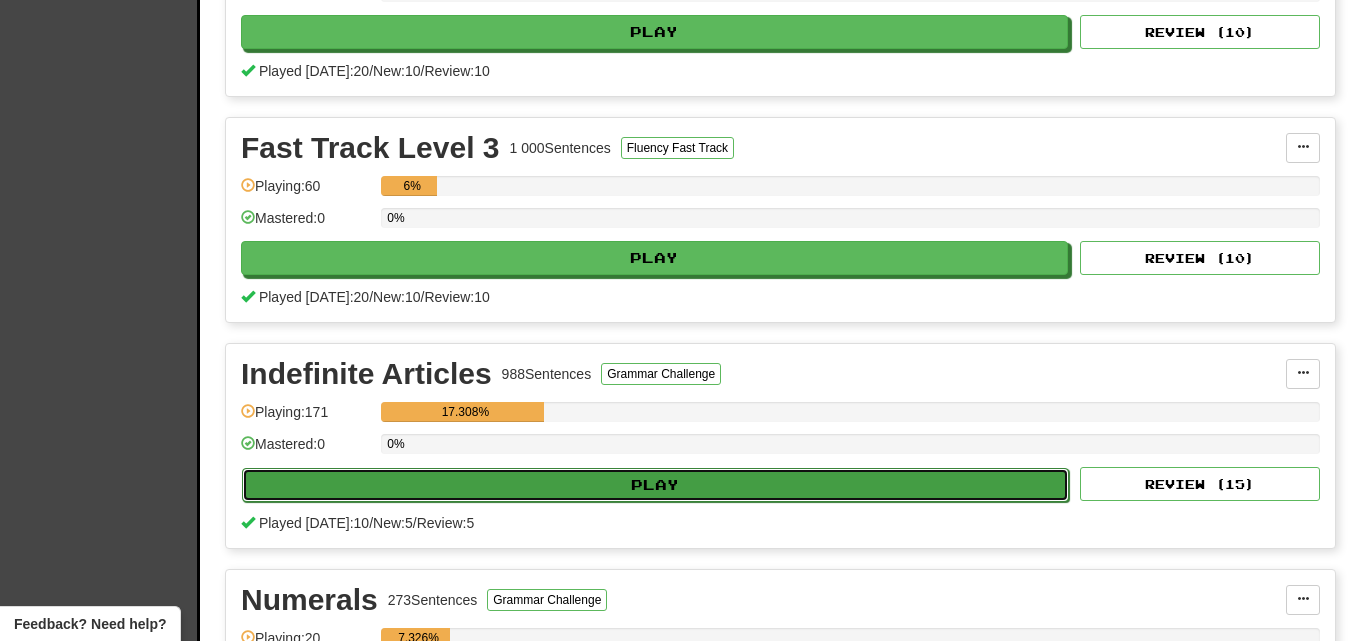 click on "Play" at bounding box center (655, 485) 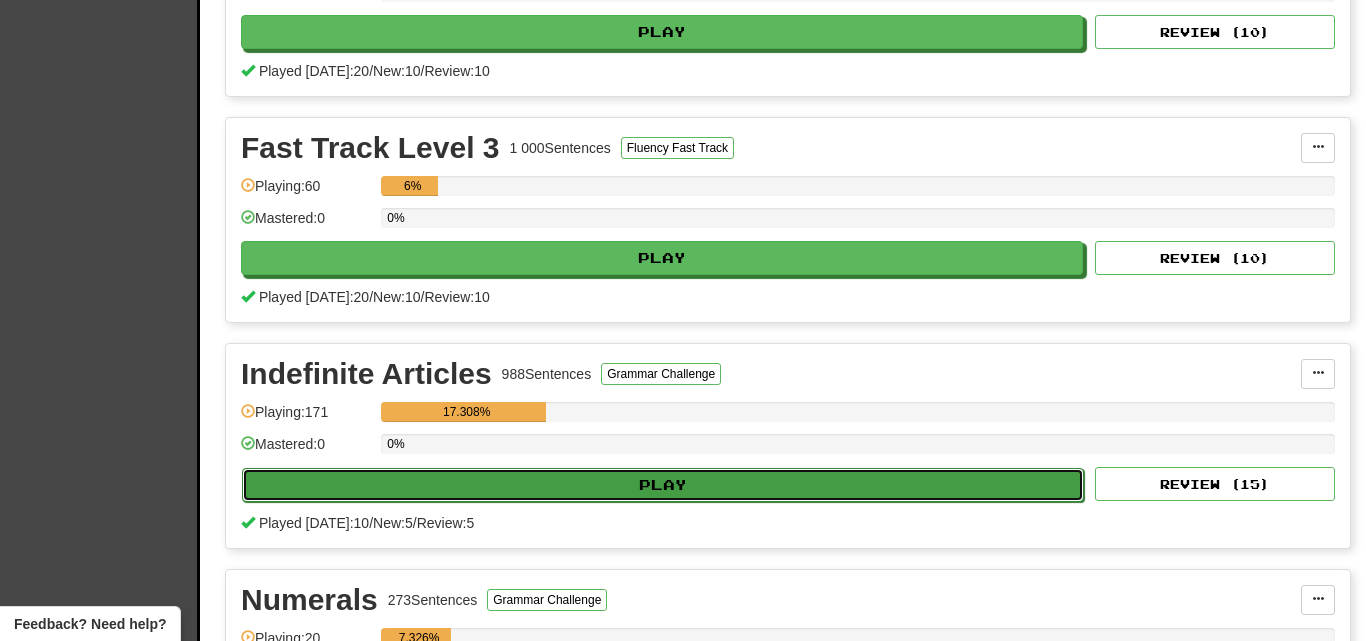 select on "**" 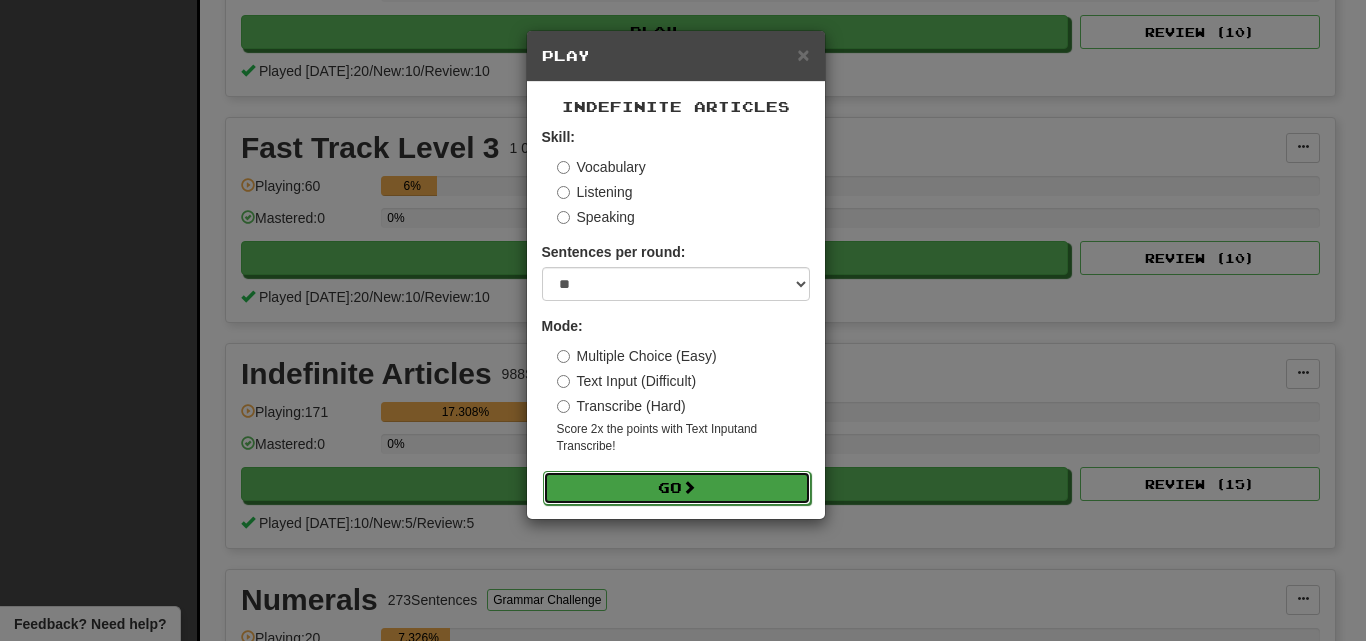 click on "Go" at bounding box center [677, 488] 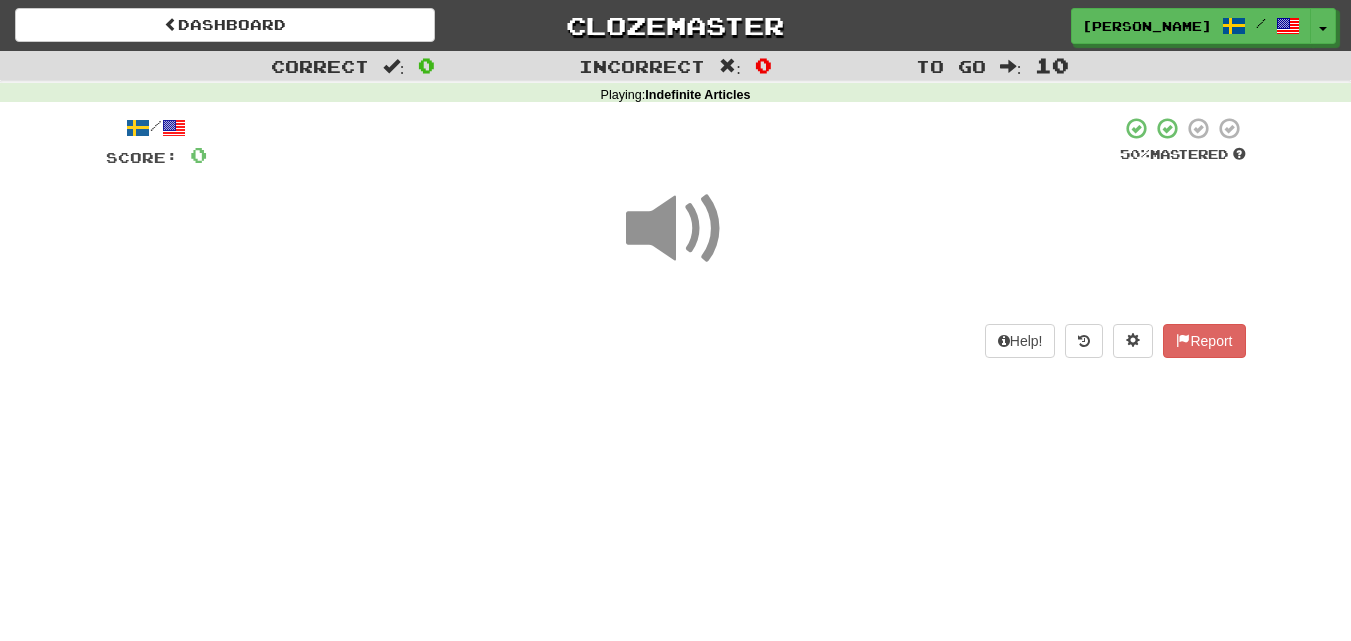 scroll, scrollTop: 0, scrollLeft: 0, axis: both 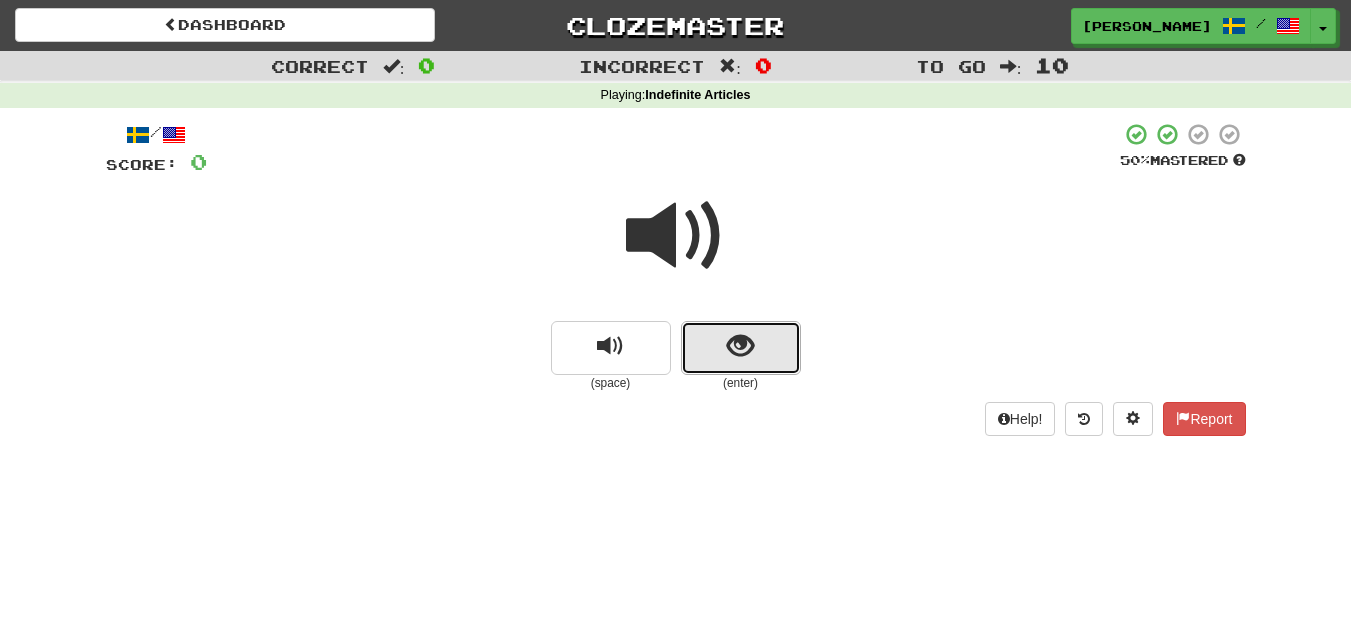 click at bounding box center (741, 348) 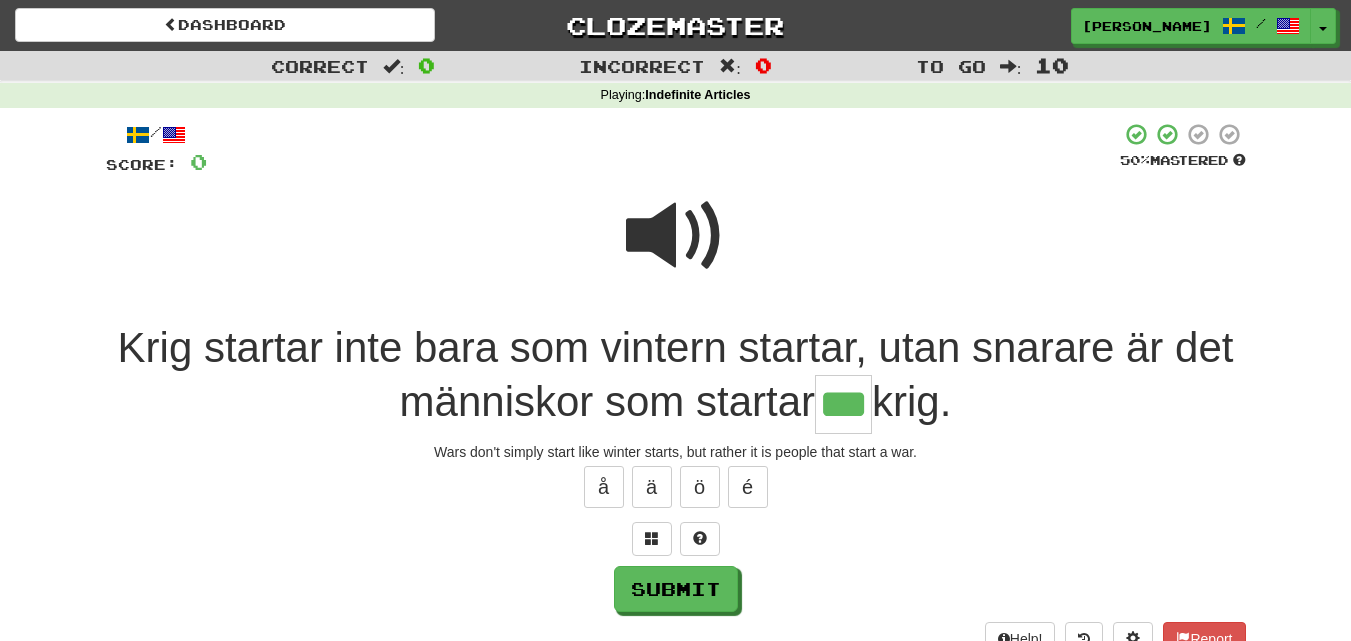 type on "***" 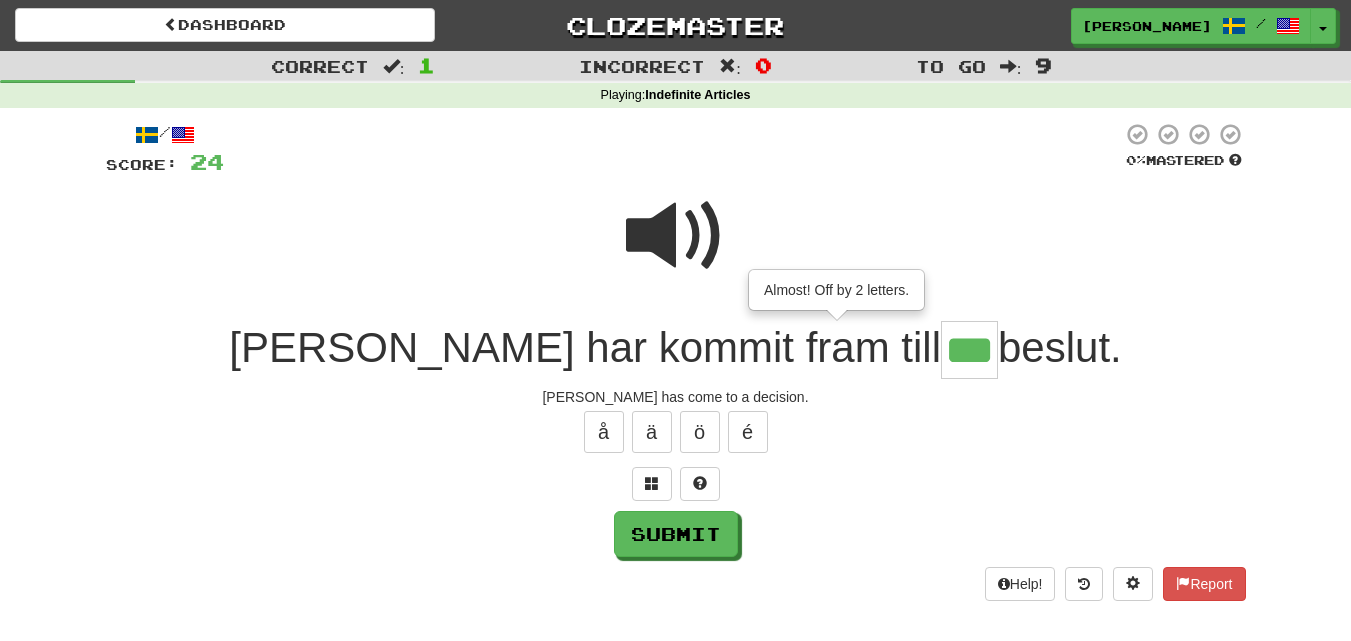 type on "***" 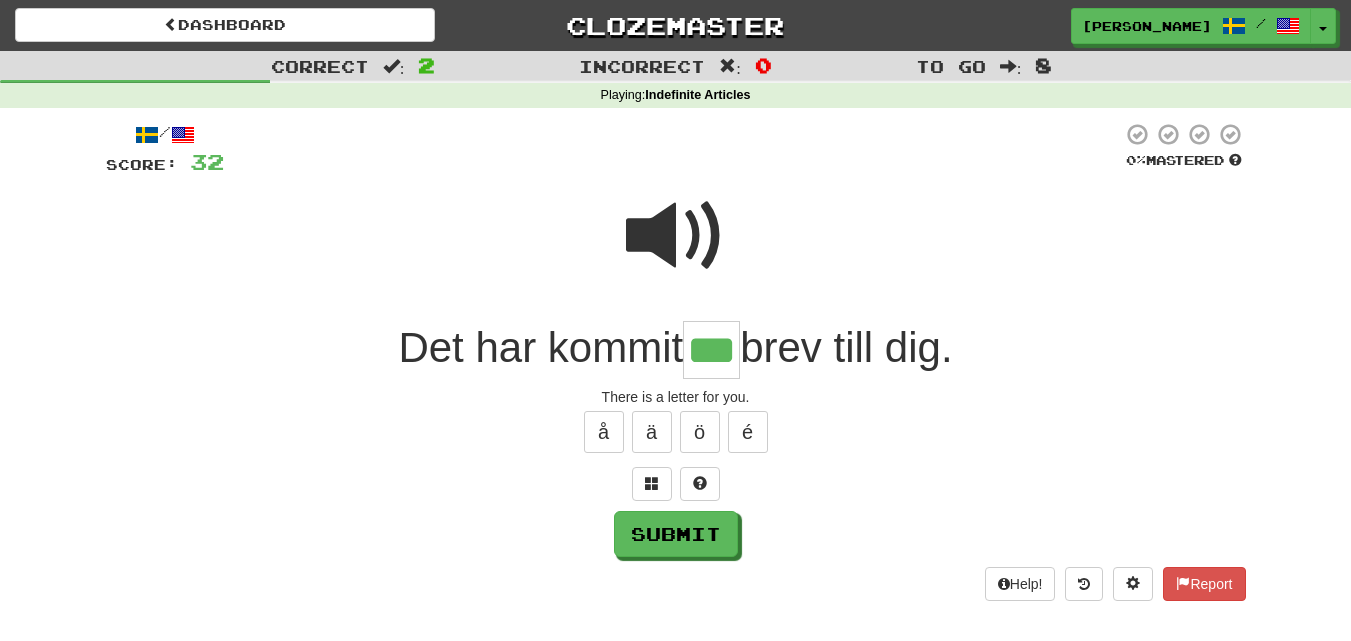 type on "***" 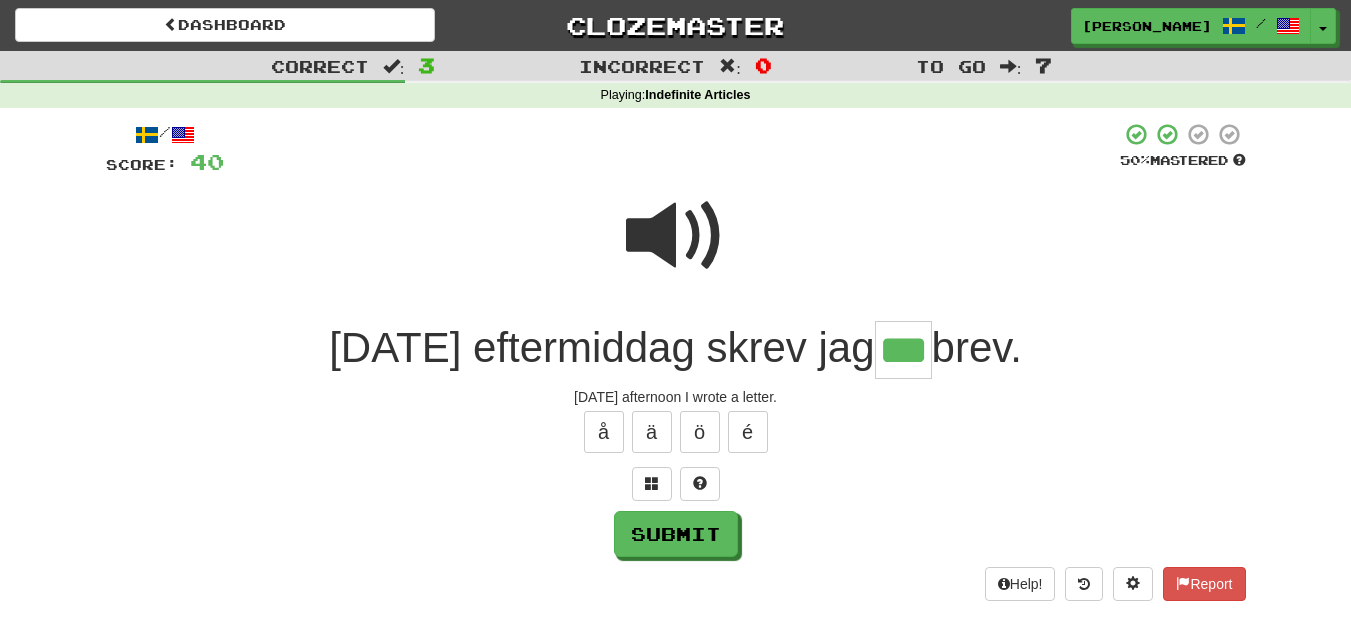 type on "***" 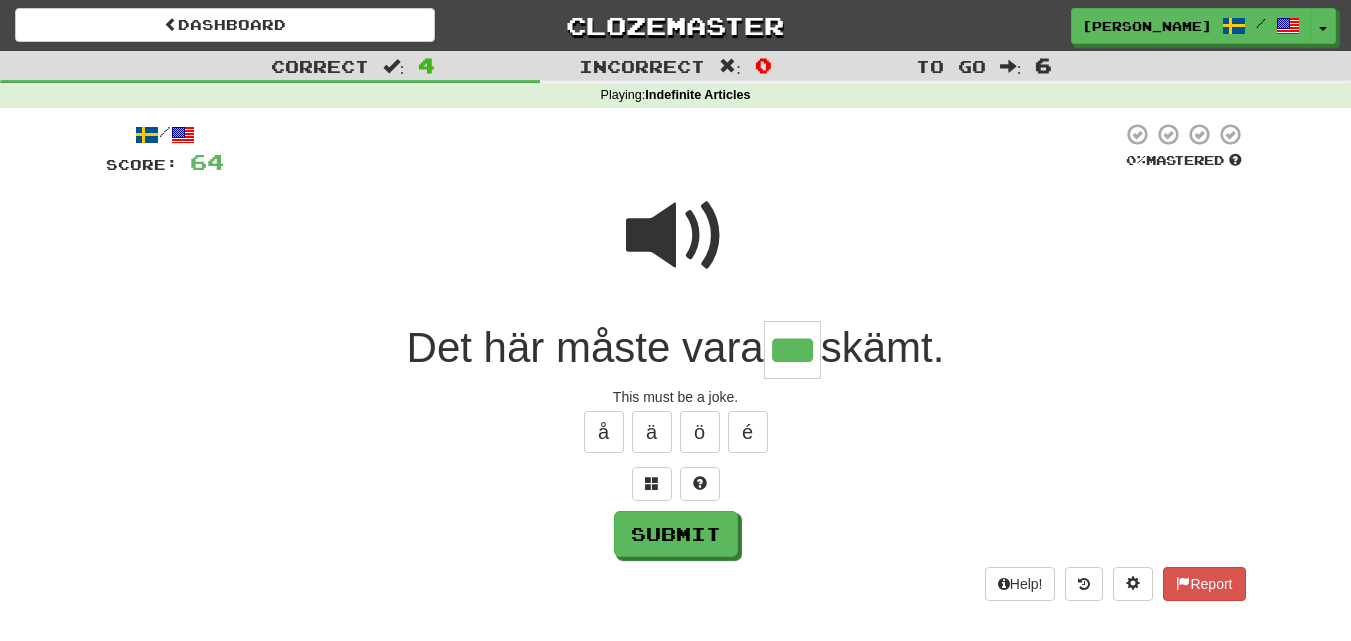 type on "***" 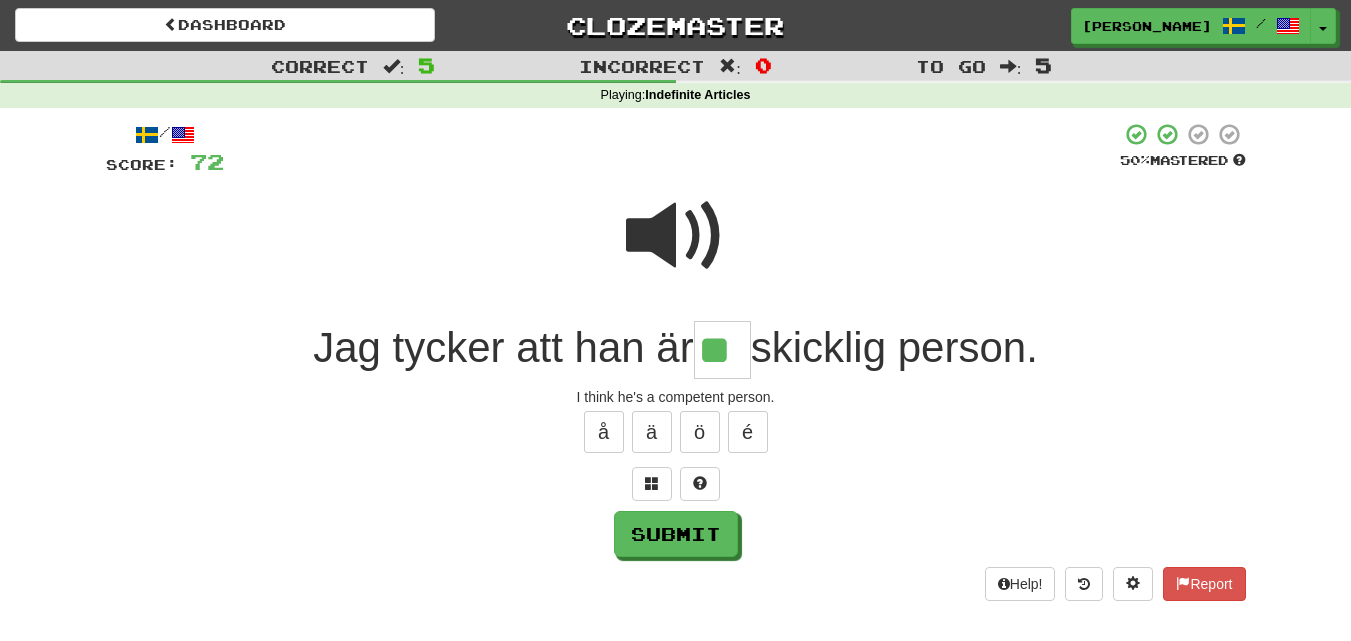 type on "**" 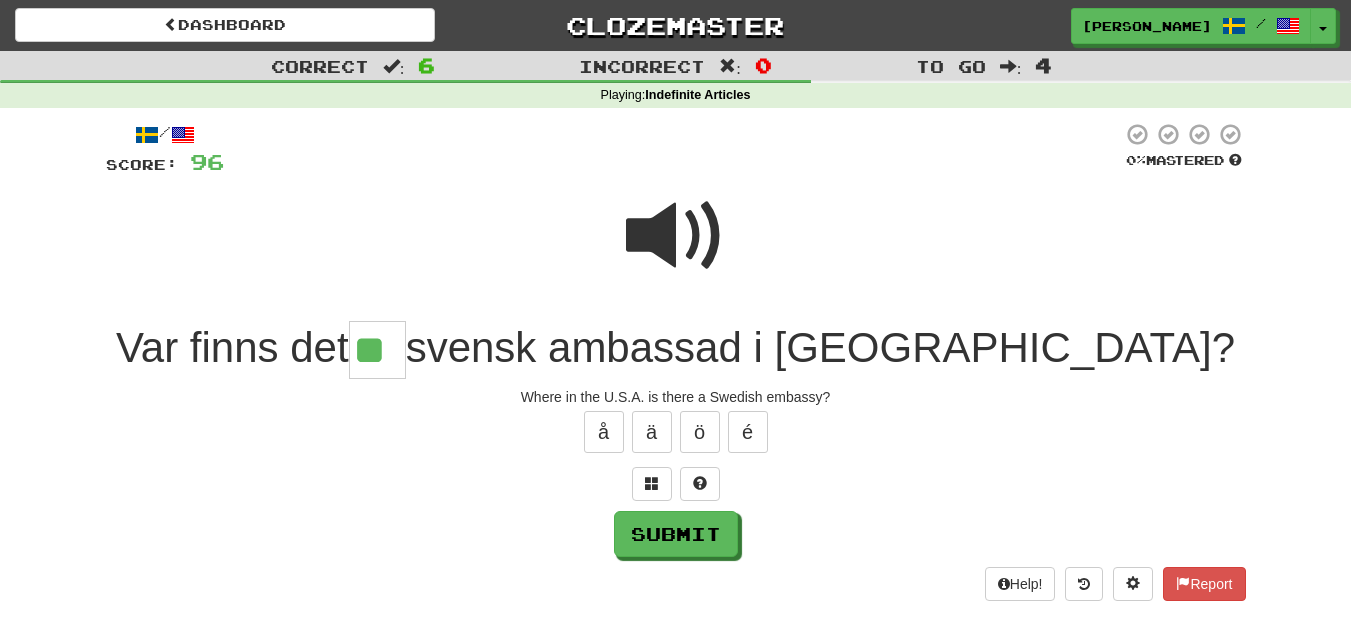 type on "**" 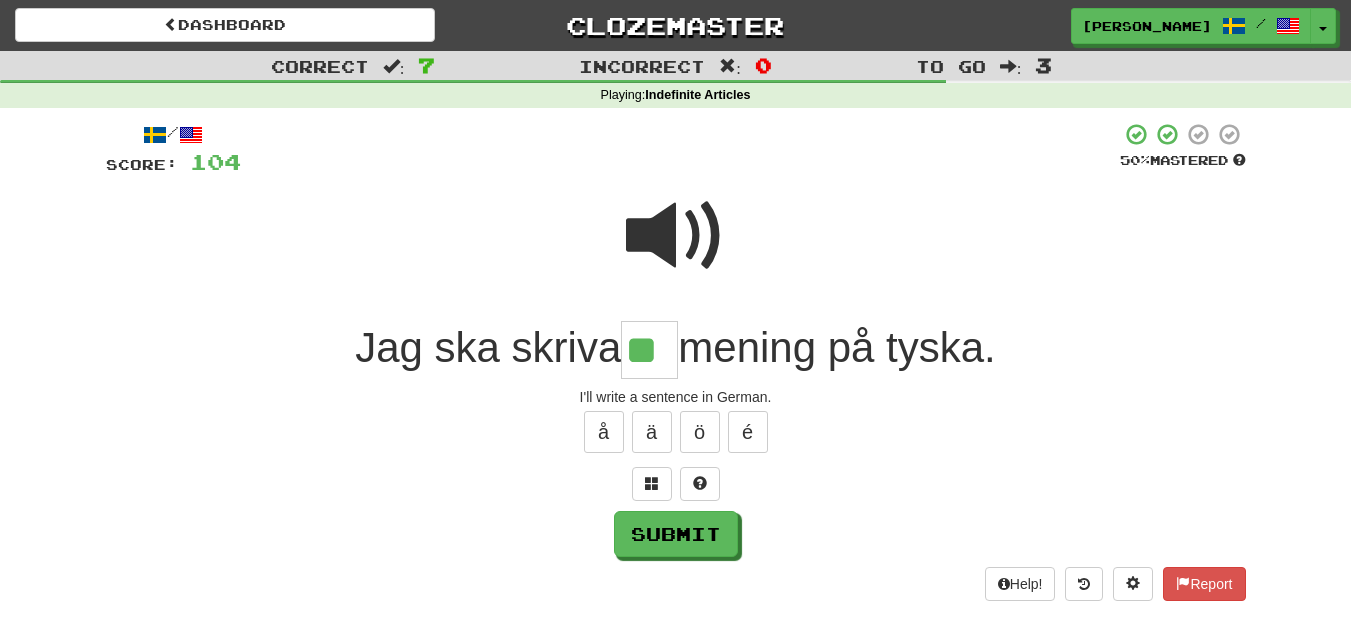 type on "**" 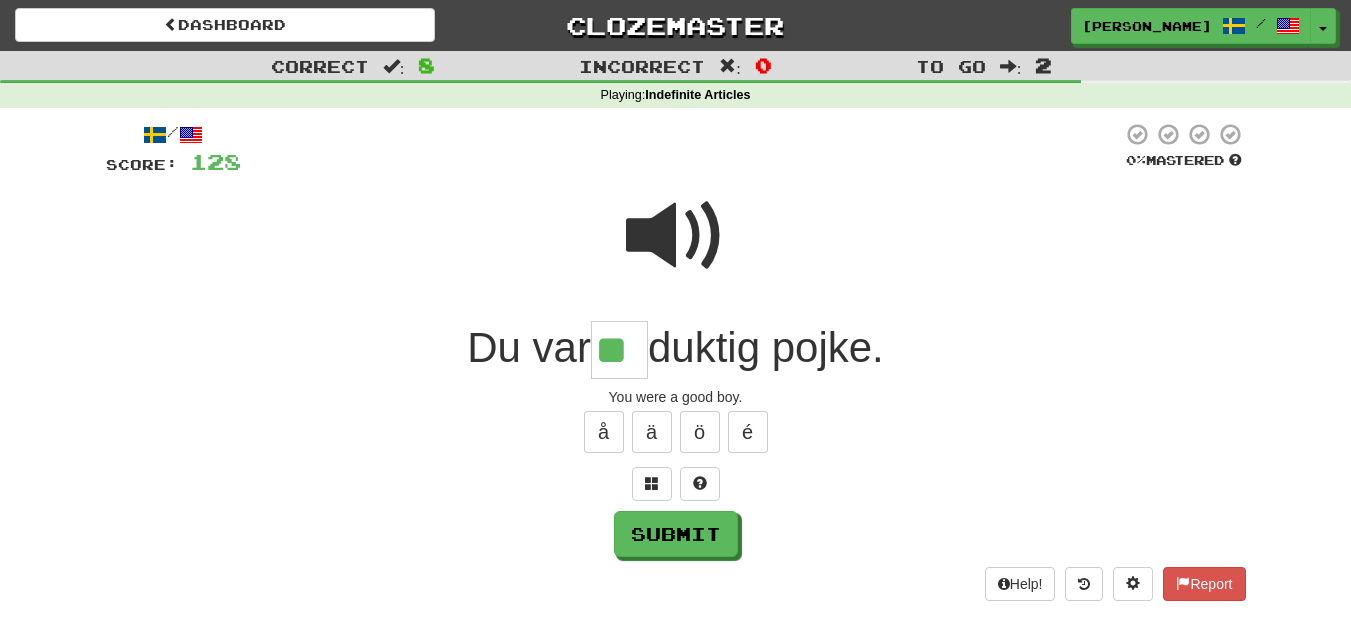 type on "**" 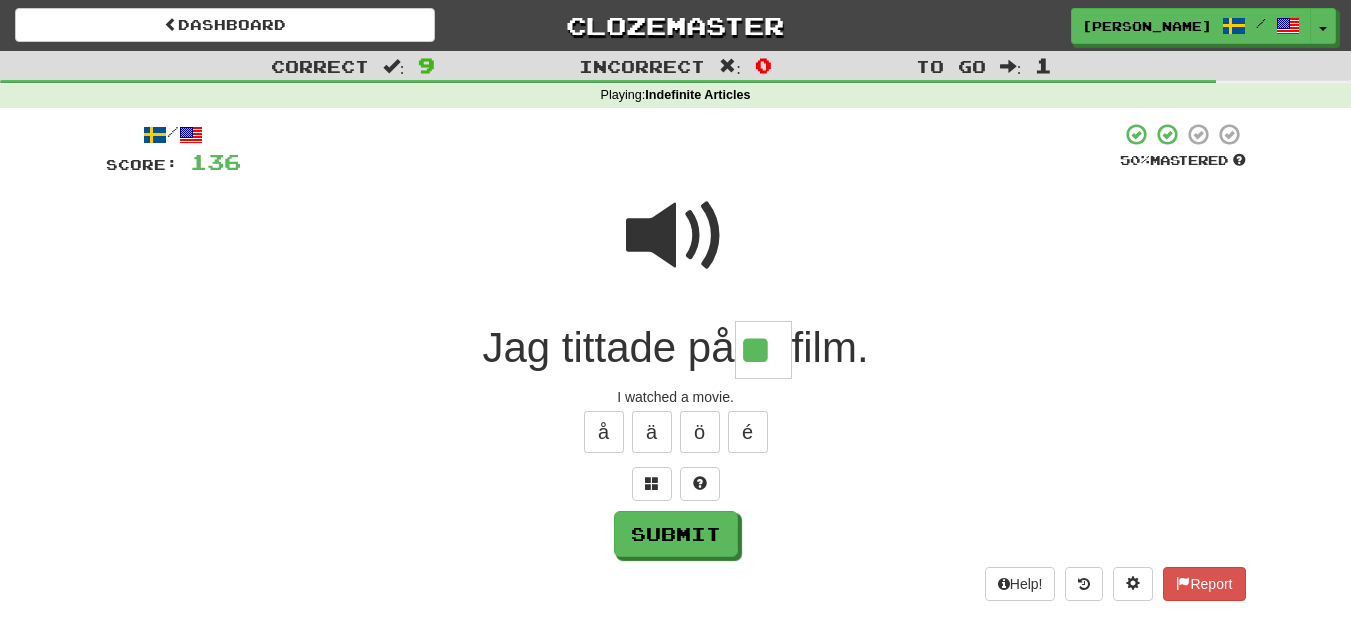 type on "**" 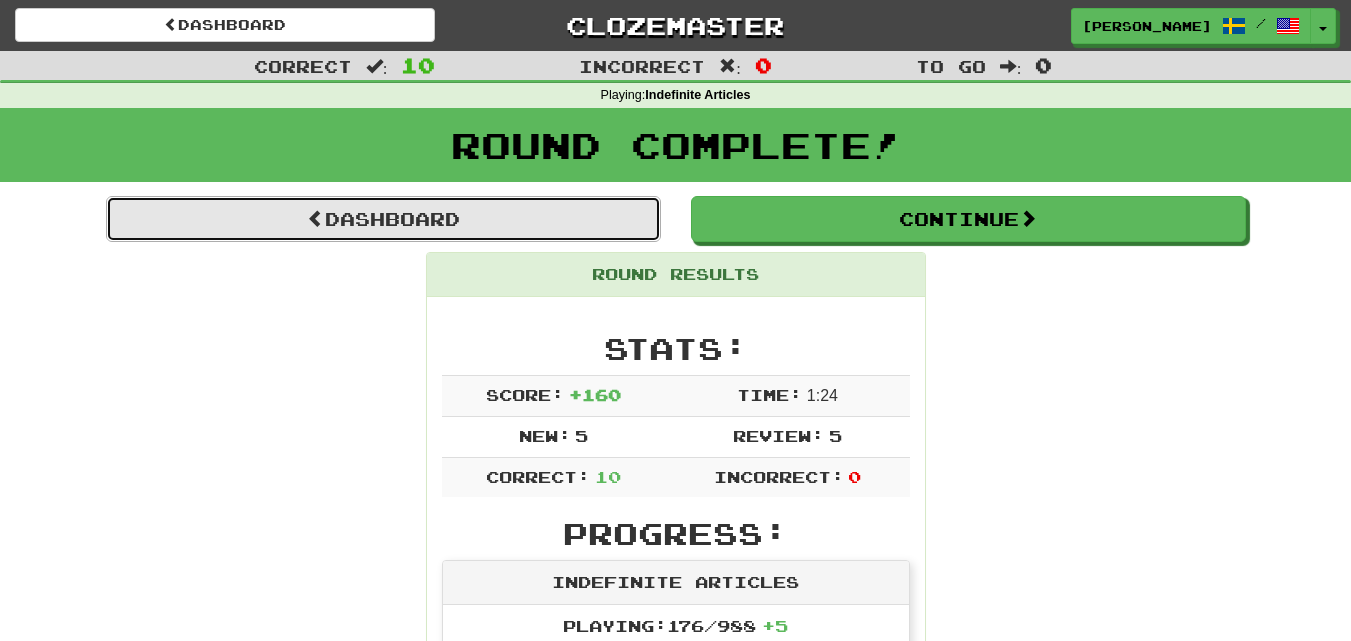 click on "Dashboard" at bounding box center [383, 219] 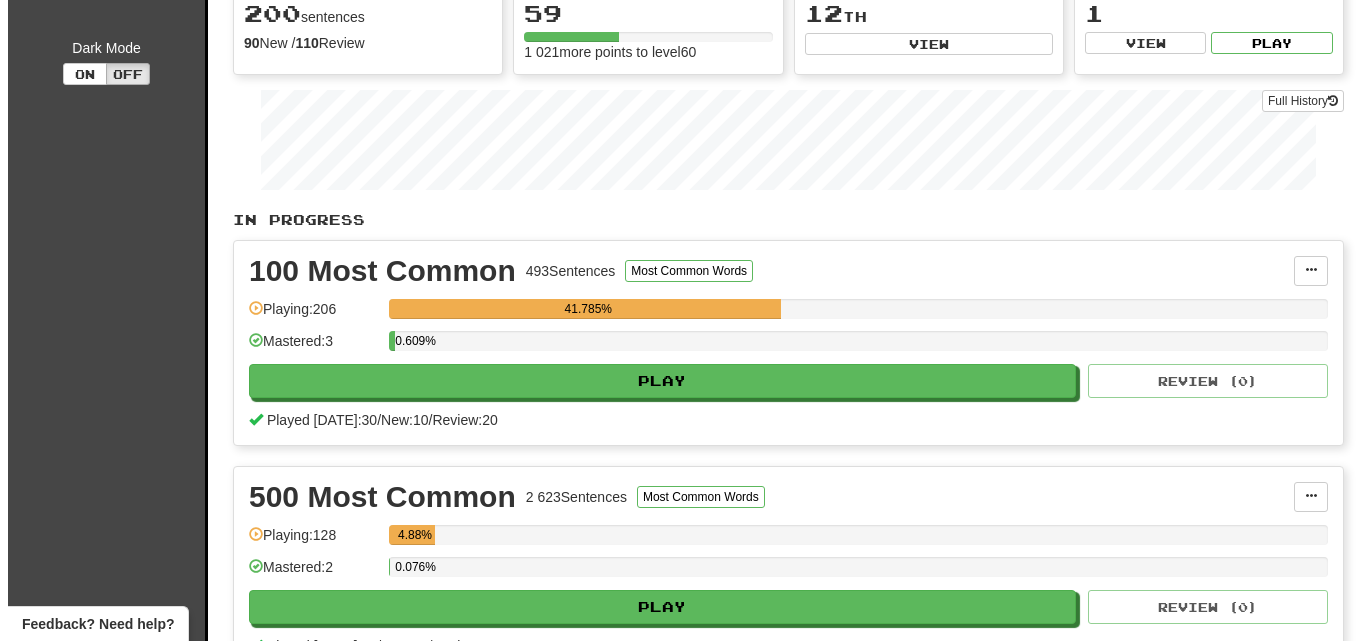 scroll, scrollTop: 0, scrollLeft: 0, axis: both 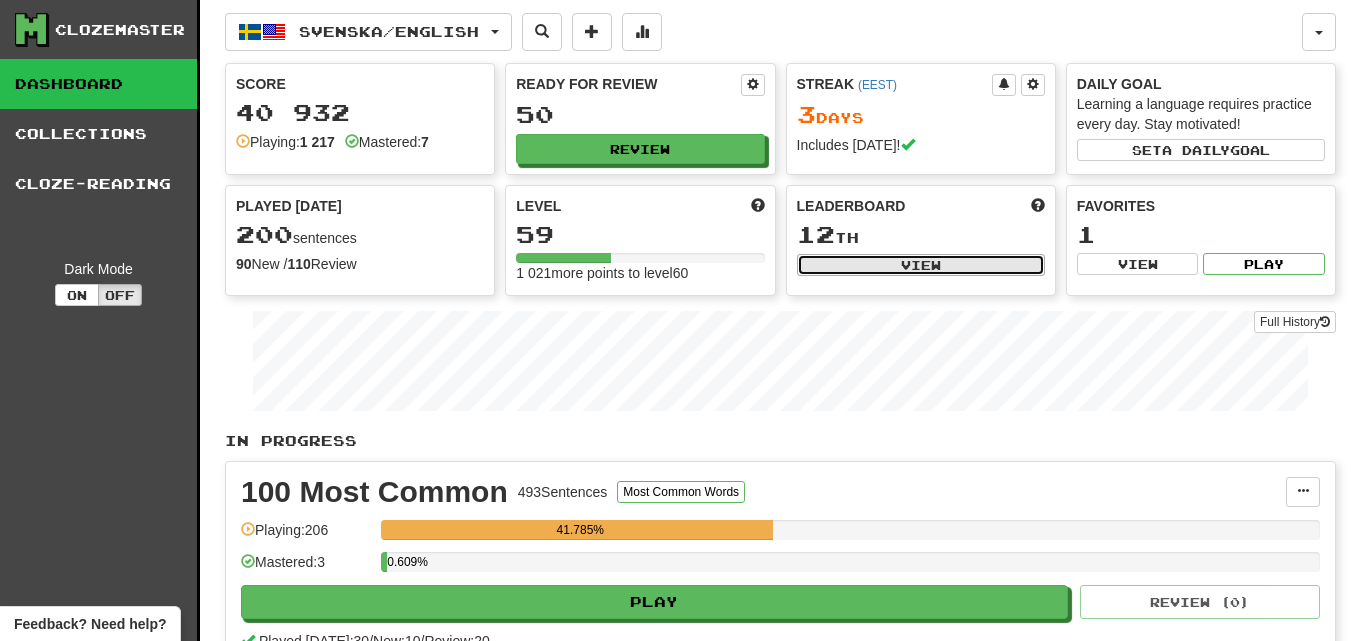 click on "View" at bounding box center [921, 265] 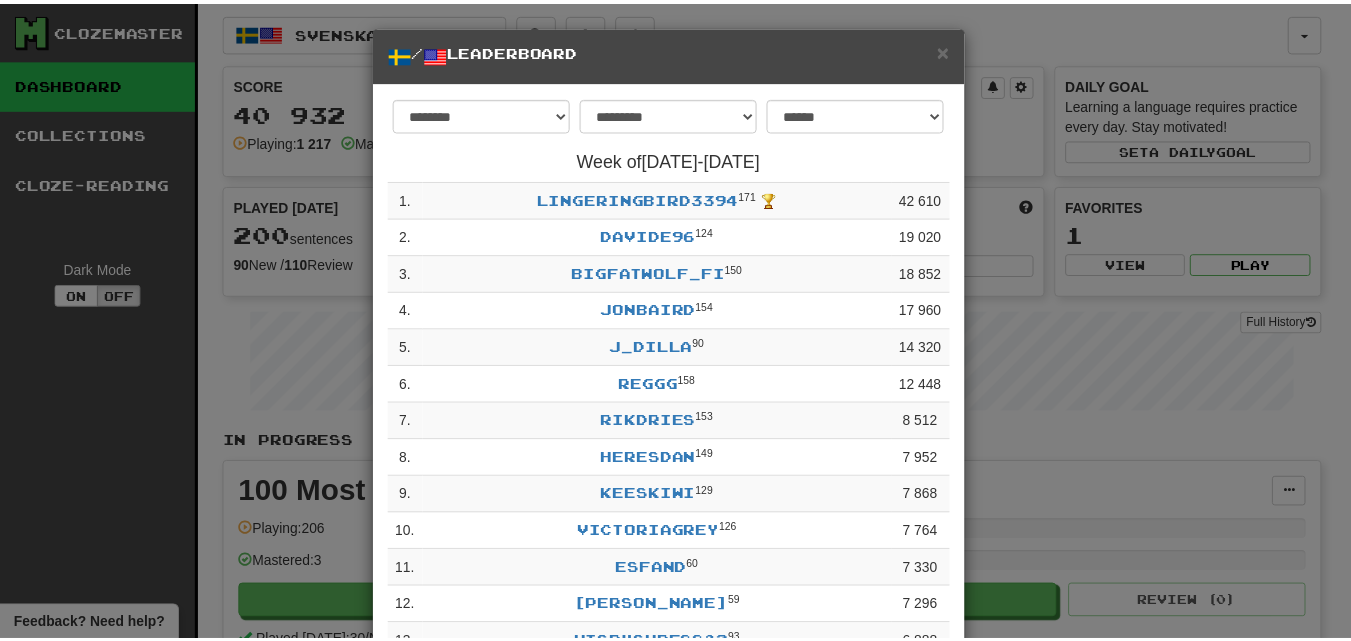 scroll, scrollTop: 0, scrollLeft: 0, axis: both 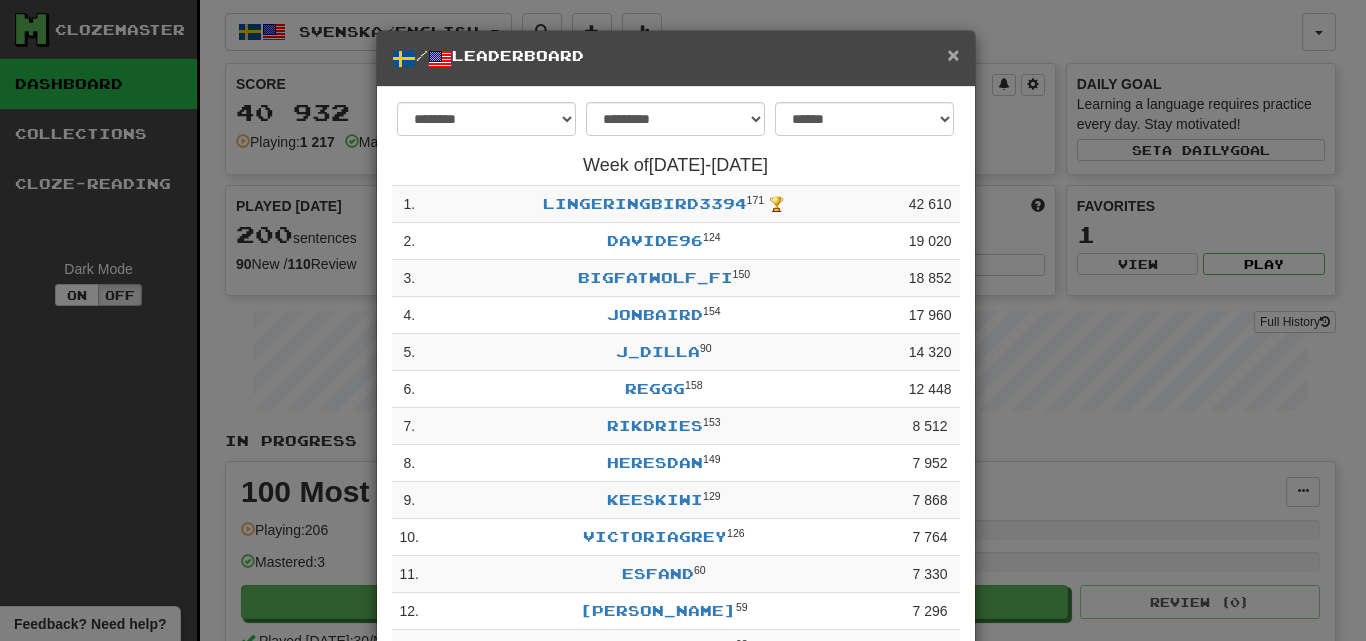 click on "×" at bounding box center [953, 54] 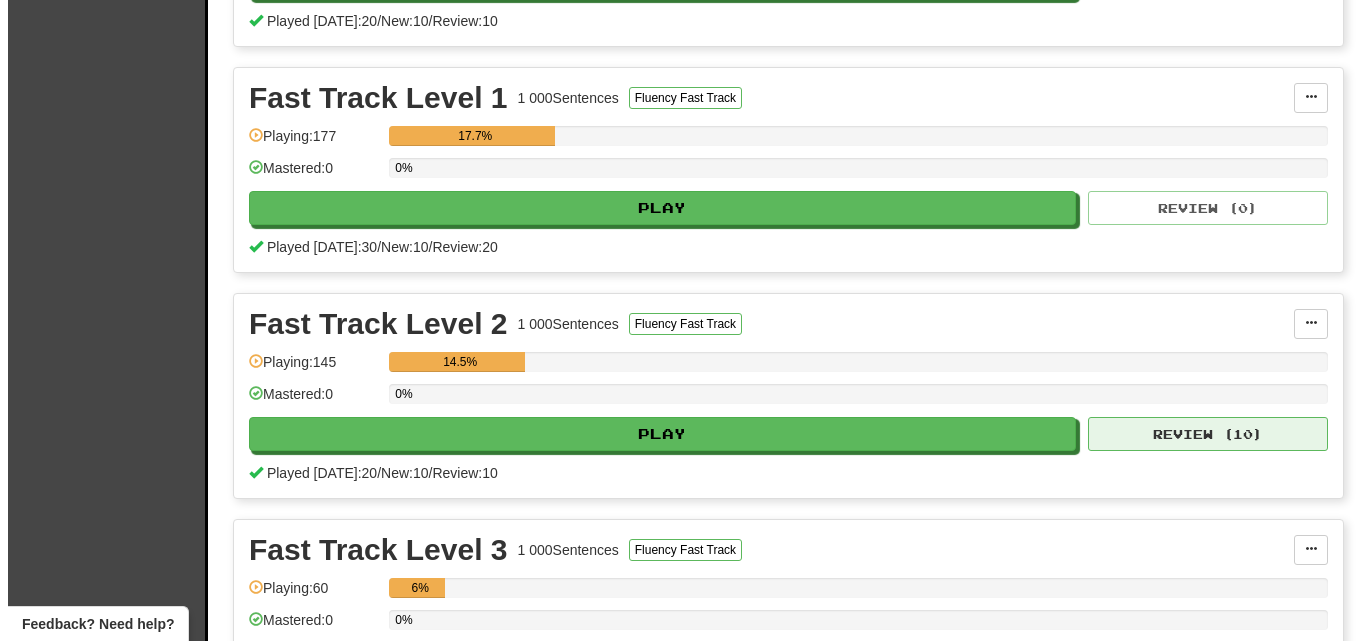 scroll, scrollTop: 1300, scrollLeft: 0, axis: vertical 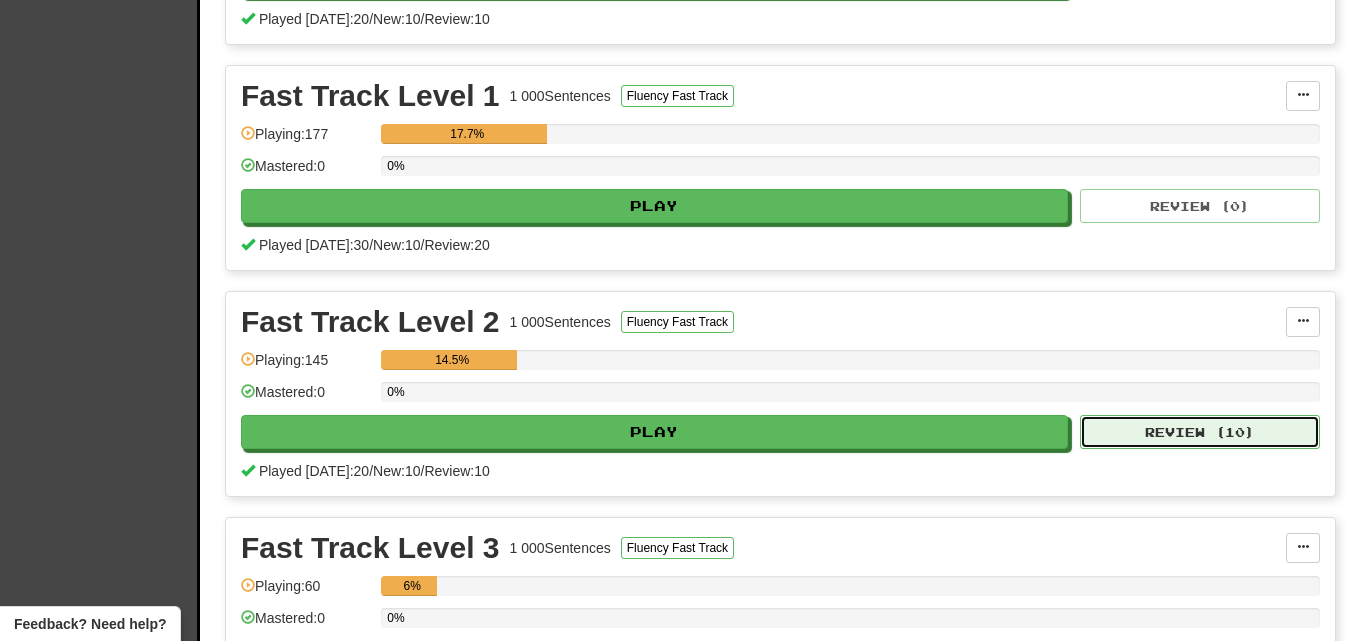 click on "Review ( 10 )" at bounding box center [1200, 432] 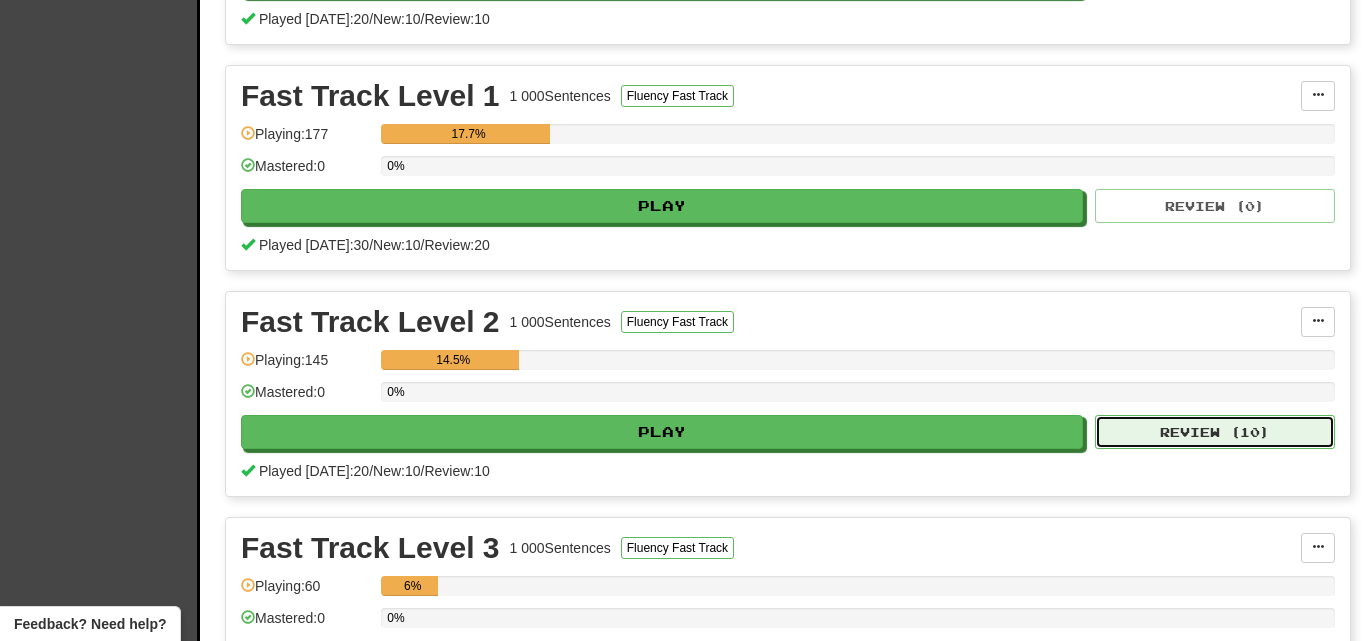 select on "**" 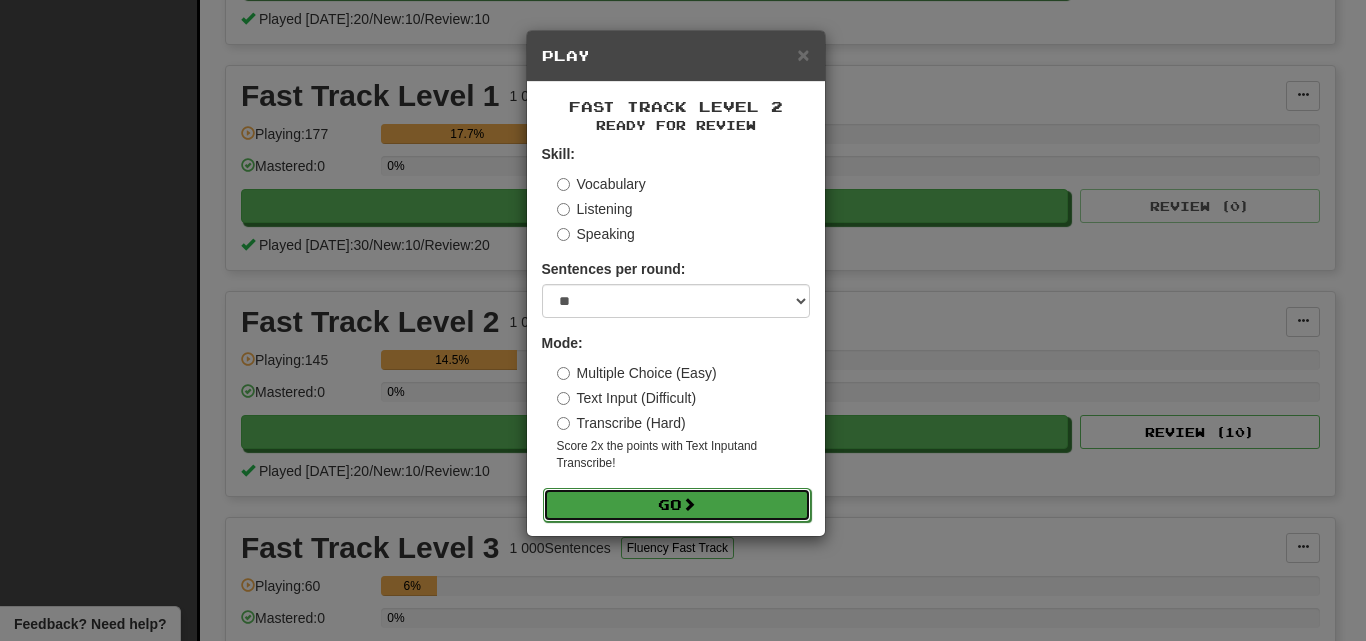 click on "Go" at bounding box center [677, 505] 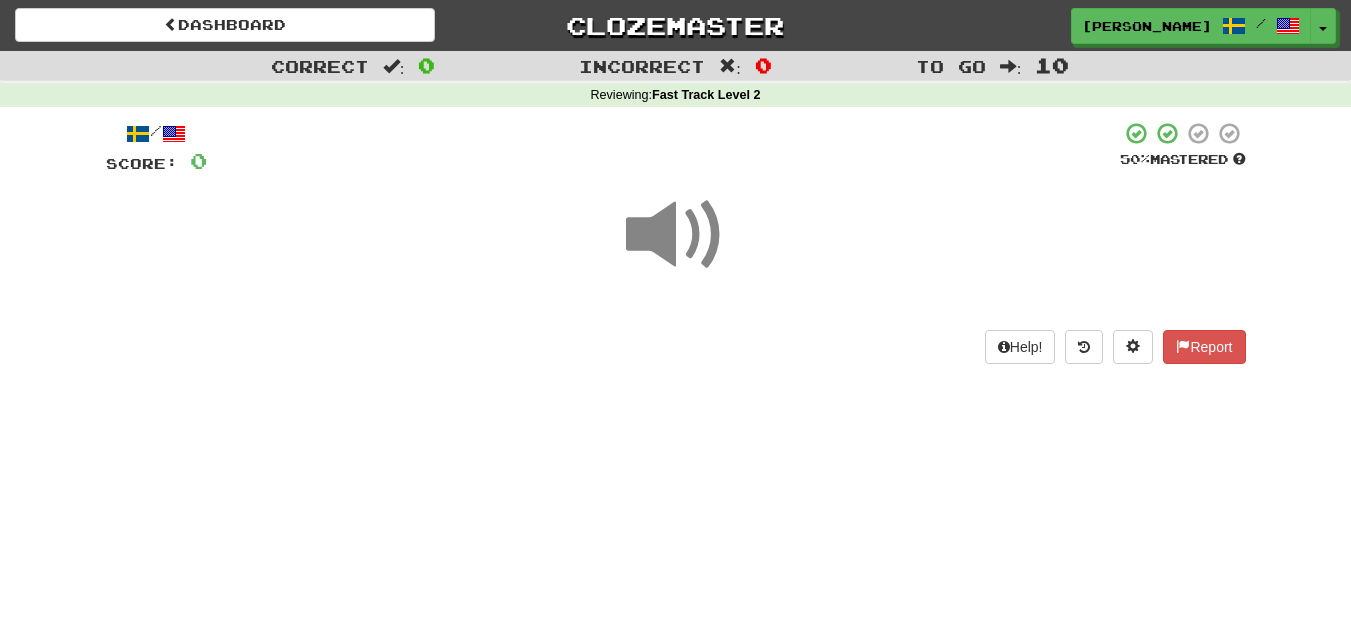 scroll, scrollTop: 0, scrollLeft: 0, axis: both 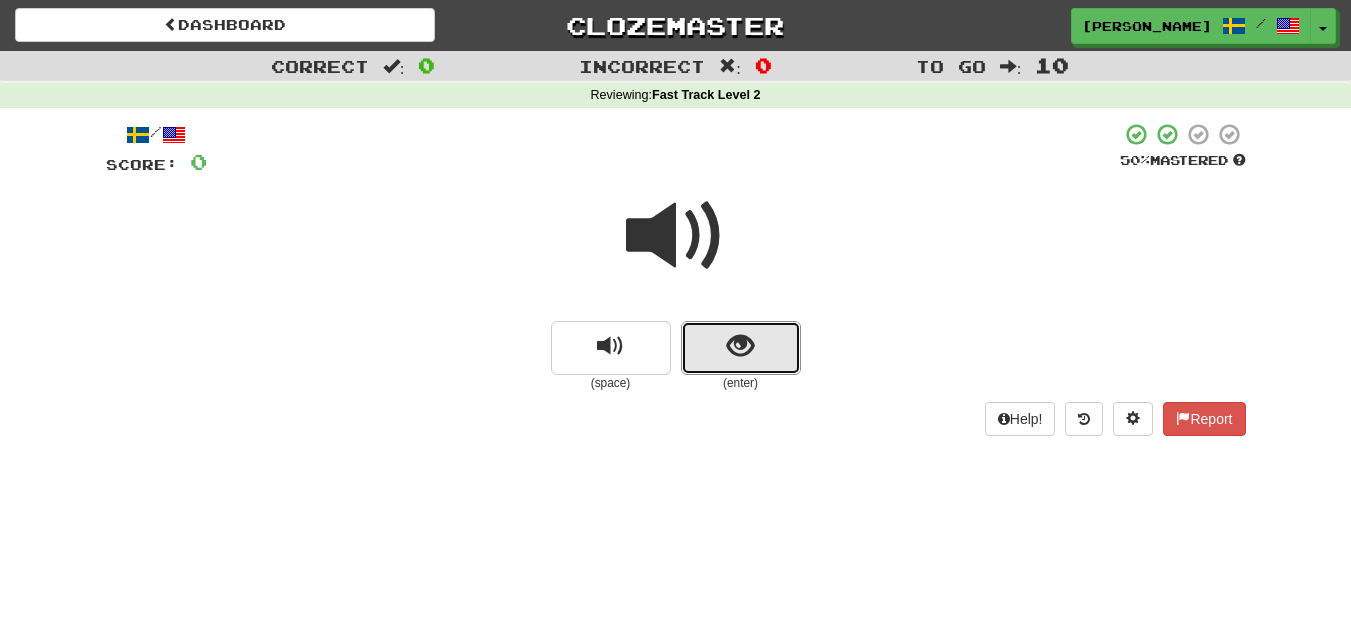 click at bounding box center (741, 348) 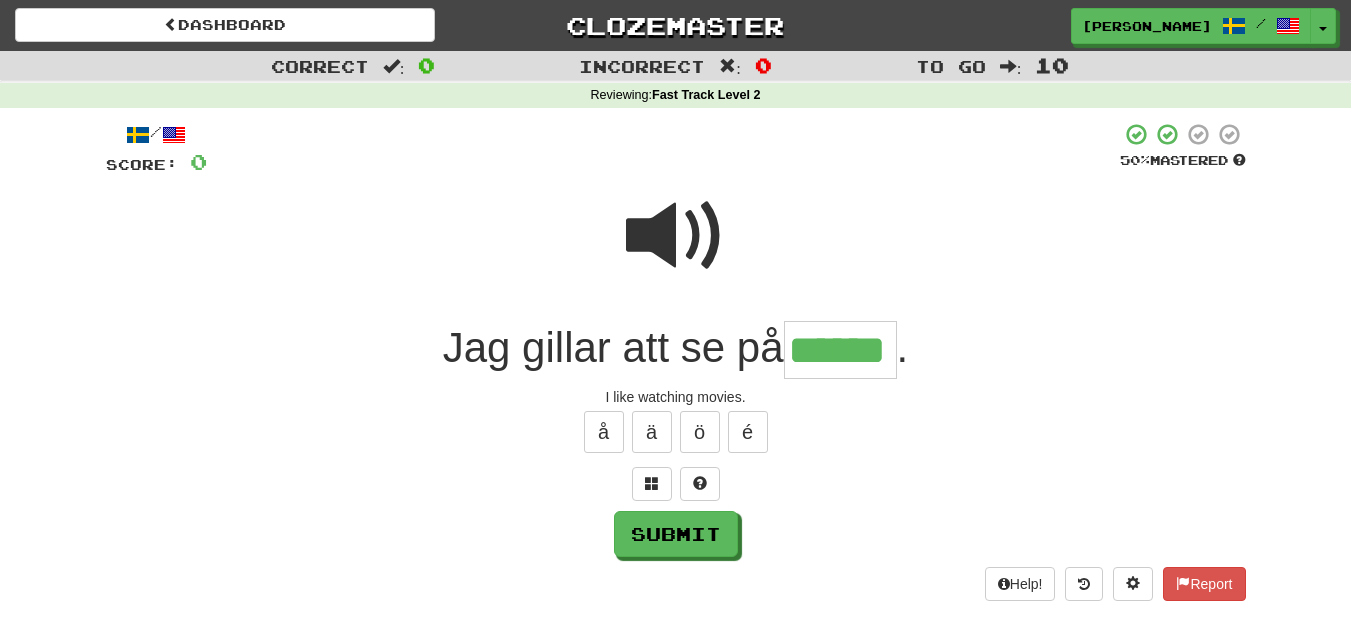 type on "******" 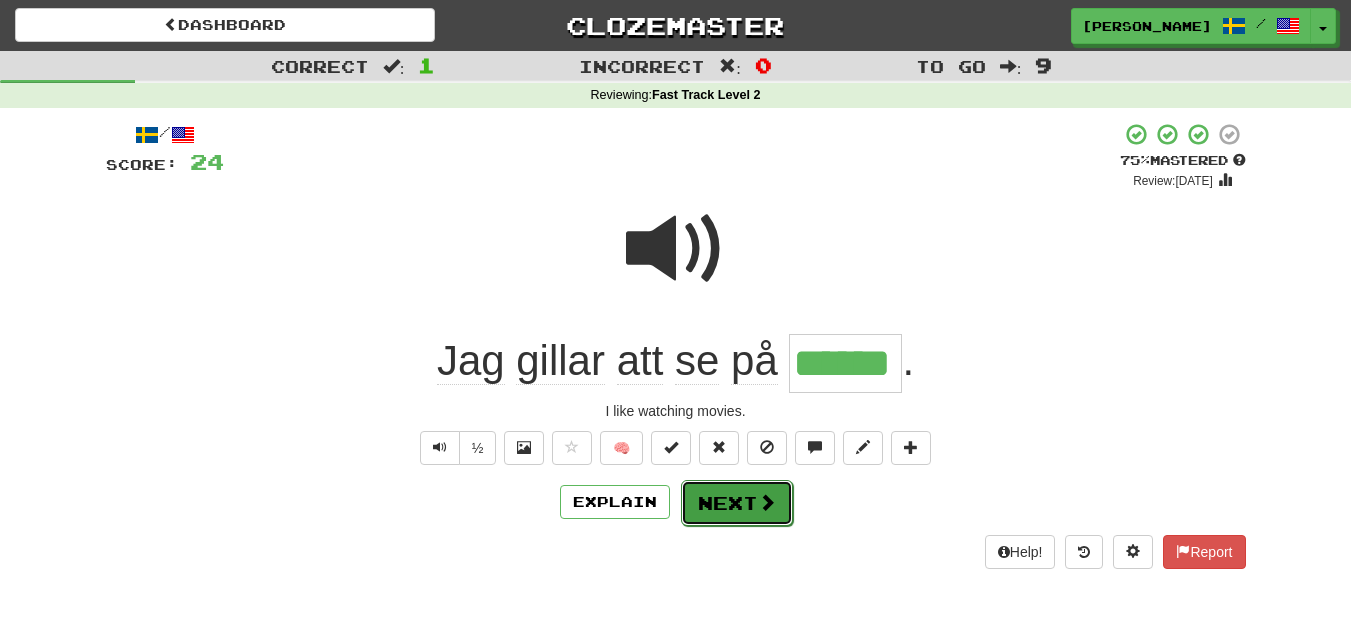 click on "Next" at bounding box center (737, 503) 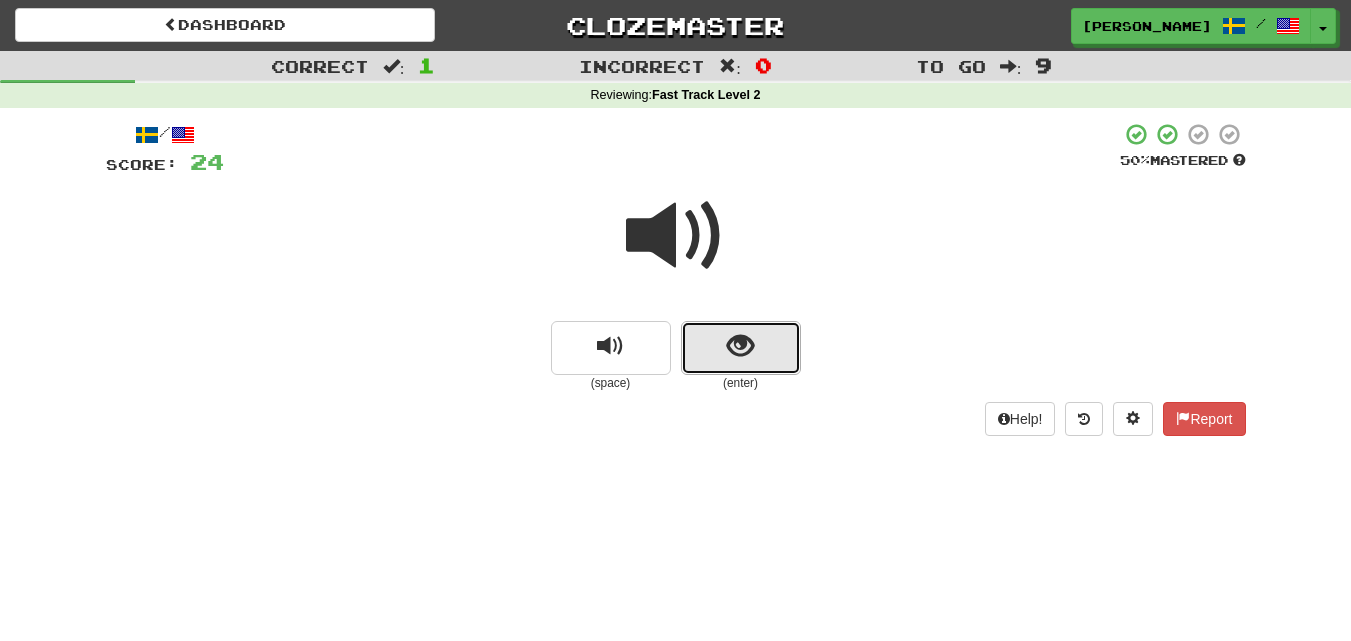 click at bounding box center (741, 348) 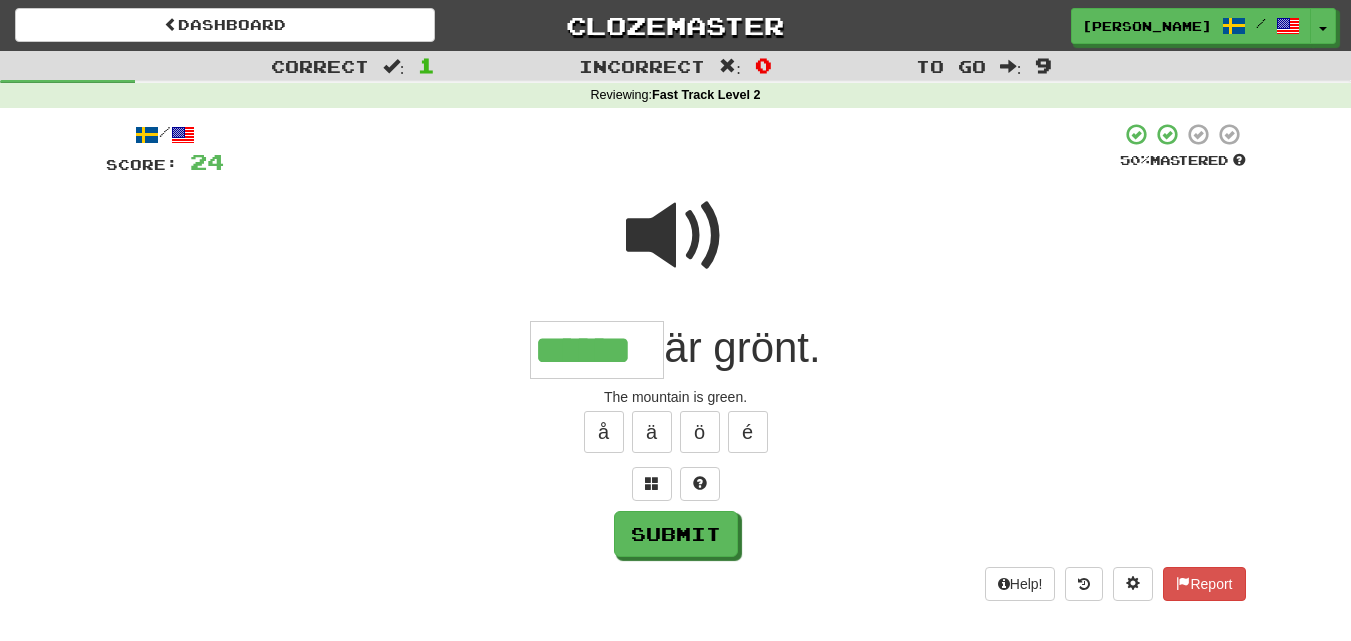 type on "******" 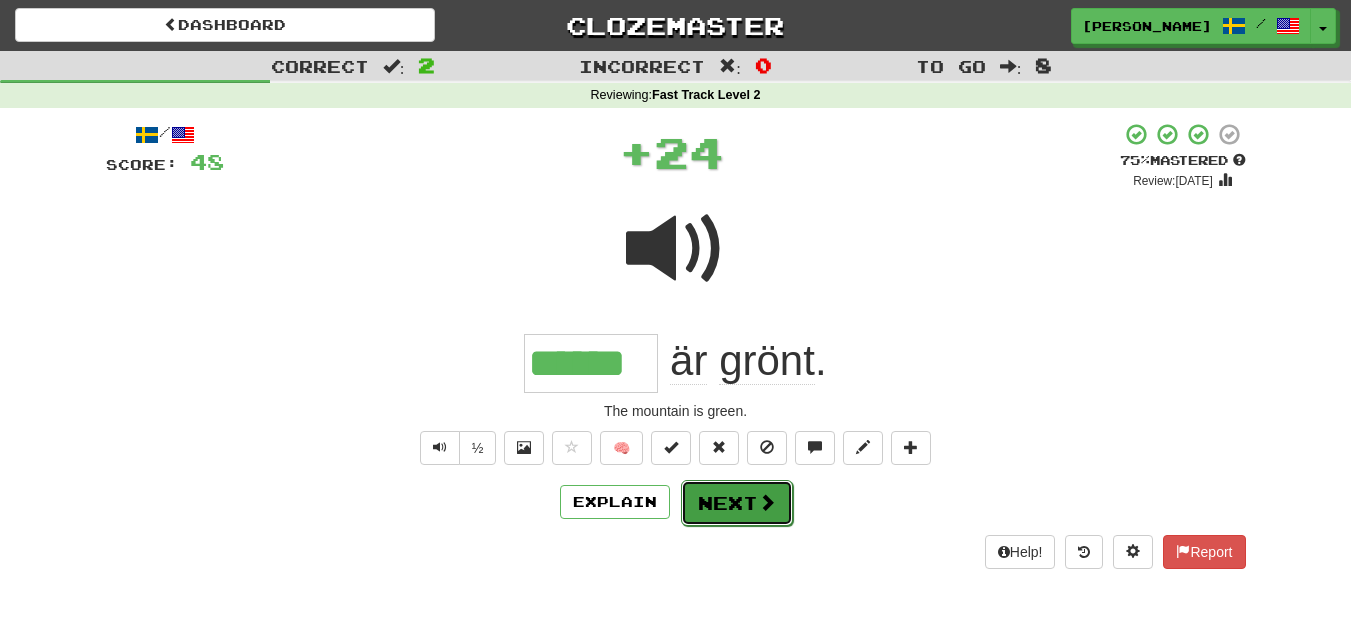 click at bounding box center (767, 502) 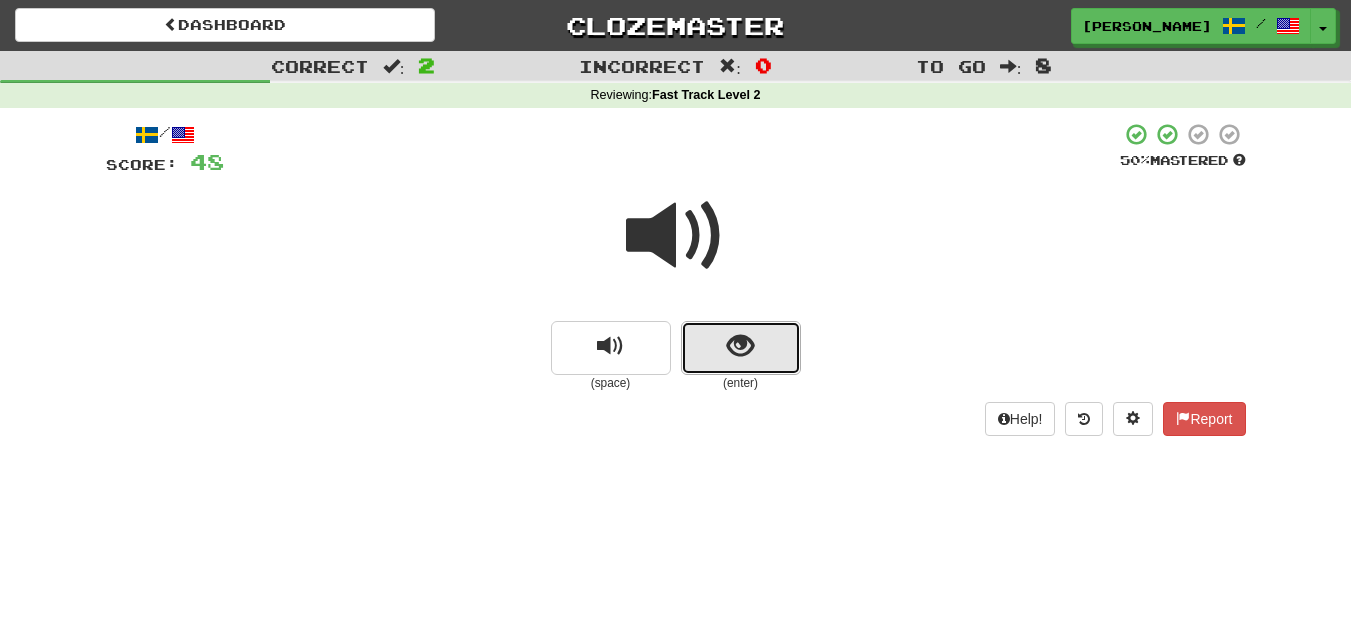click at bounding box center [741, 348] 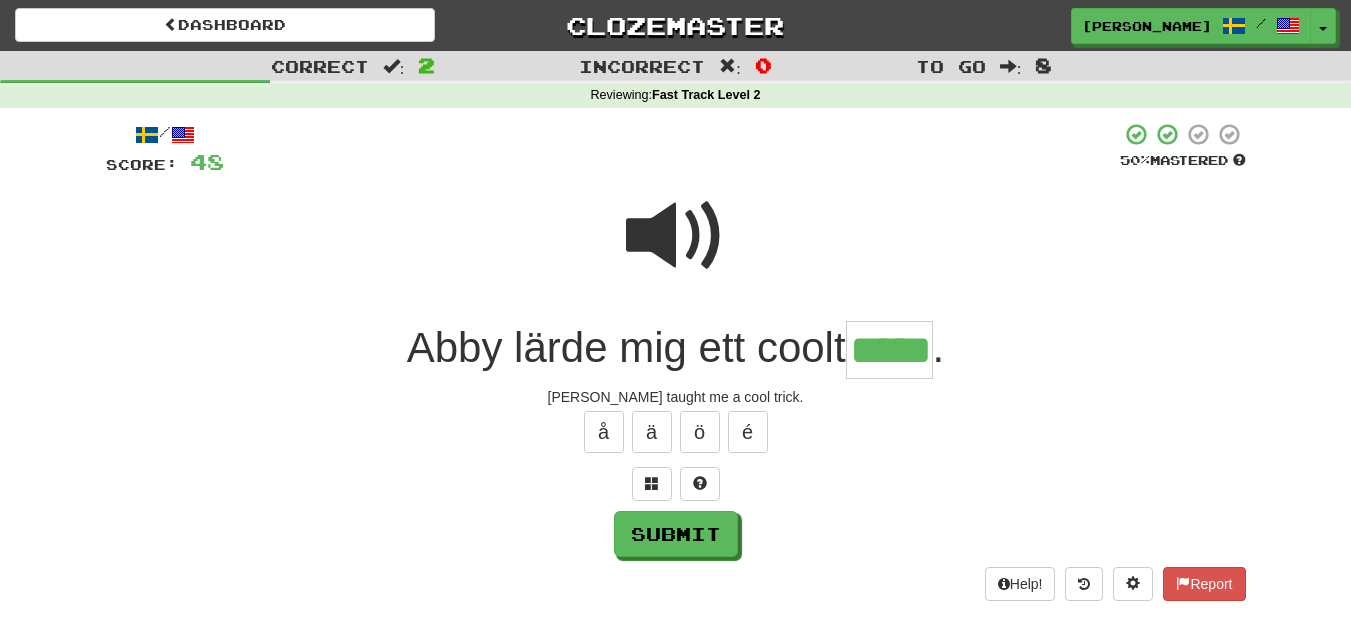 type on "*****" 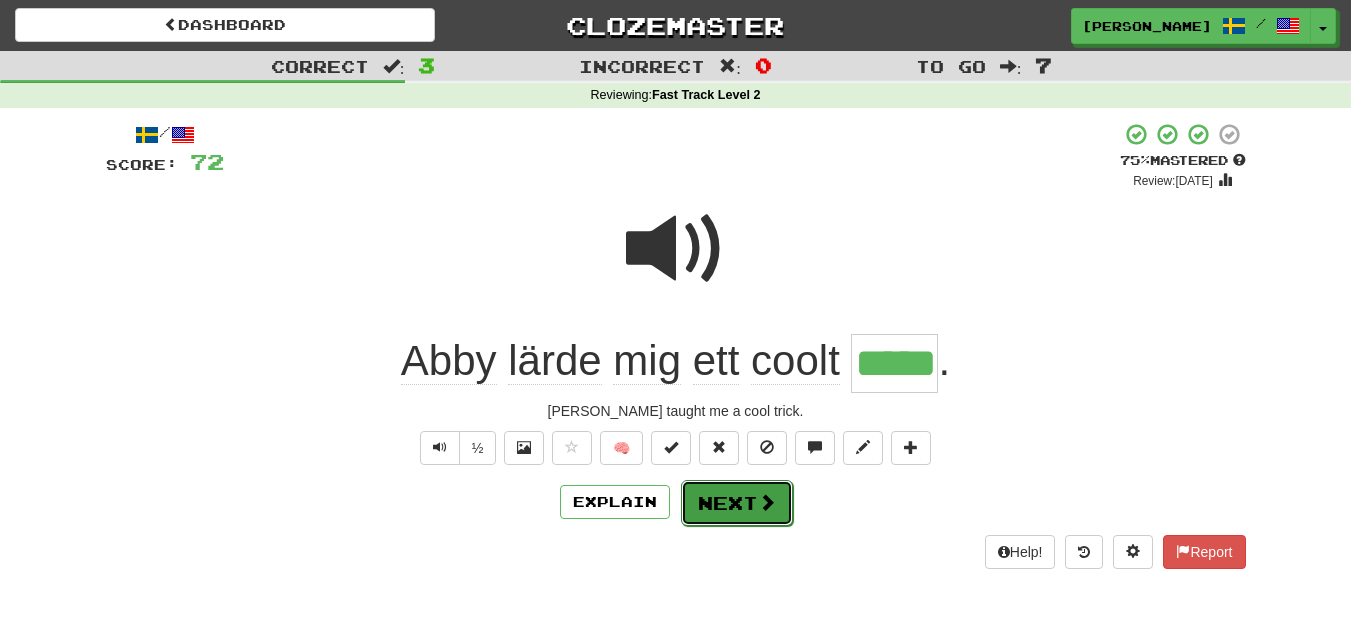 click on "Next" at bounding box center (737, 503) 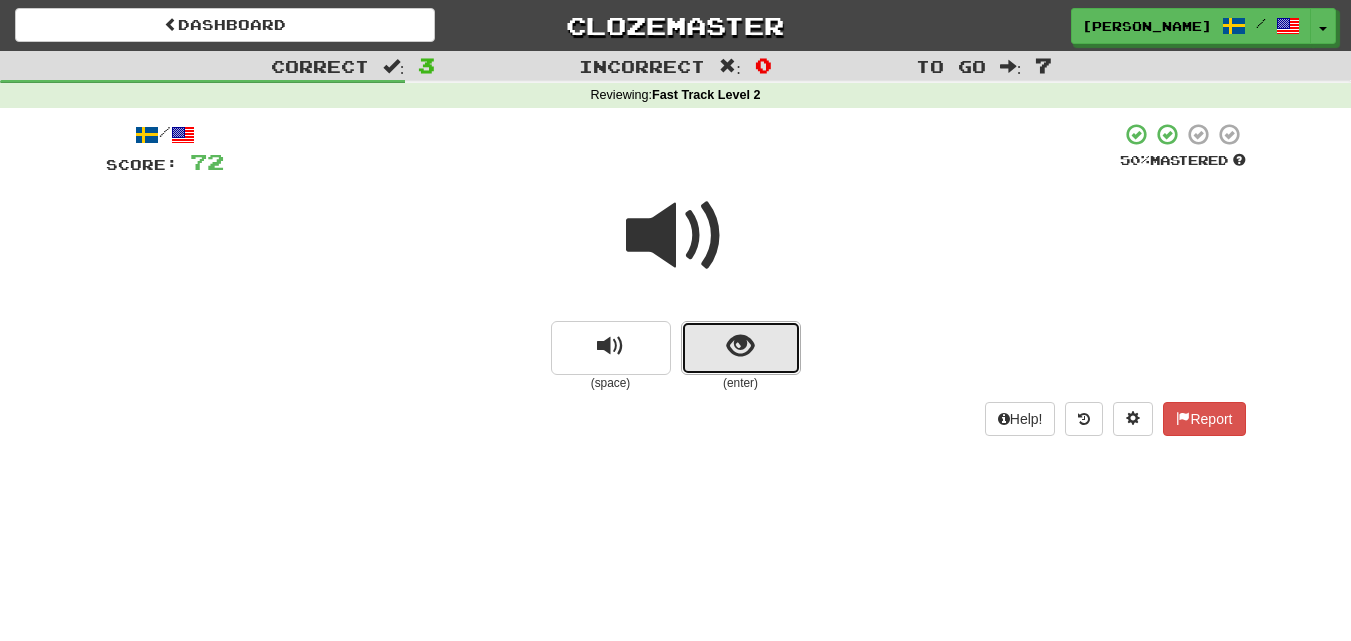click at bounding box center (740, 346) 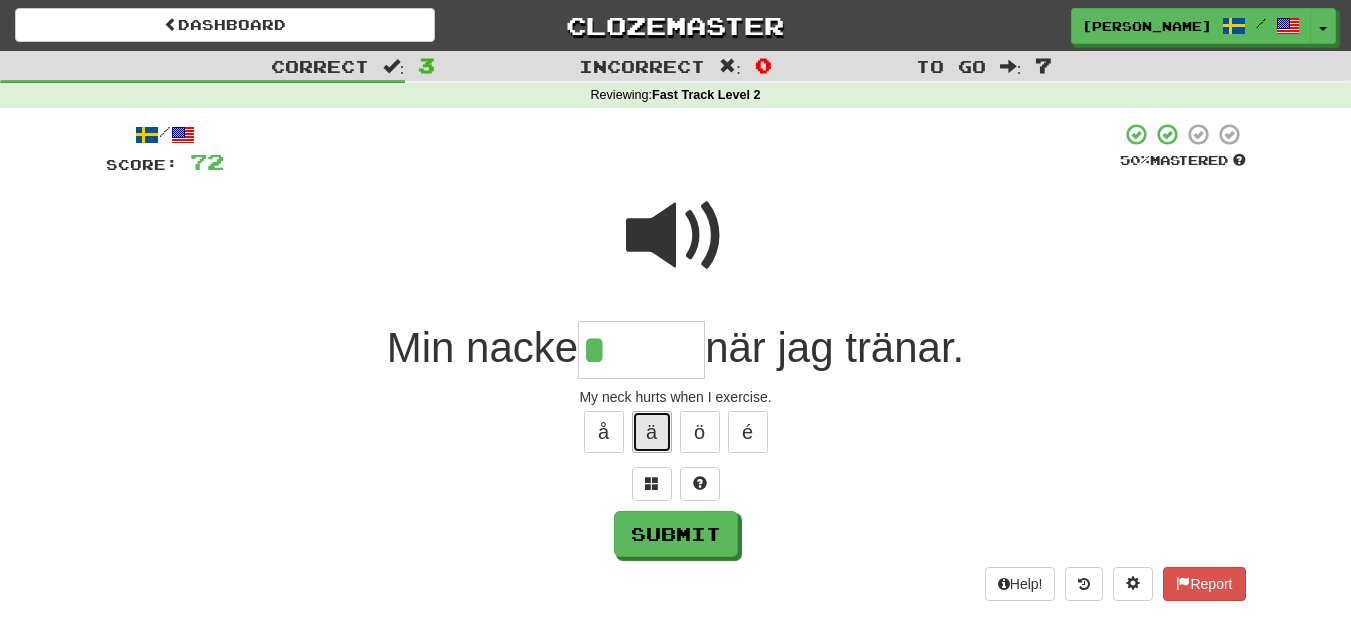 click on "ä" at bounding box center (652, 432) 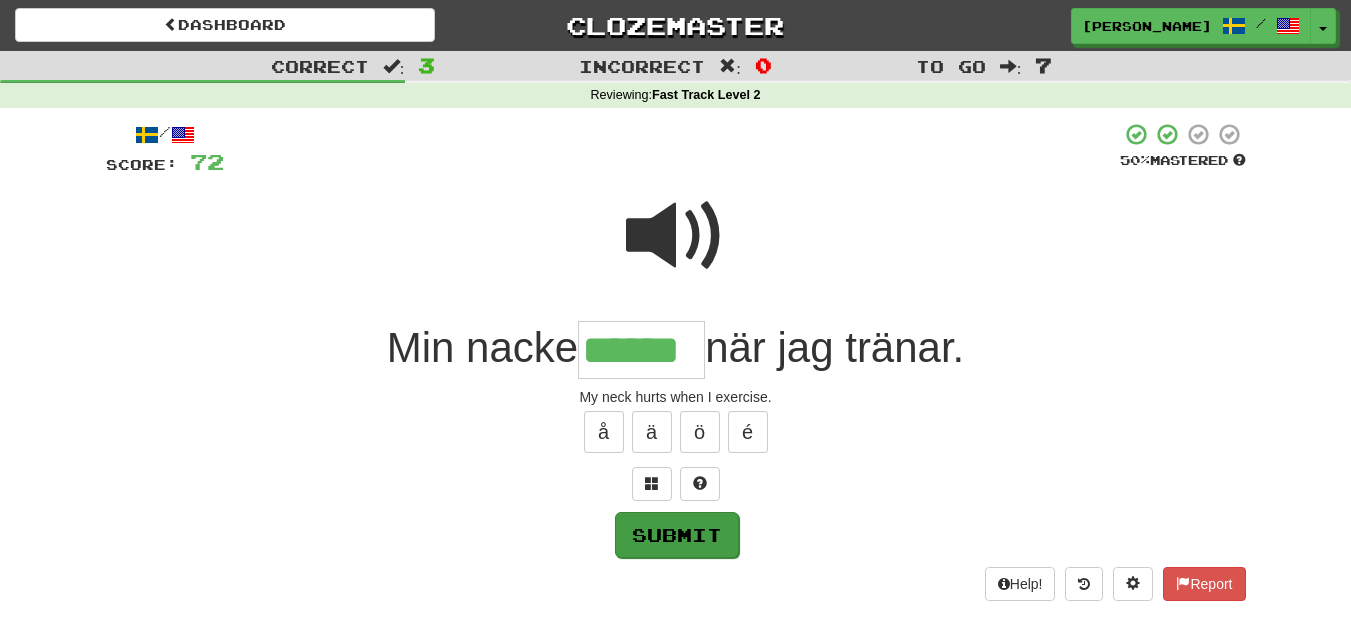 type on "******" 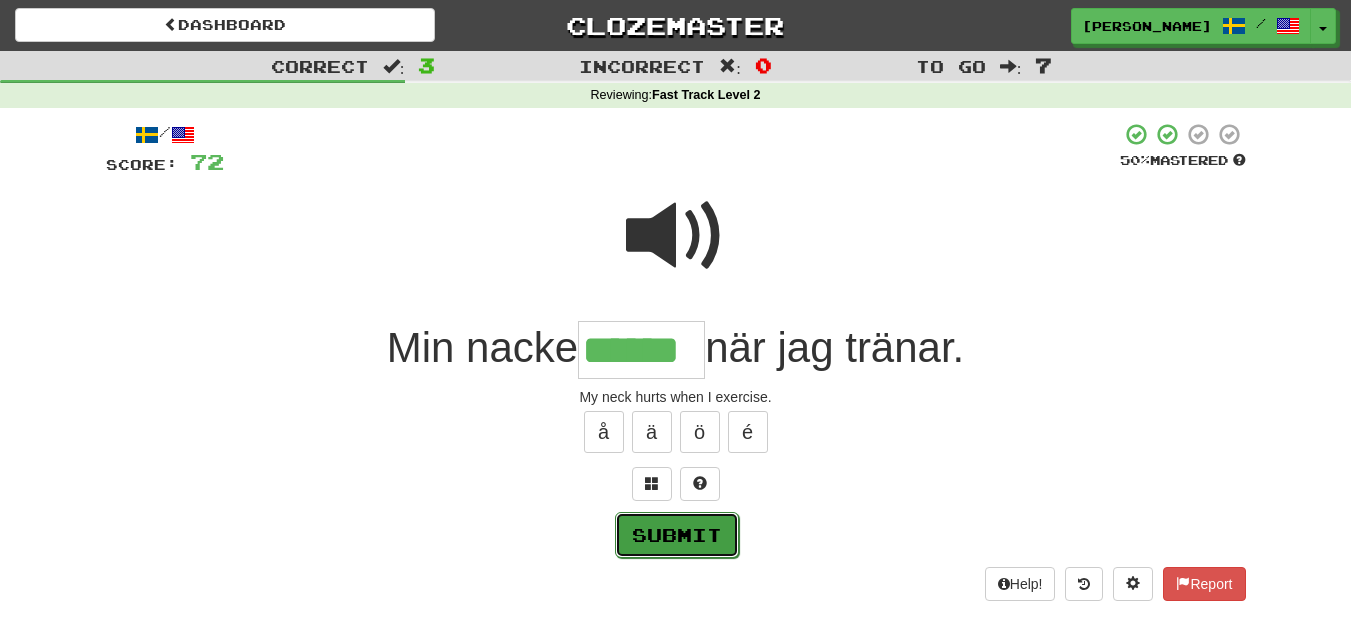 click on "Submit" at bounding box center [677, 535] 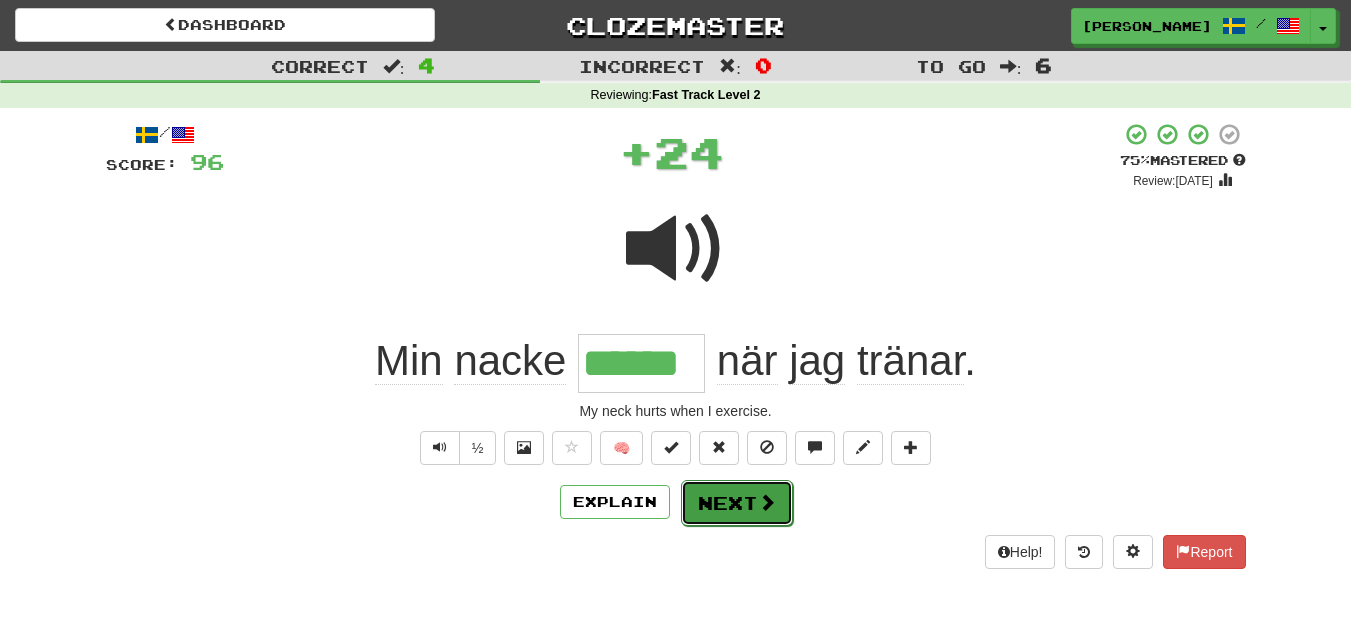 click on "Next" at bounding box center (737, 503) 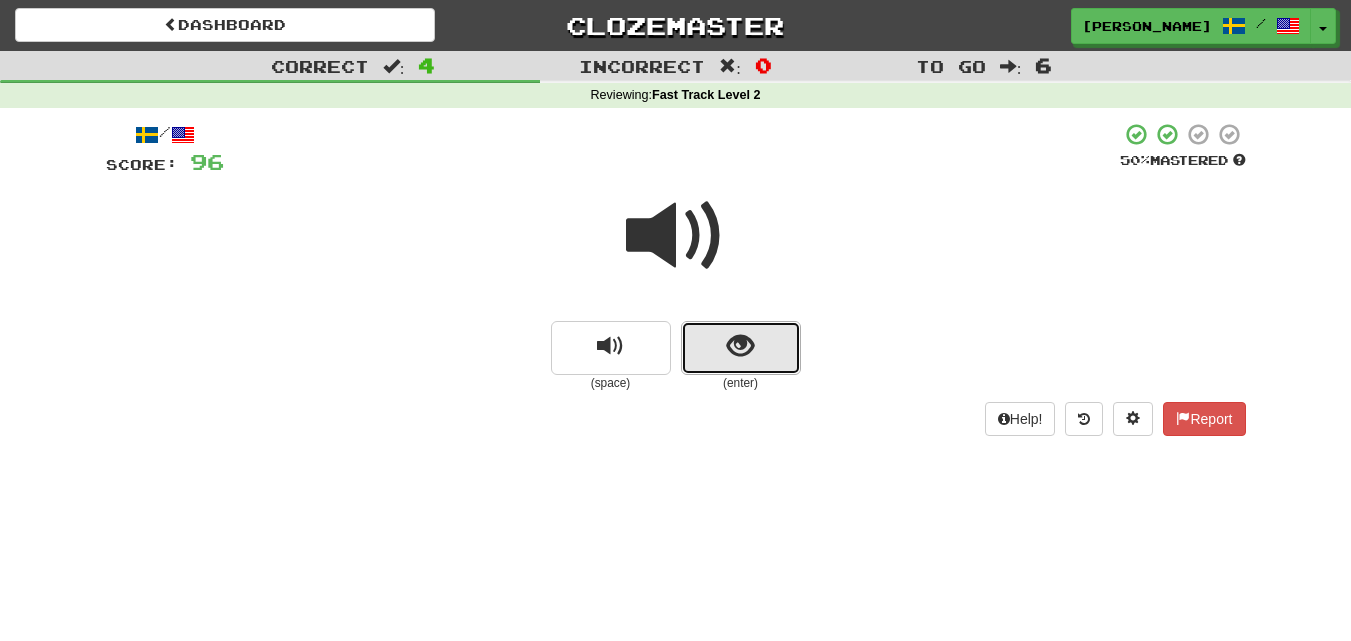 click at bounding box center (741, 348) 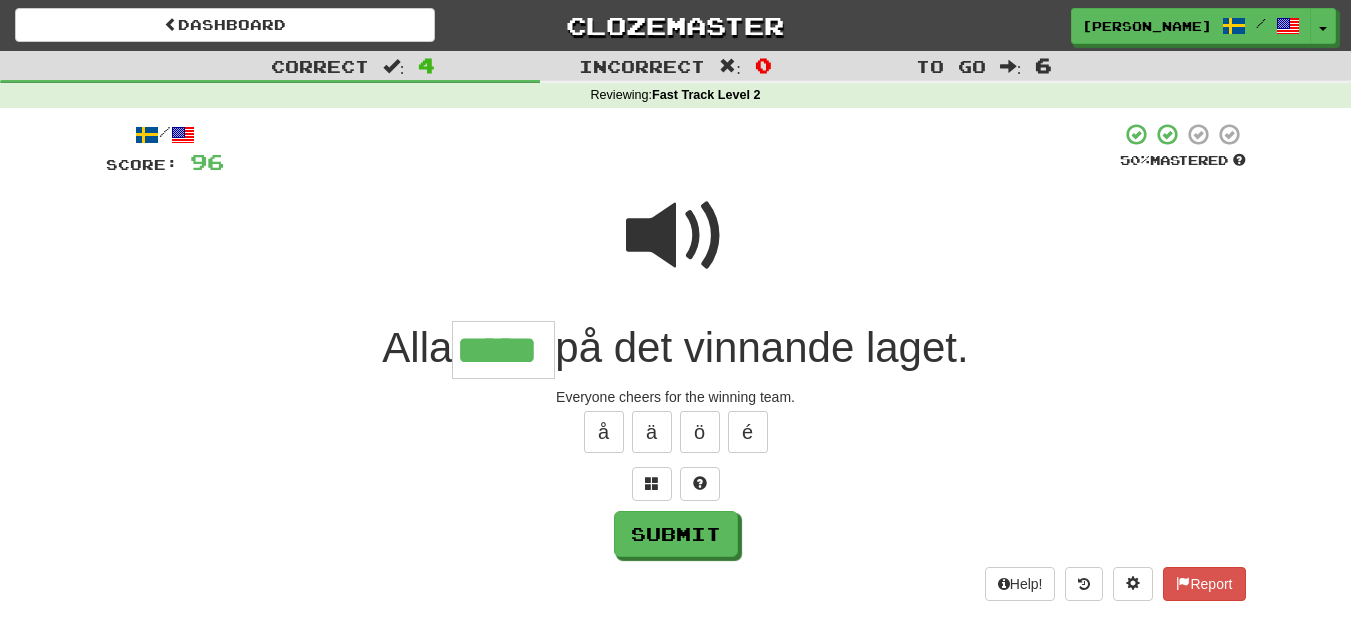 type on "*****" 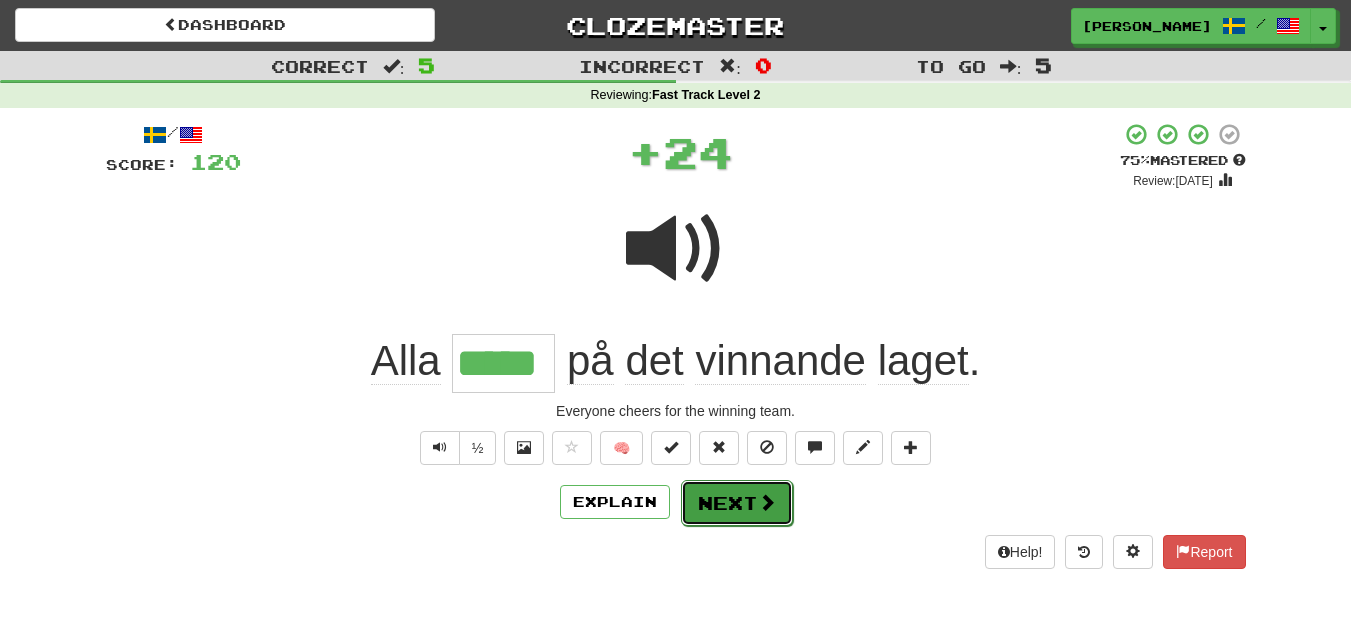 click on "Next" at bounding box center (737, 503) 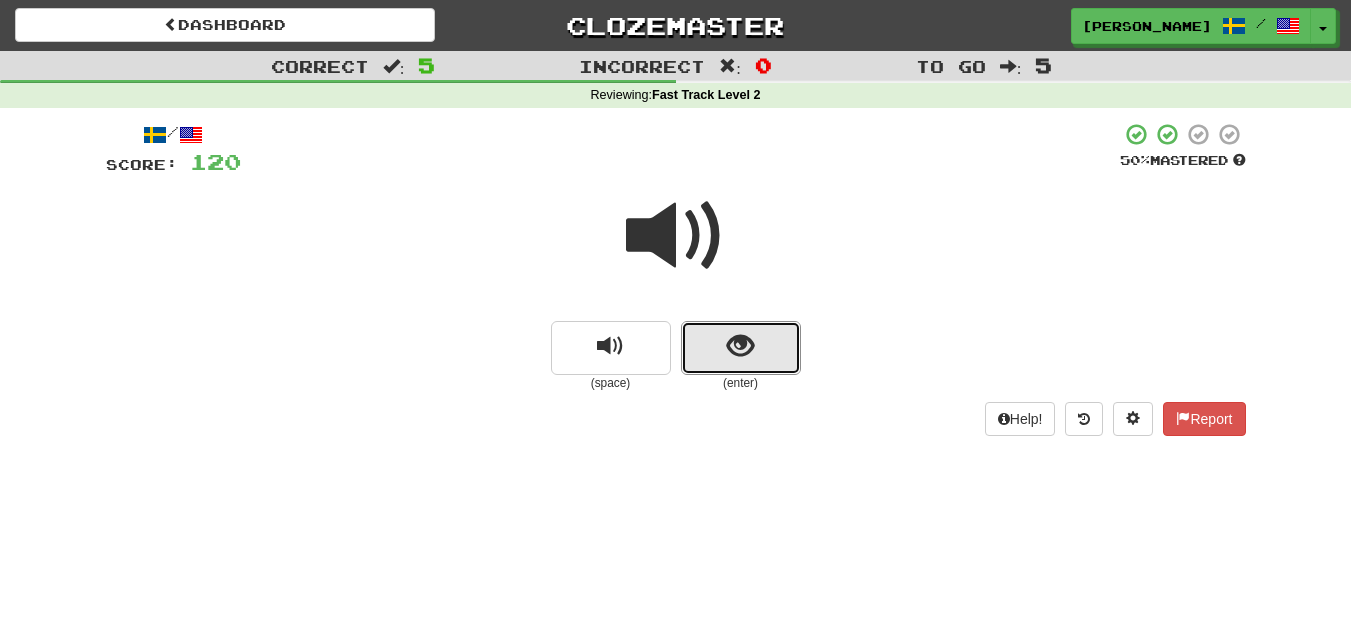 click at bounding box center (740, 346) 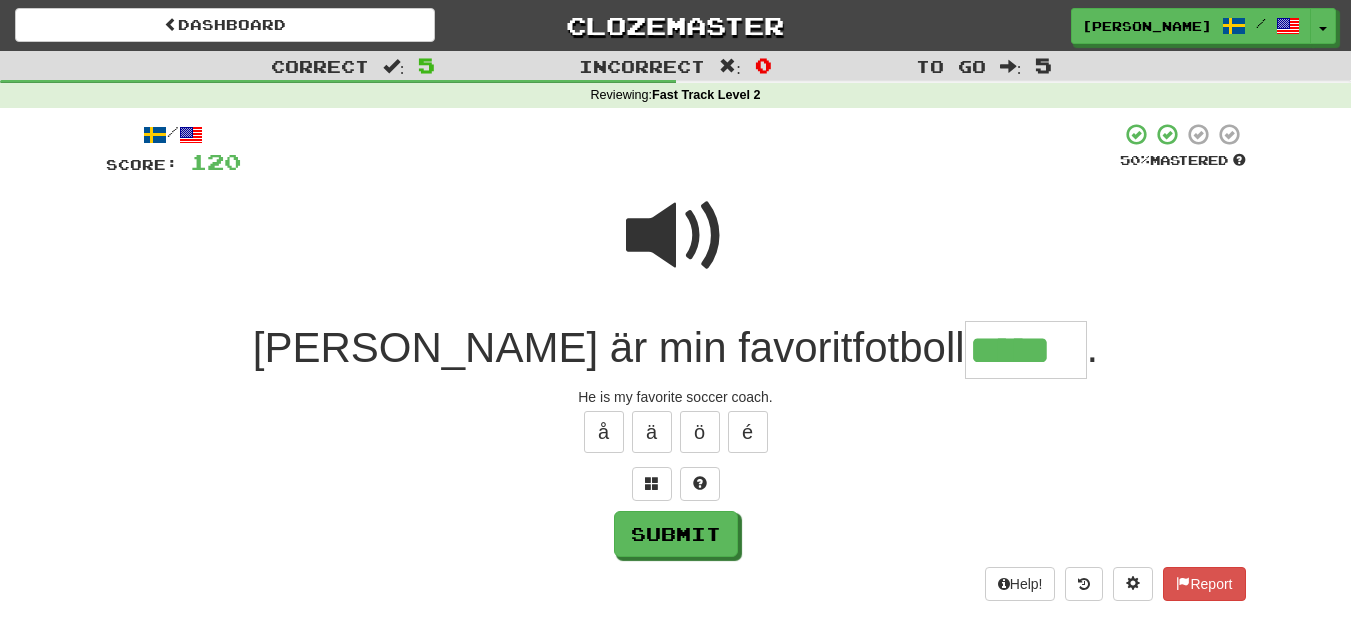 type on "*****" 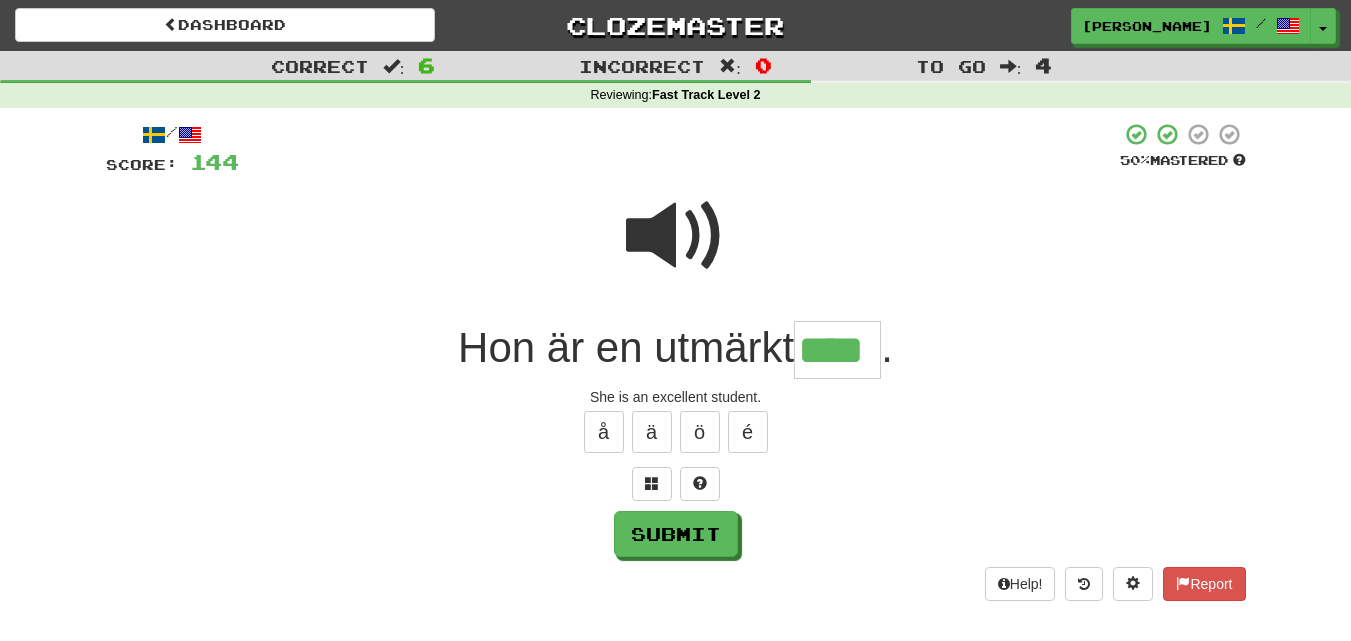 type on "****" 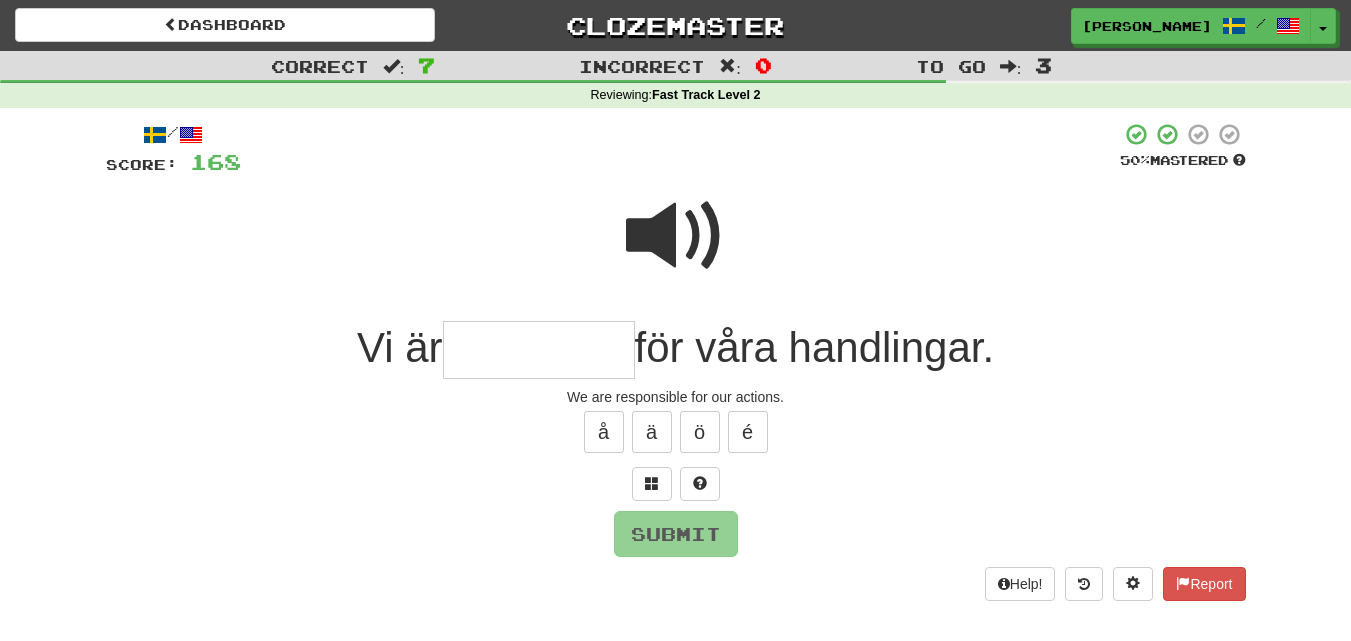 click at bounding box center [676, 236] 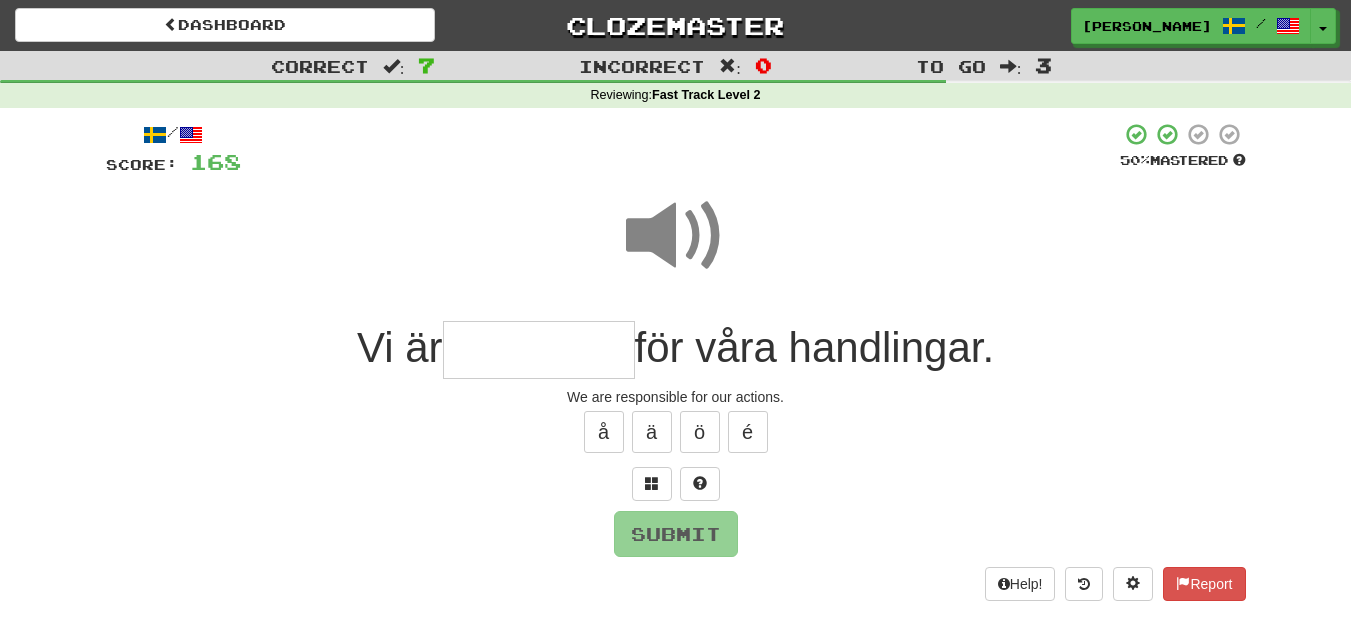 click at bounding box center [539, 350] 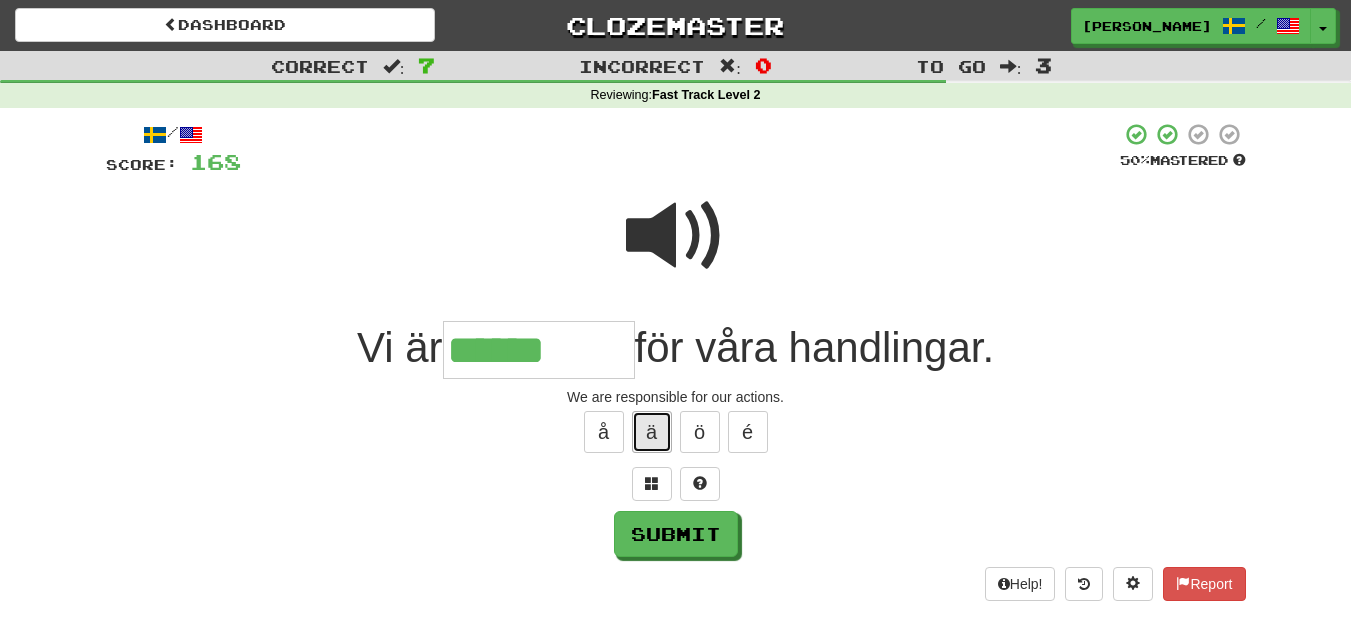 click on "ä" at bounding box center (652, 432) 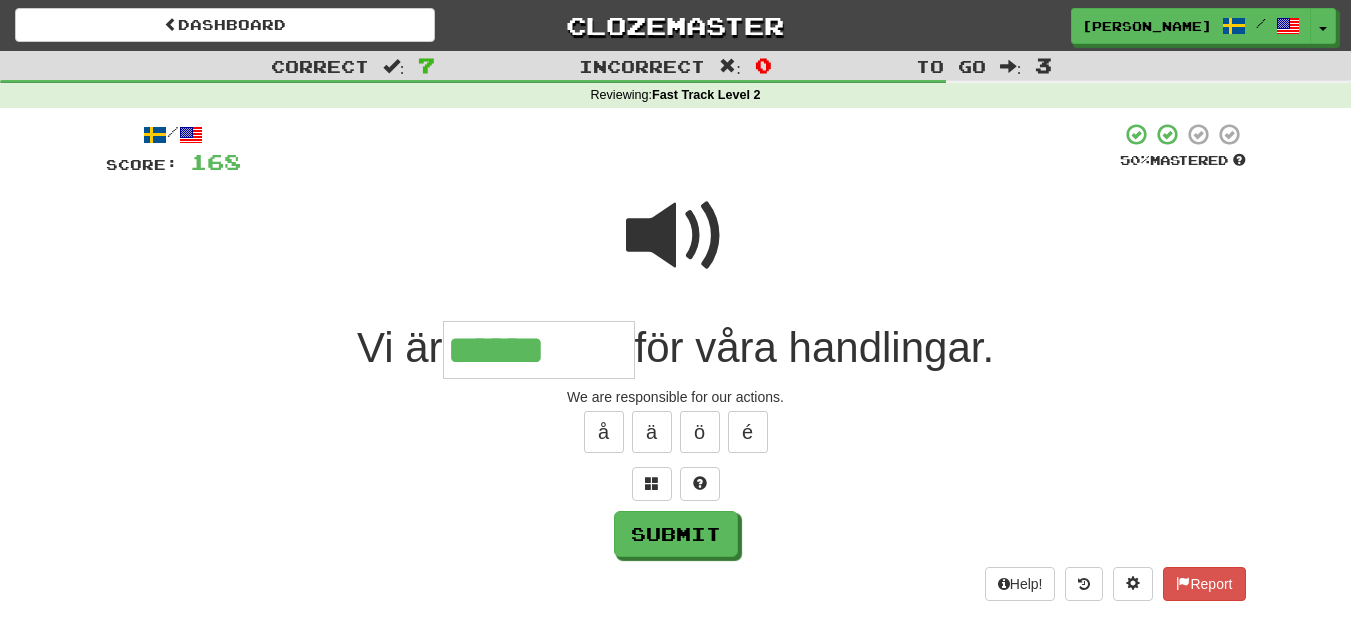 click at bounding box center (676, 236) 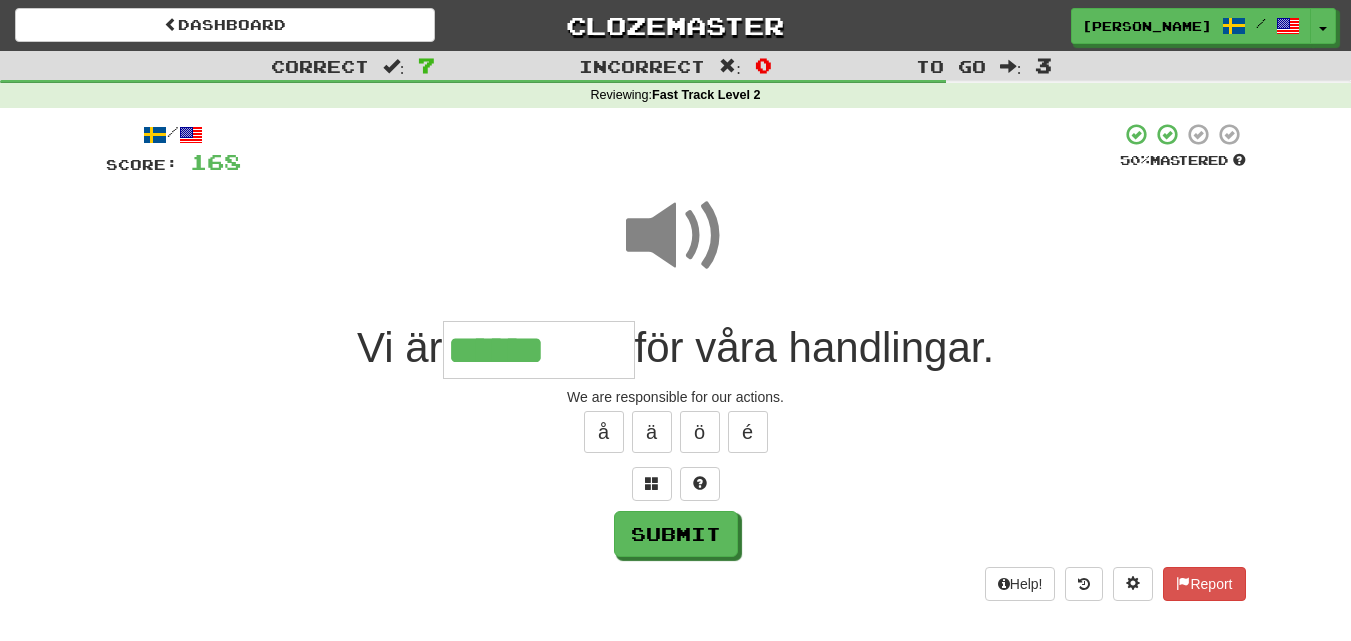 click on "******" at bounding box center [539, 350] 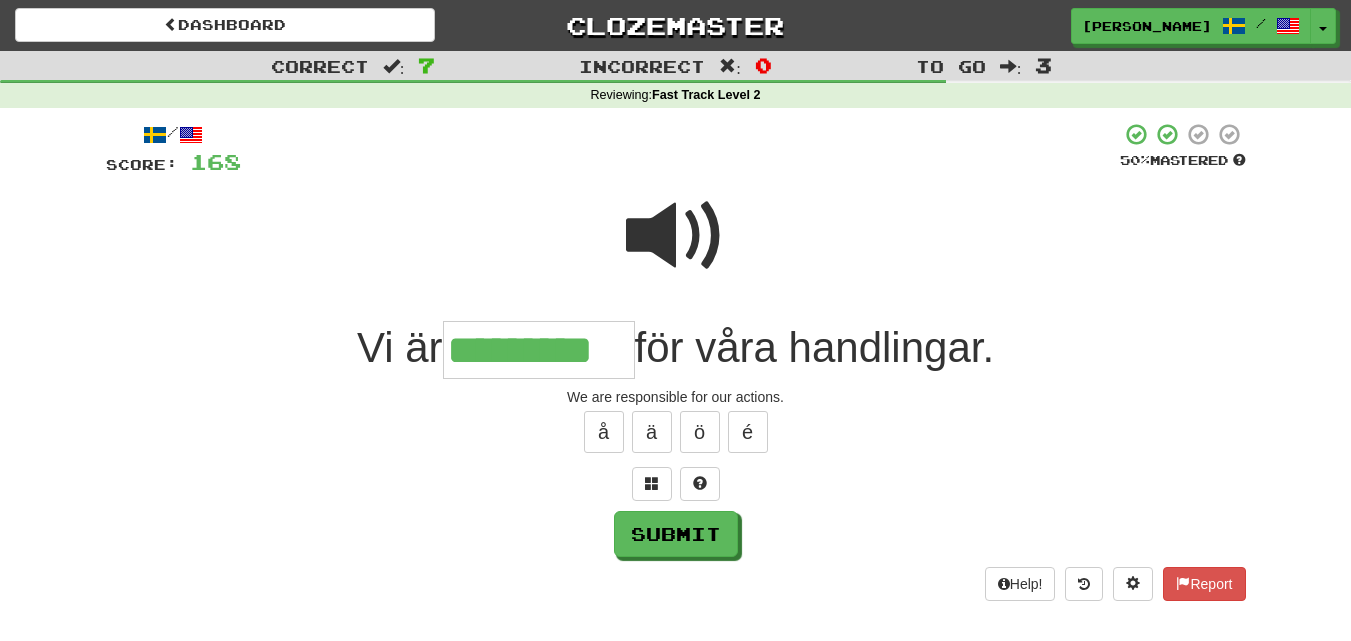 type on "*********" 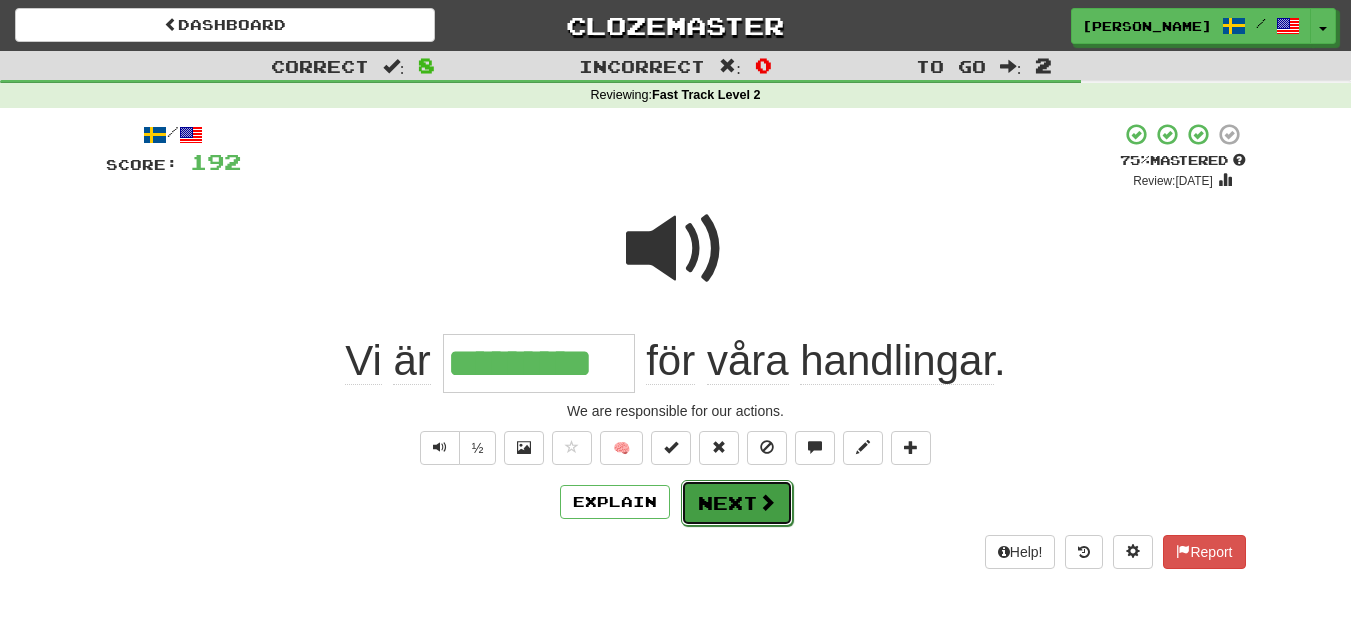 click on "Next" at bounding box center [737, 503] 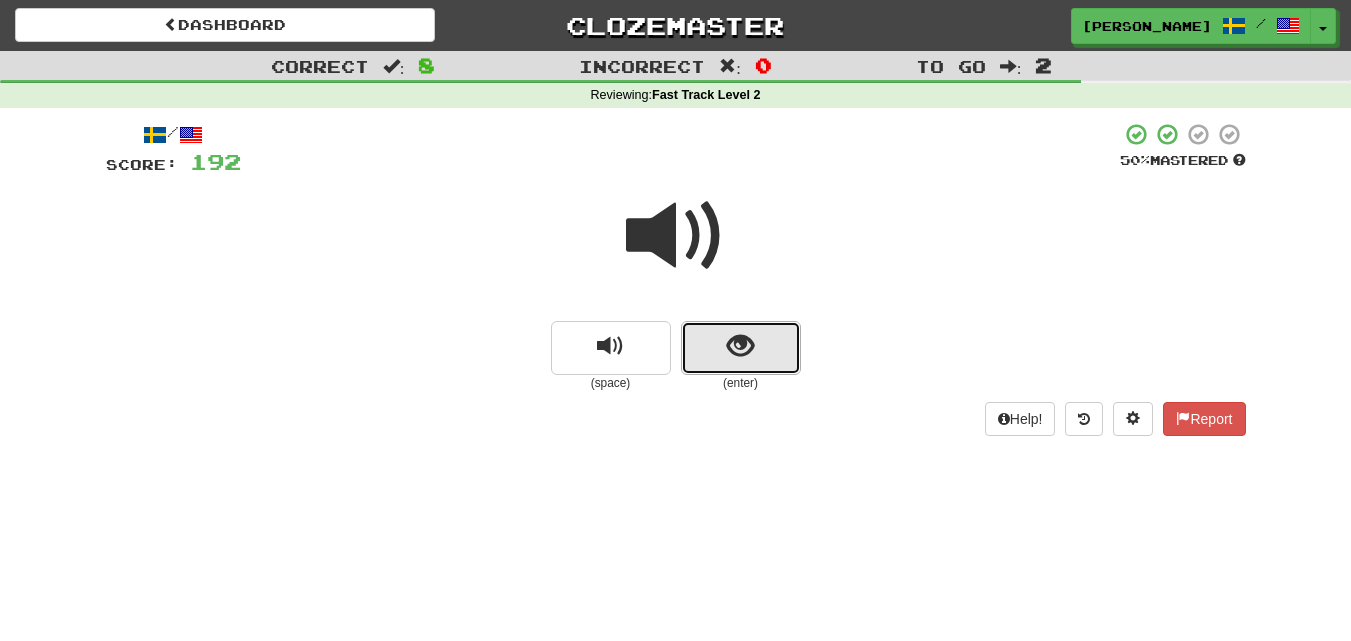 click at bounding box center [741, 348] 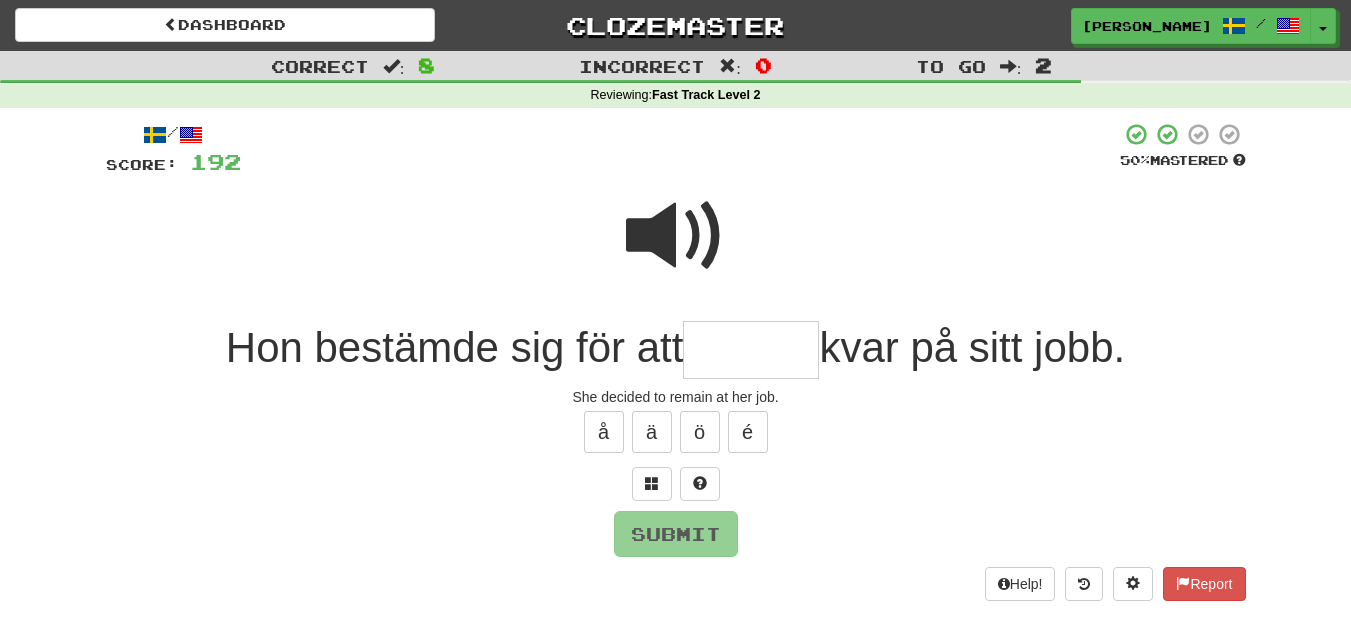 click at bounding box center [751, 350] 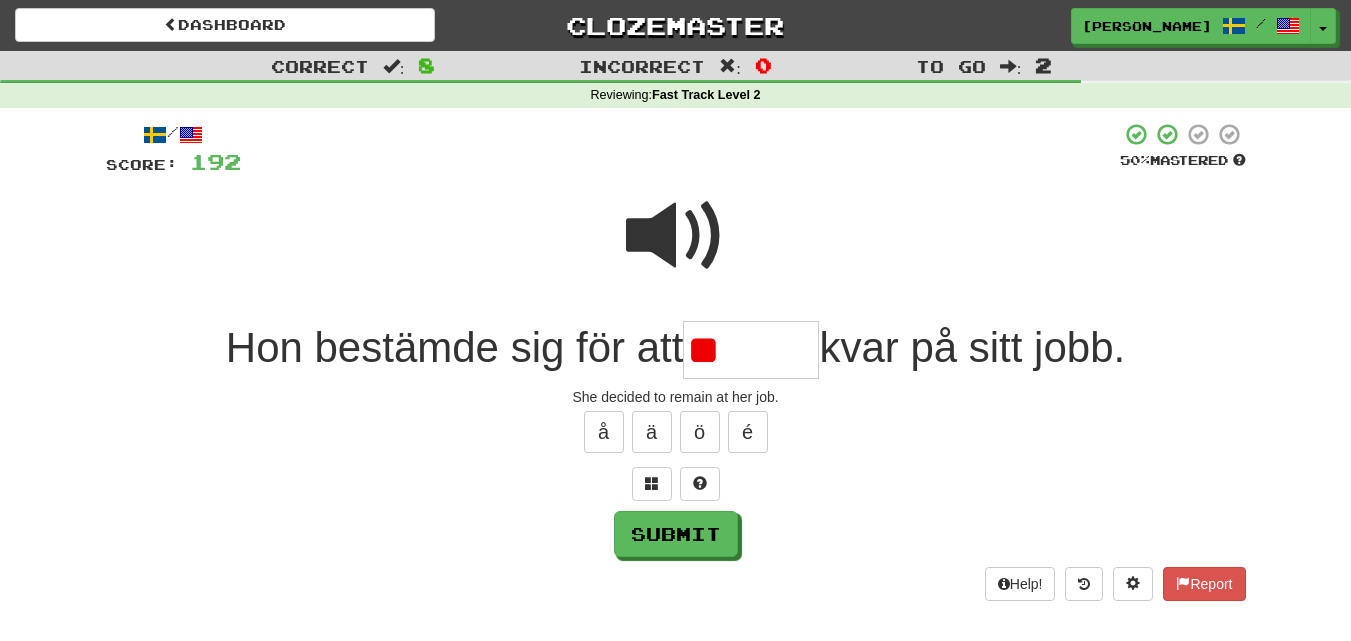 type on "*" 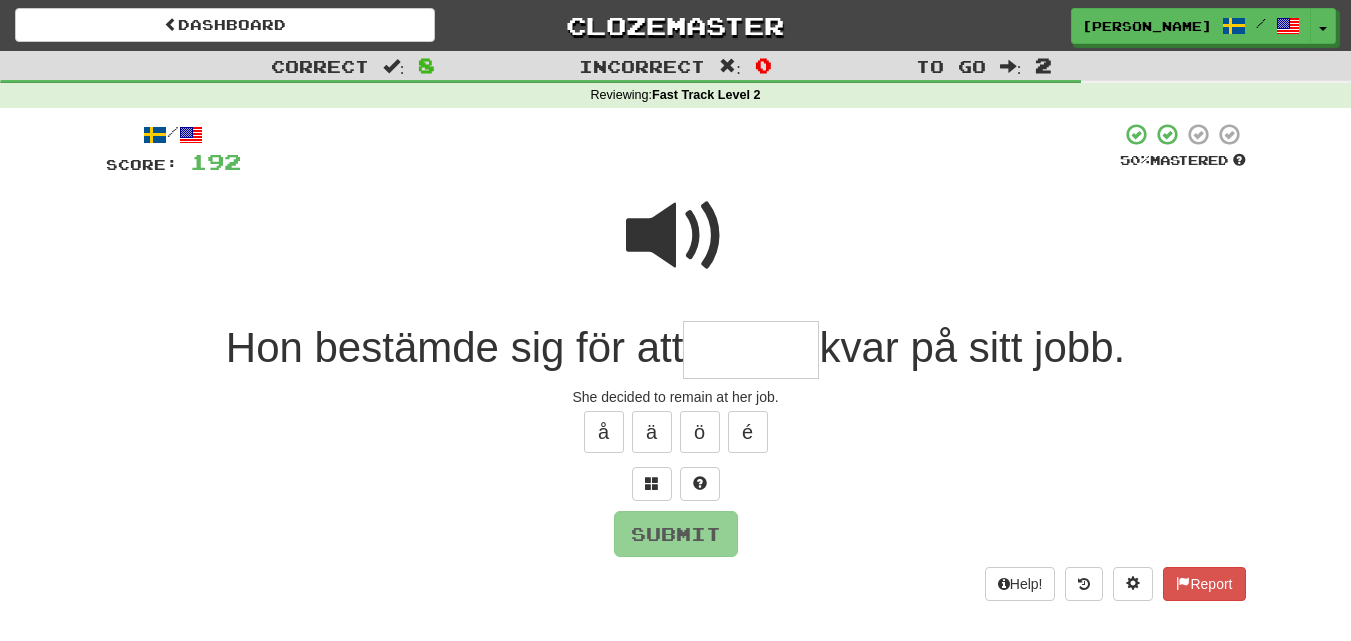 type on "*" 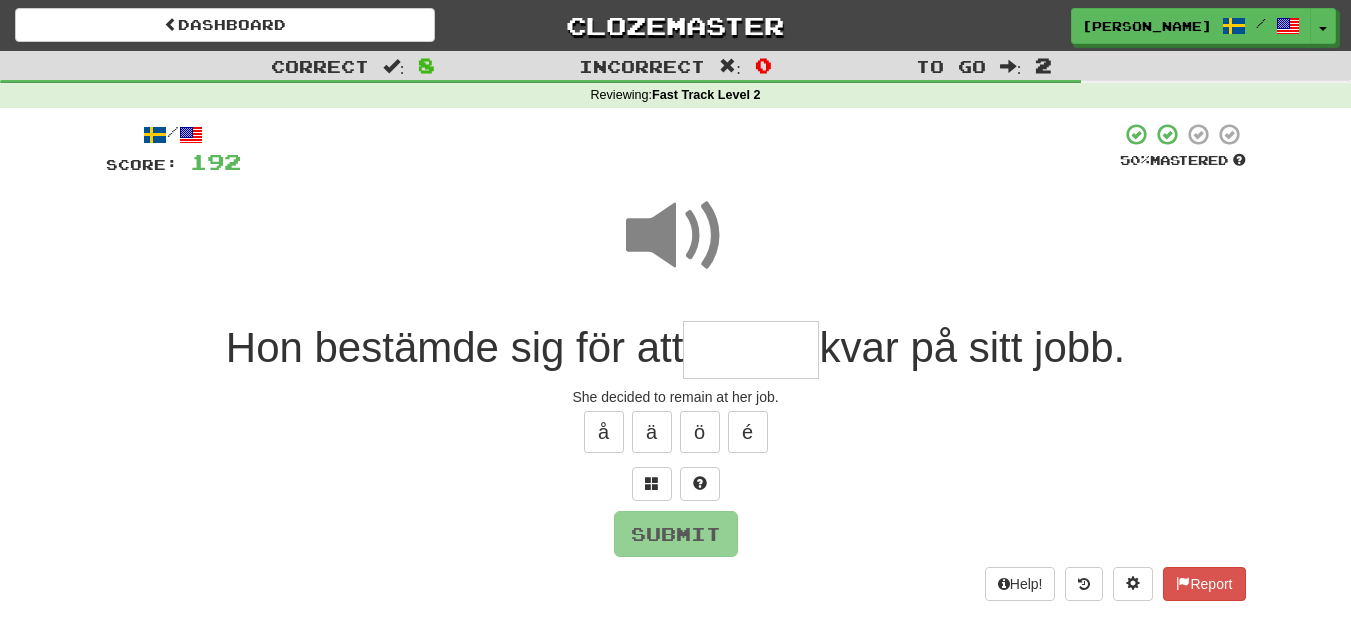 click at bounding box center [751, 350] 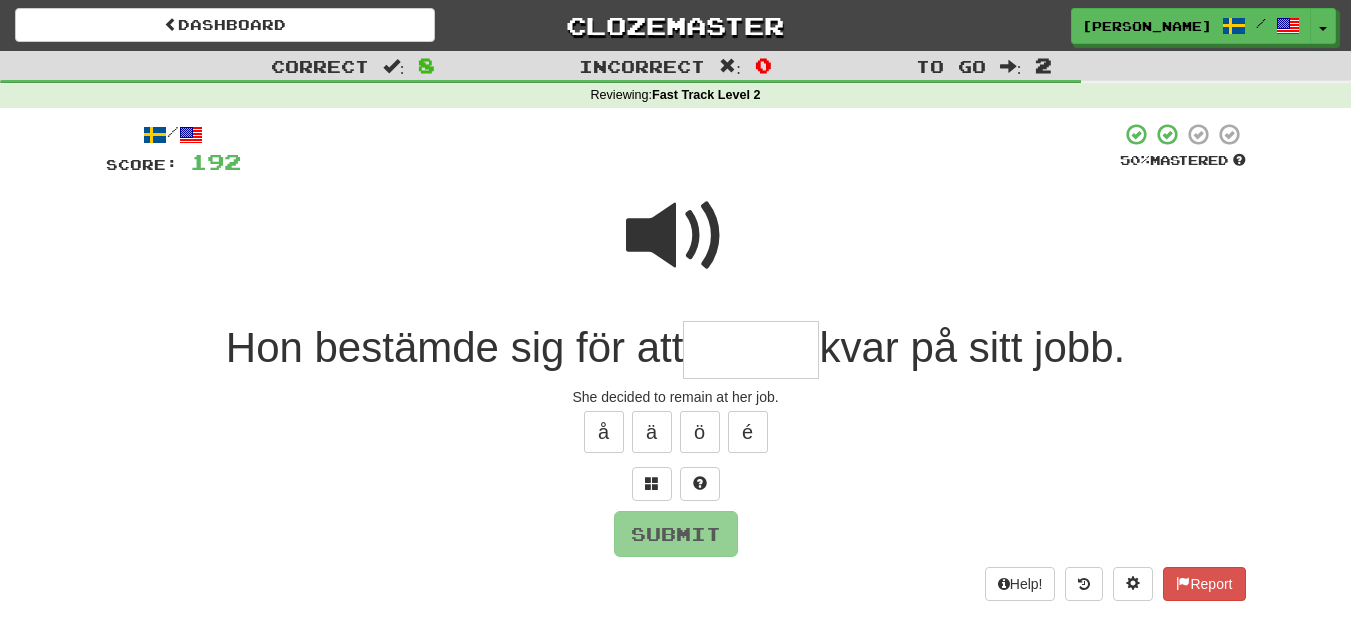 type on "*" 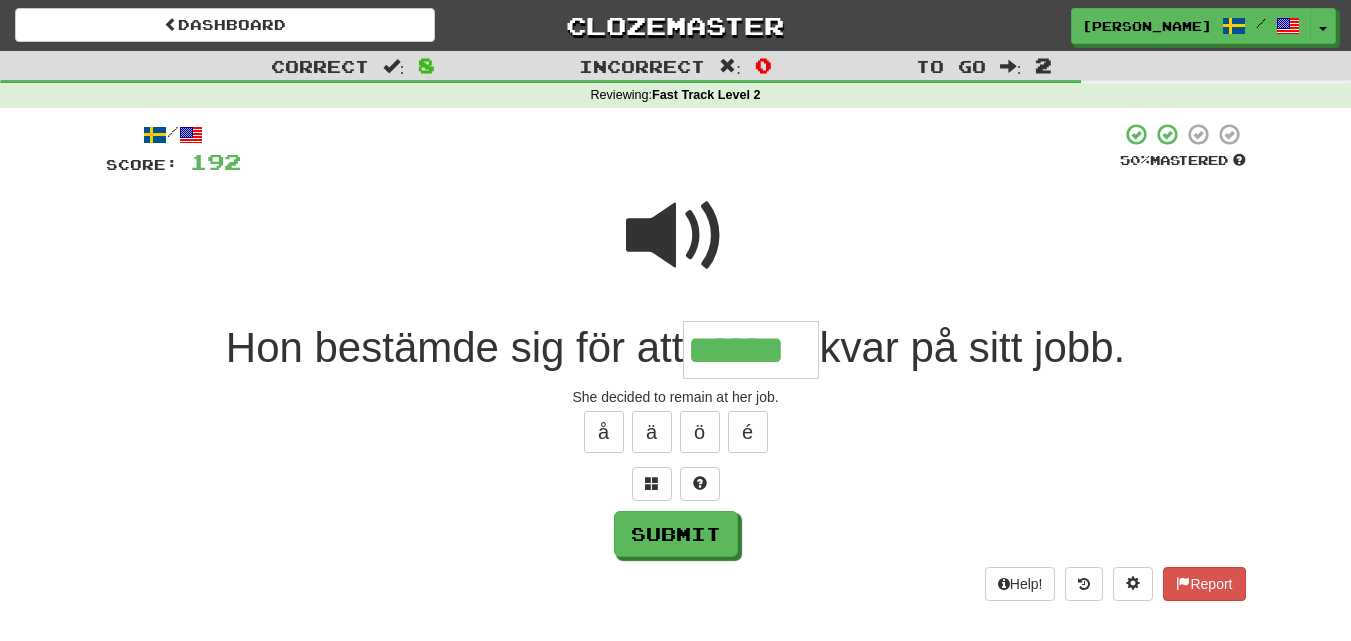 type on "******" 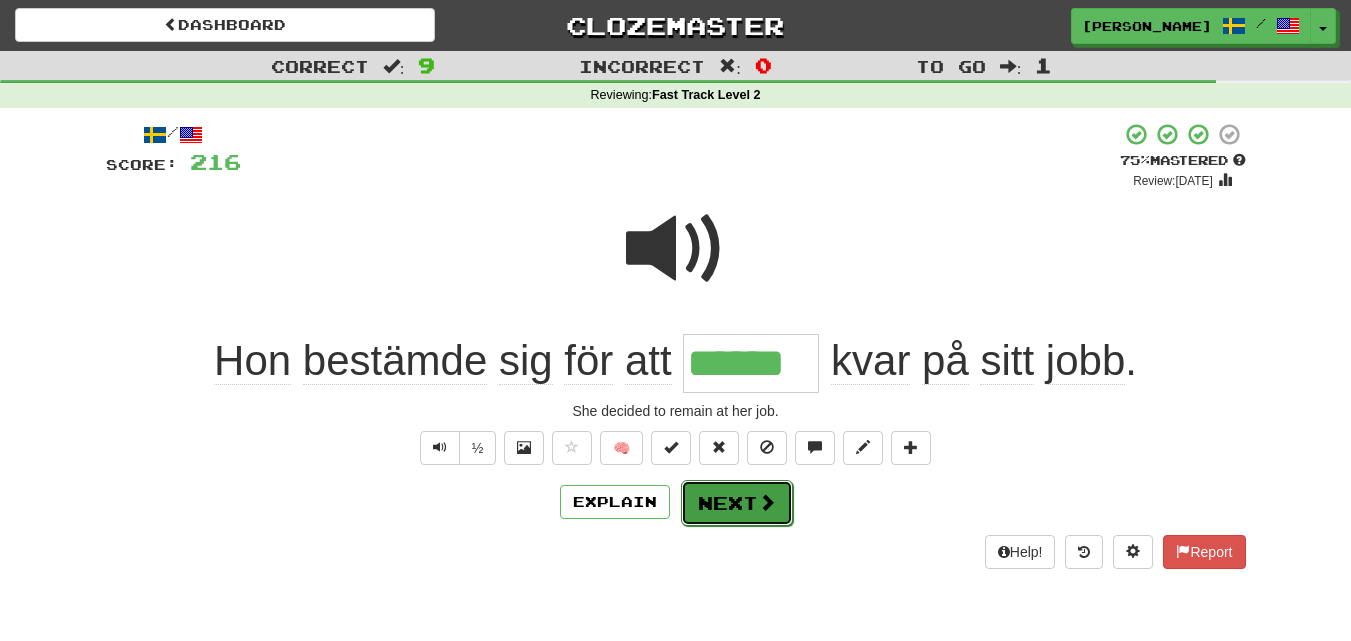 click on "Next" at bounding box center (737, 503) 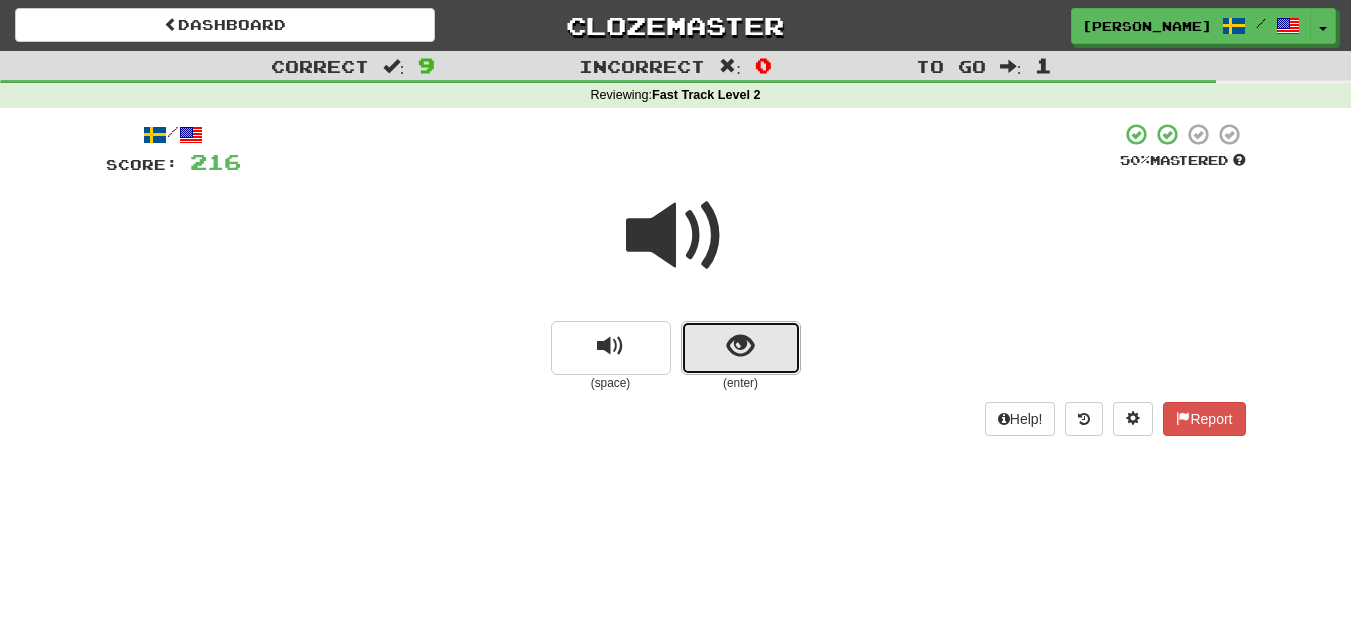 click at bounding box center [741, 348] 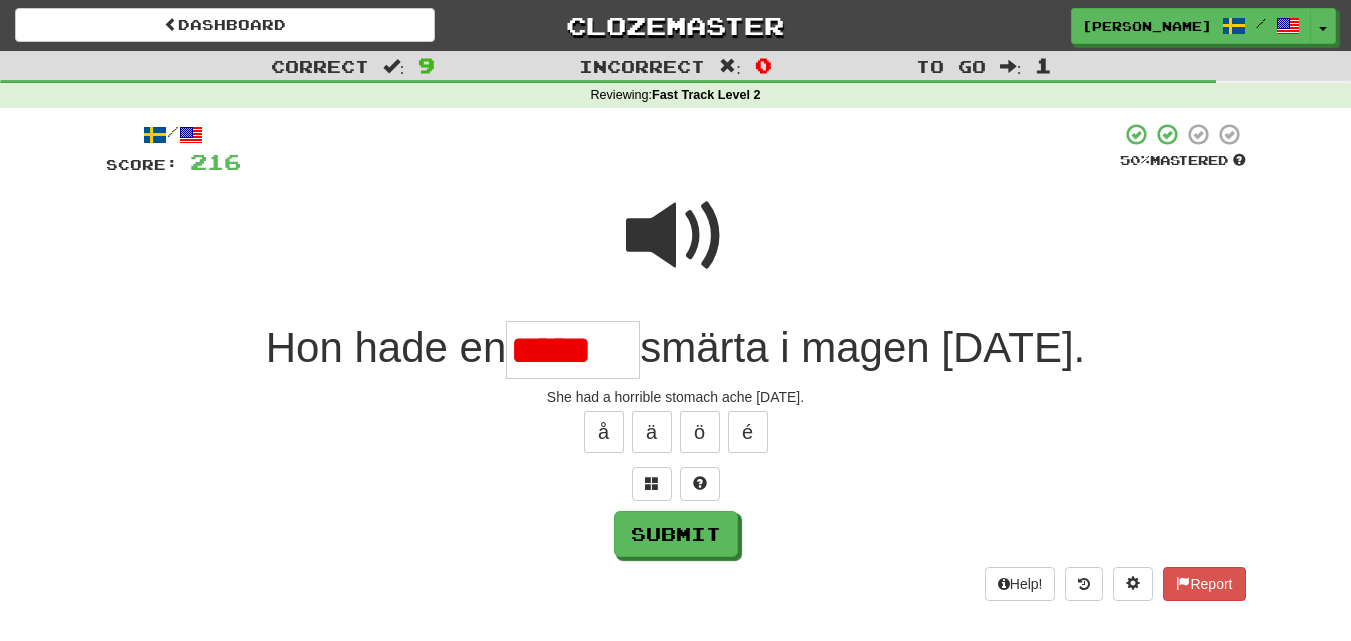 scroll, scrollTop: 0, scrollLeft: 0, axis: both 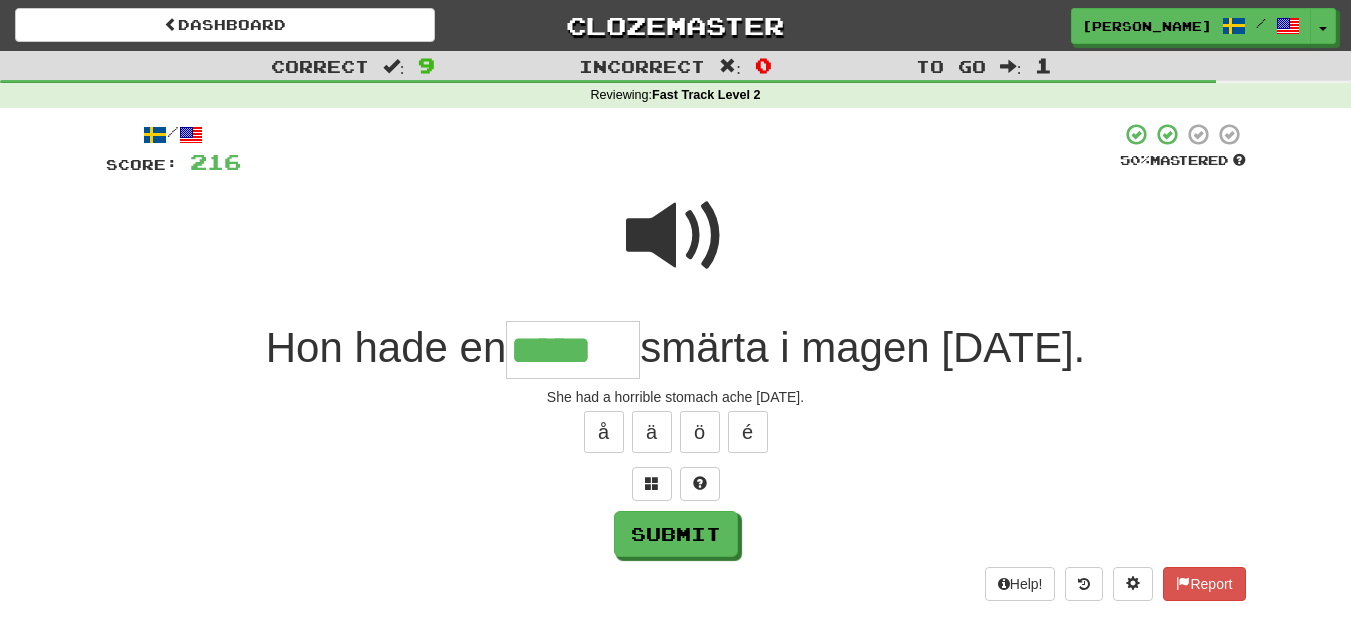 type on "*****" 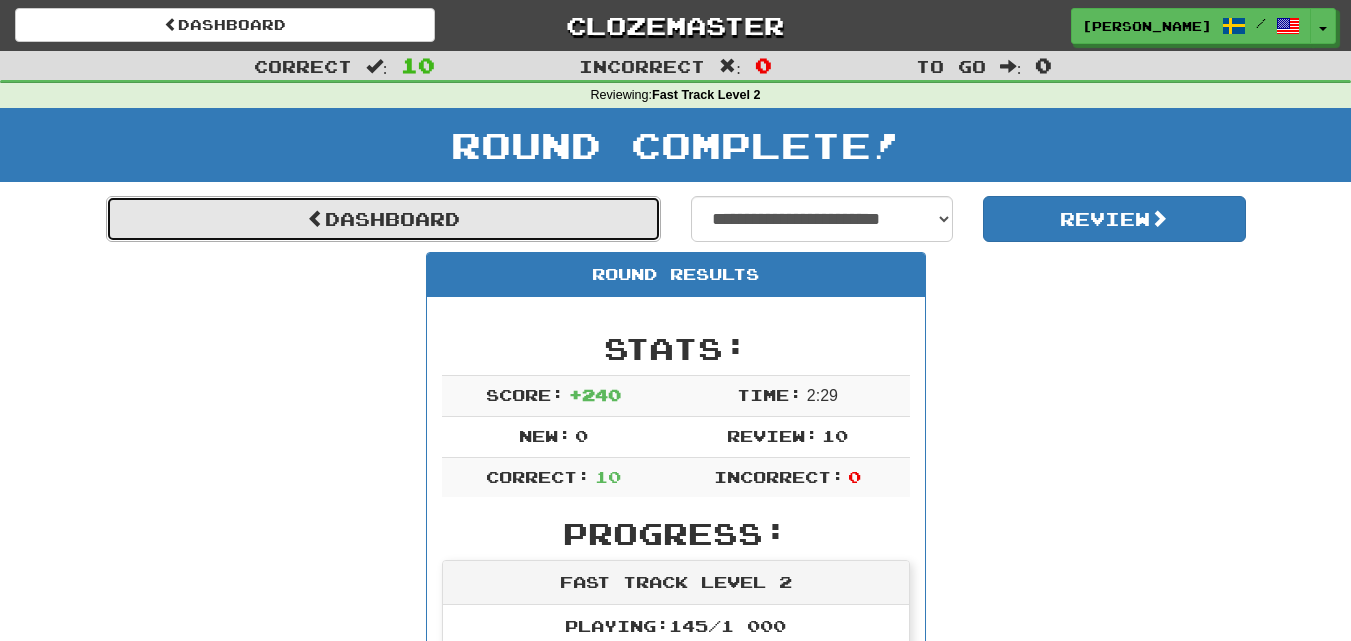 click on "Dashboard" at bounding box center [383, 219] 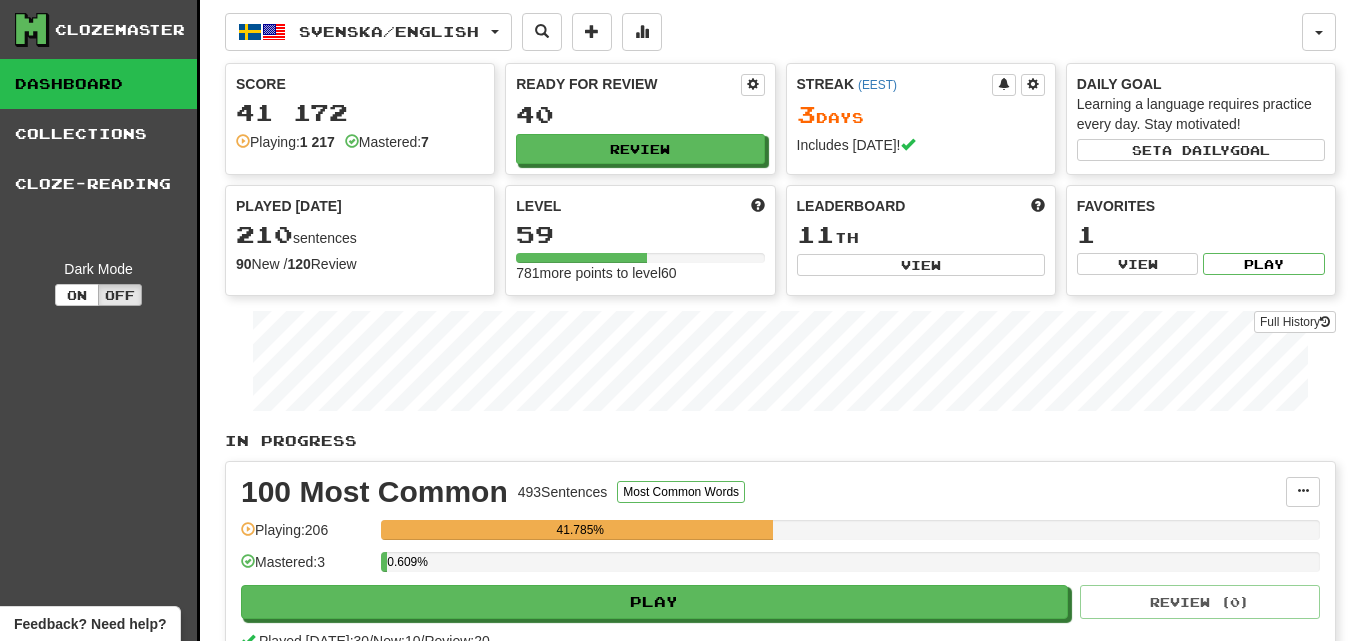 scroll, scrollTop: 100, scrollLeft: 0, axis: vertical 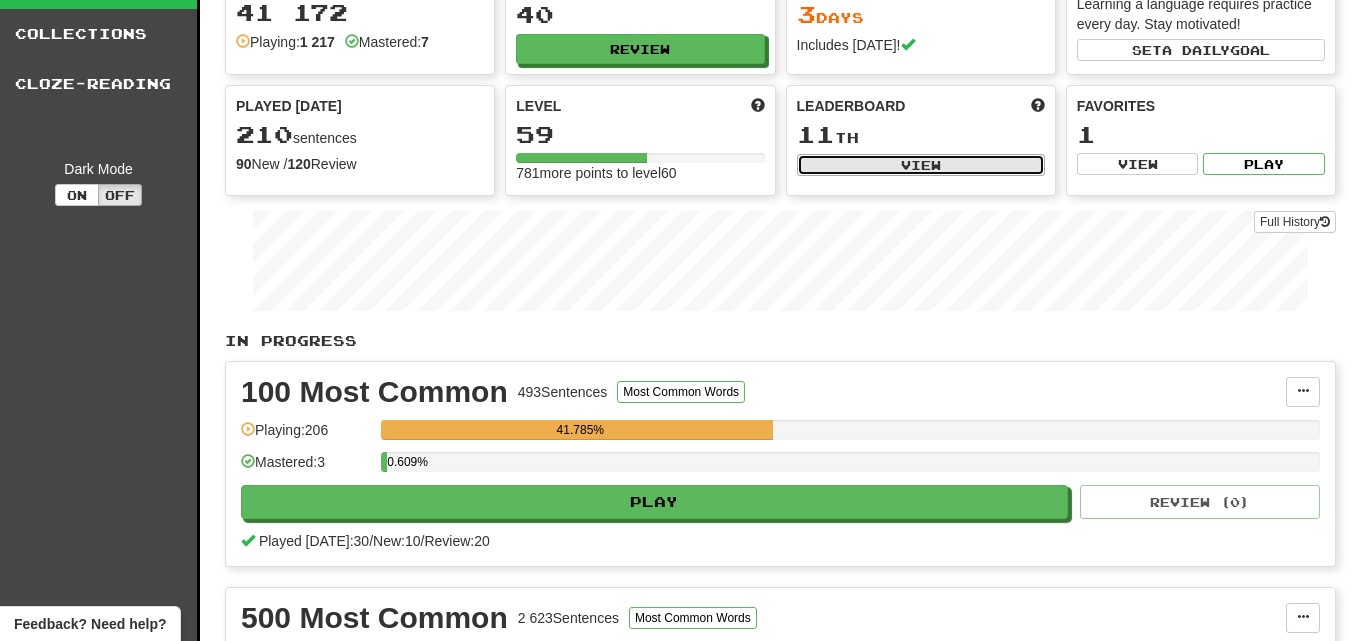 click on "View" at bounding box center [921, 165] 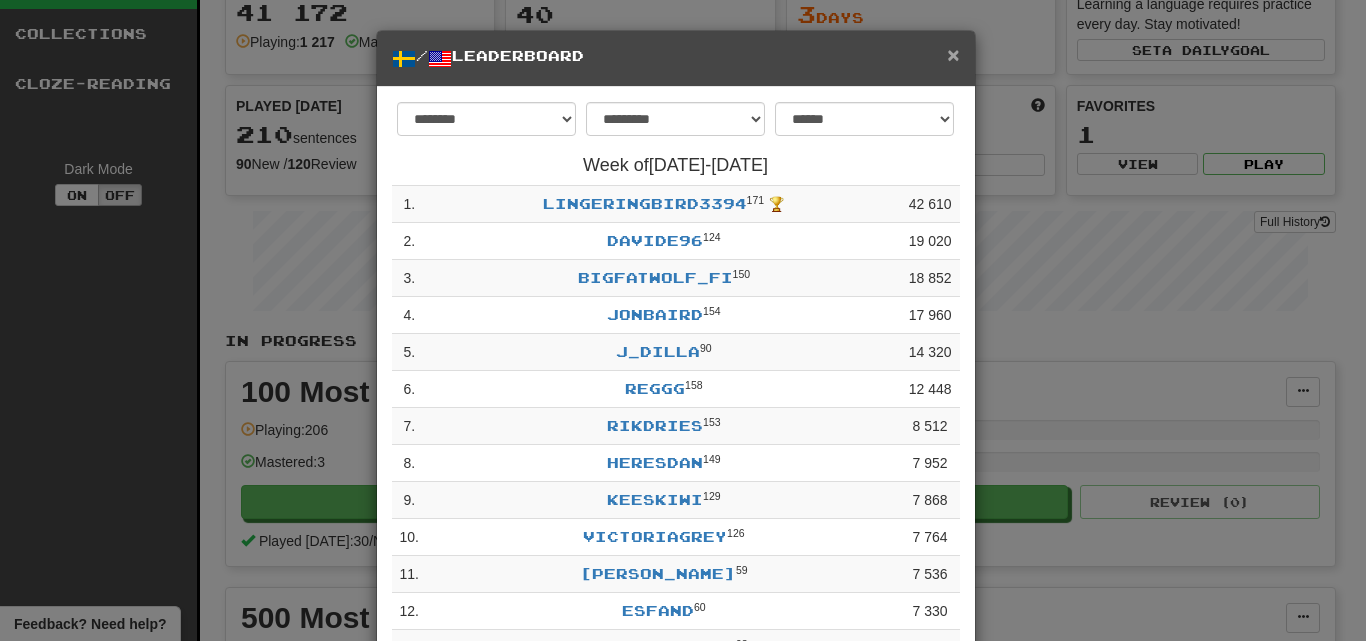 click on "×" at bounding box center [953, 54] 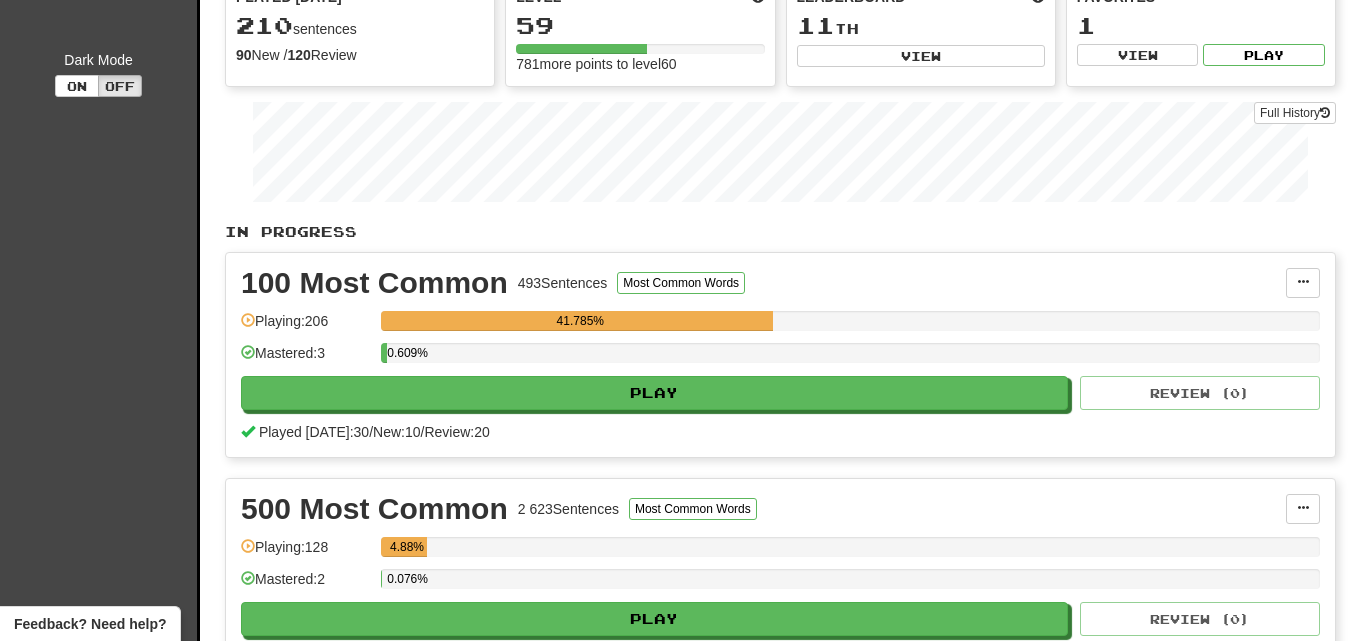 scroll, scrollTop: 200, scrollLeft: 0, axis: vertical 